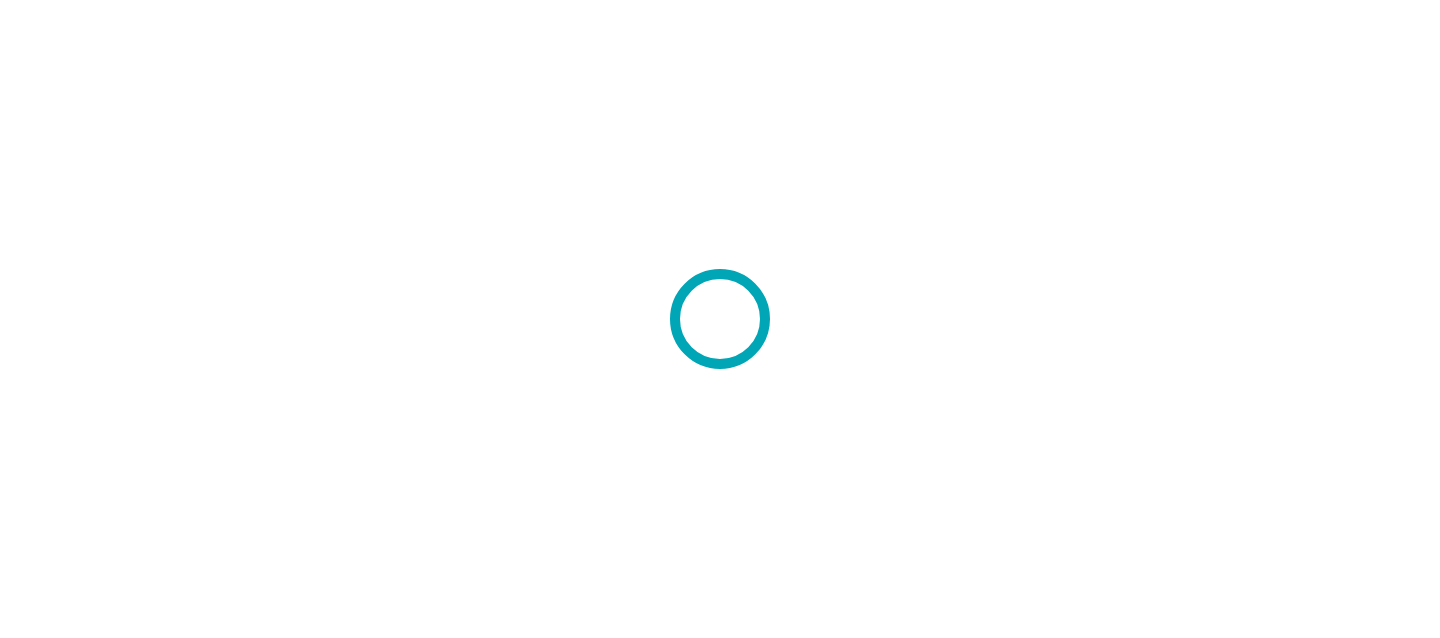 scroll, scrollTop: 0, scrollLeft: 0, axis: both 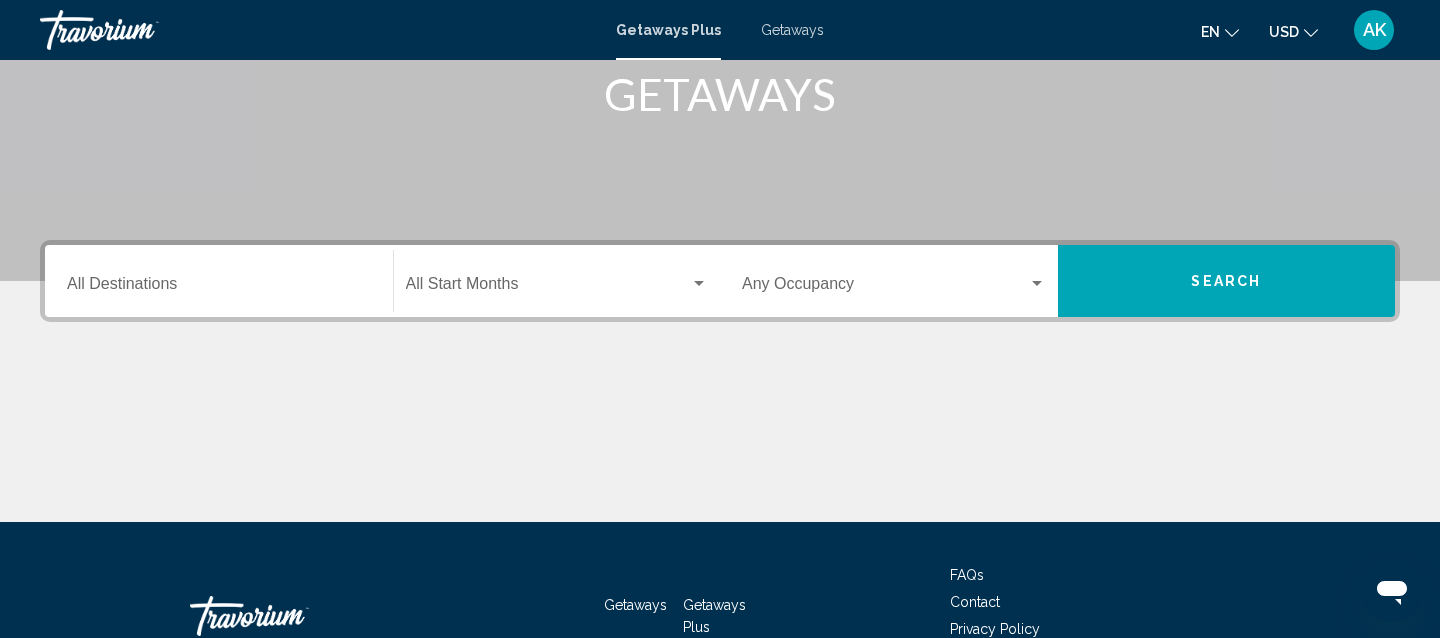 click on "Destination All Destinations" at bounding box center (219, 288) 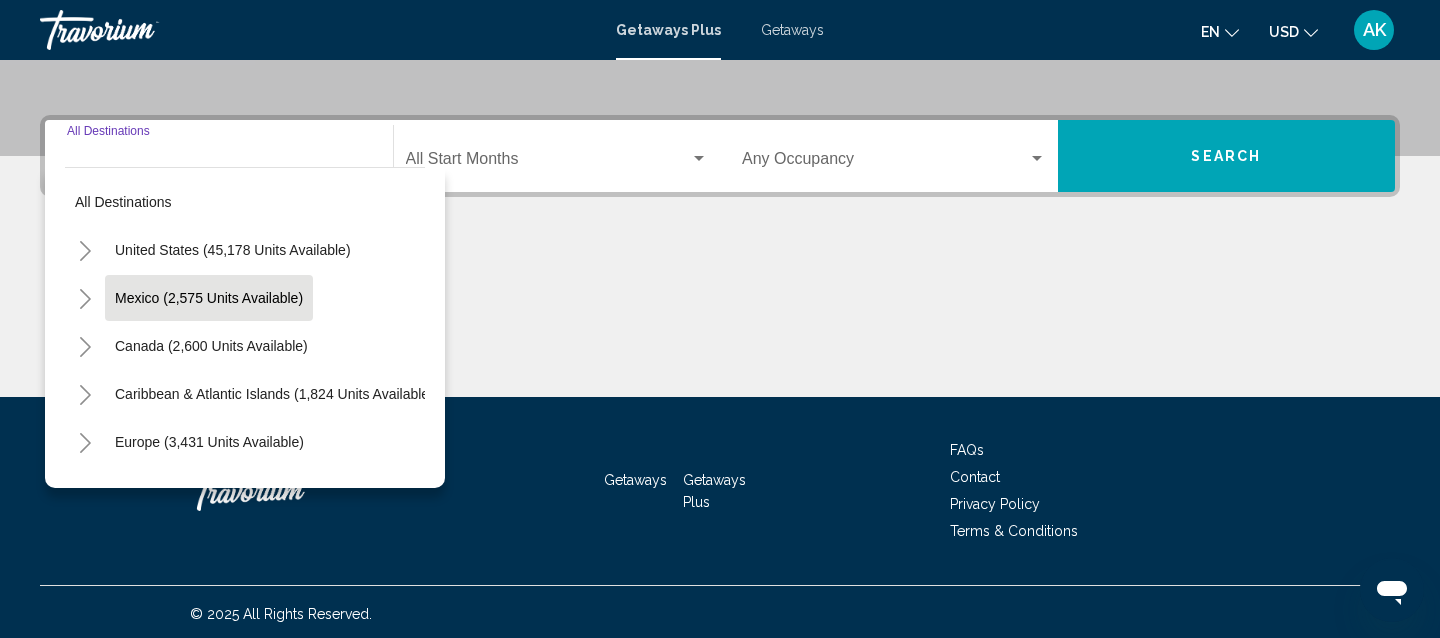 scroll, scrollTop: 448, scrollLeft: 0, axis: vertical 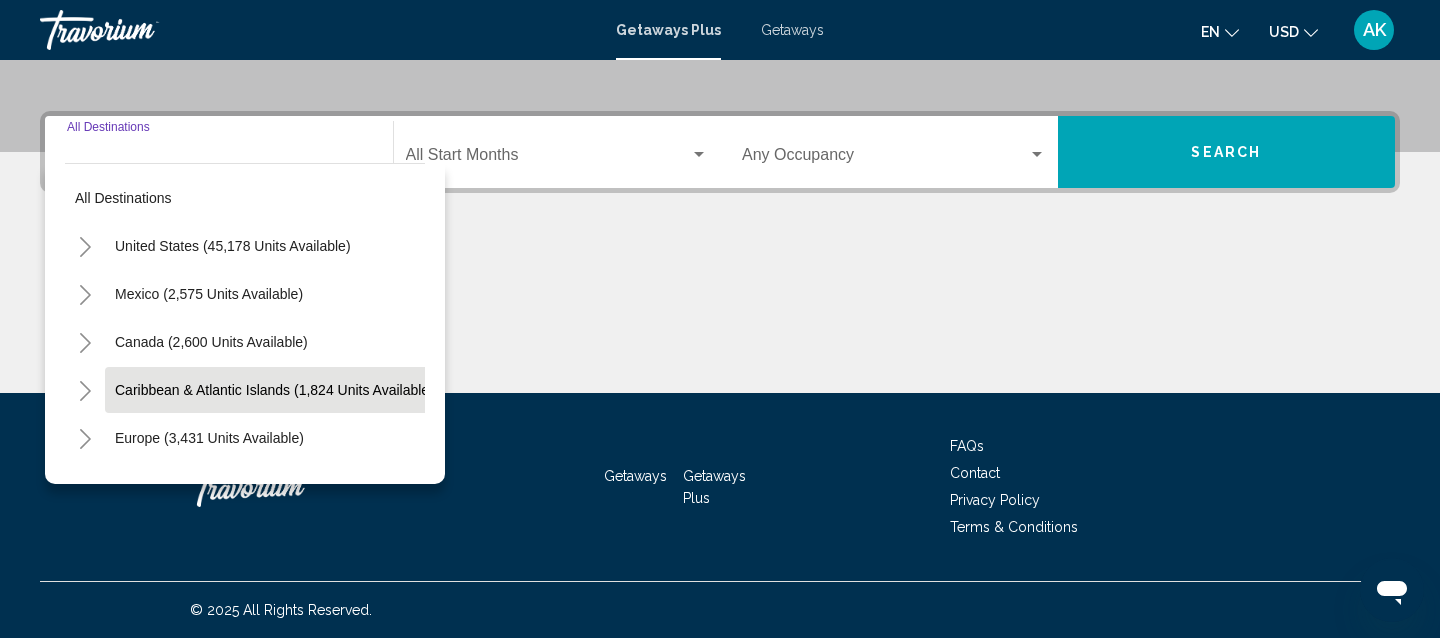 click on "Caribbean & Atlantic Islands (1,824 units available)" at bounding box center [209, 438] 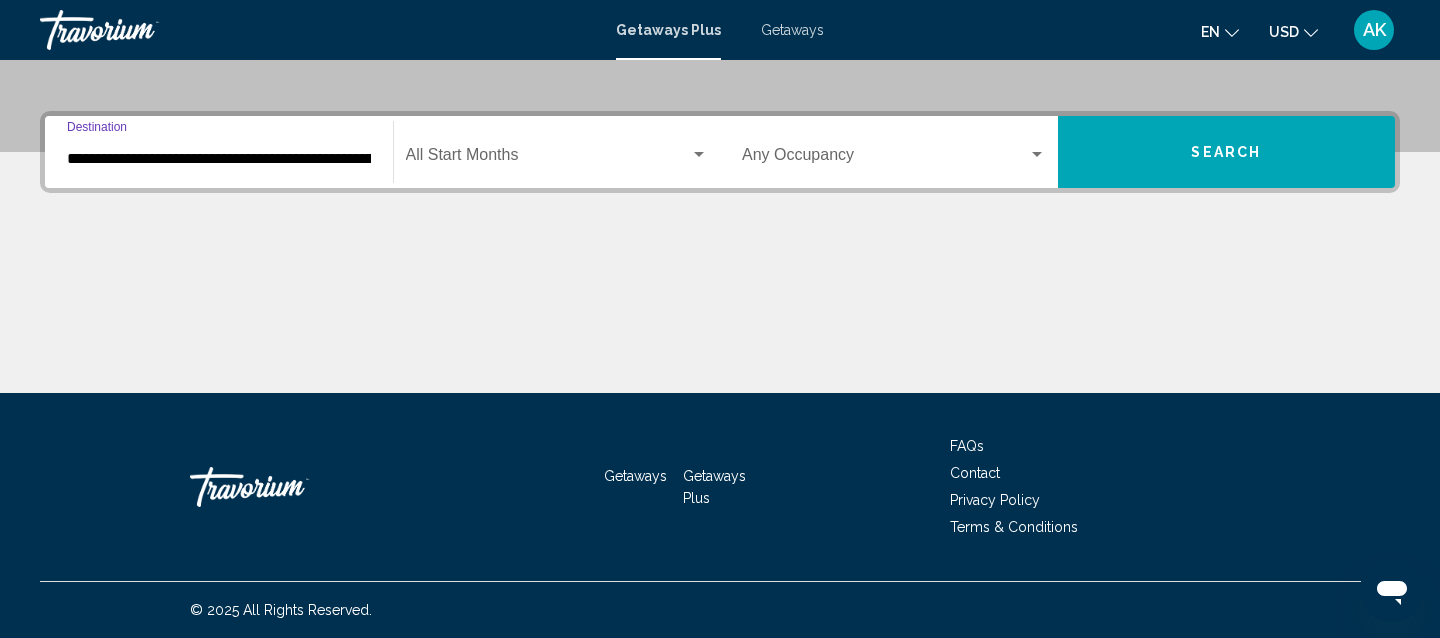 click on "**********" at bounding box center [219, 152] 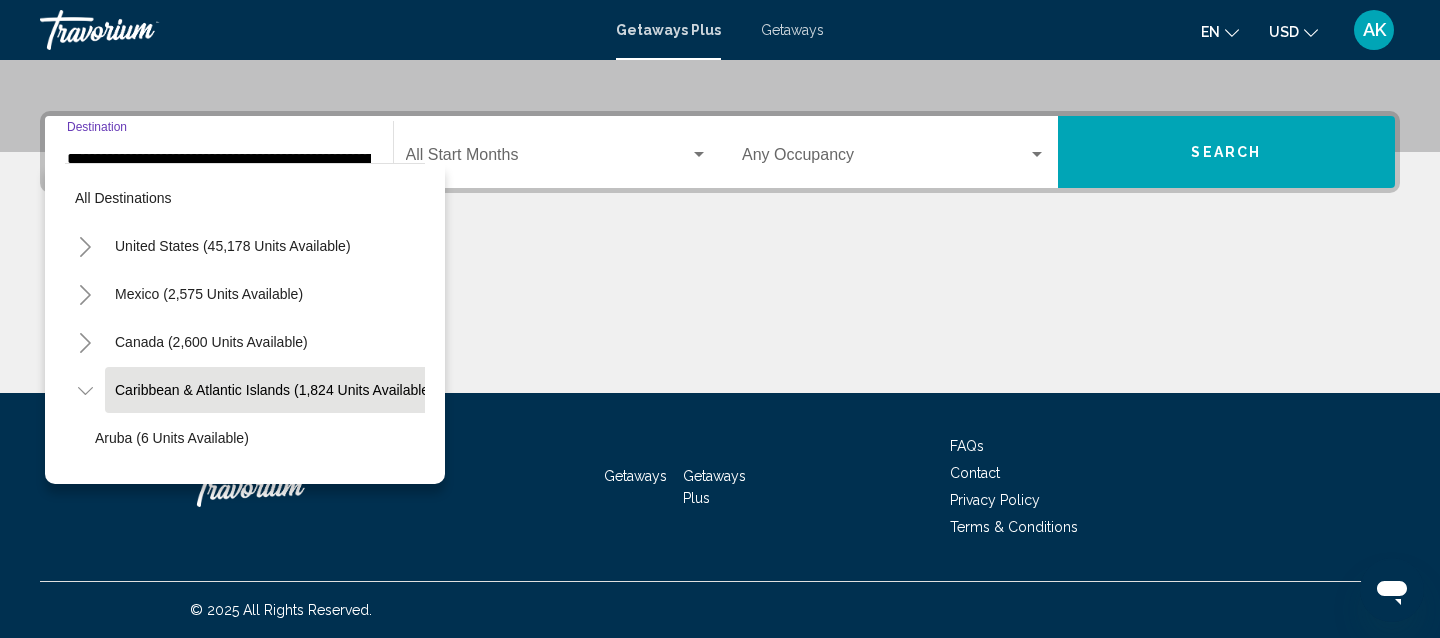 scroll, scrollTop: 0, scrollLeft: 57, axis: horizontal 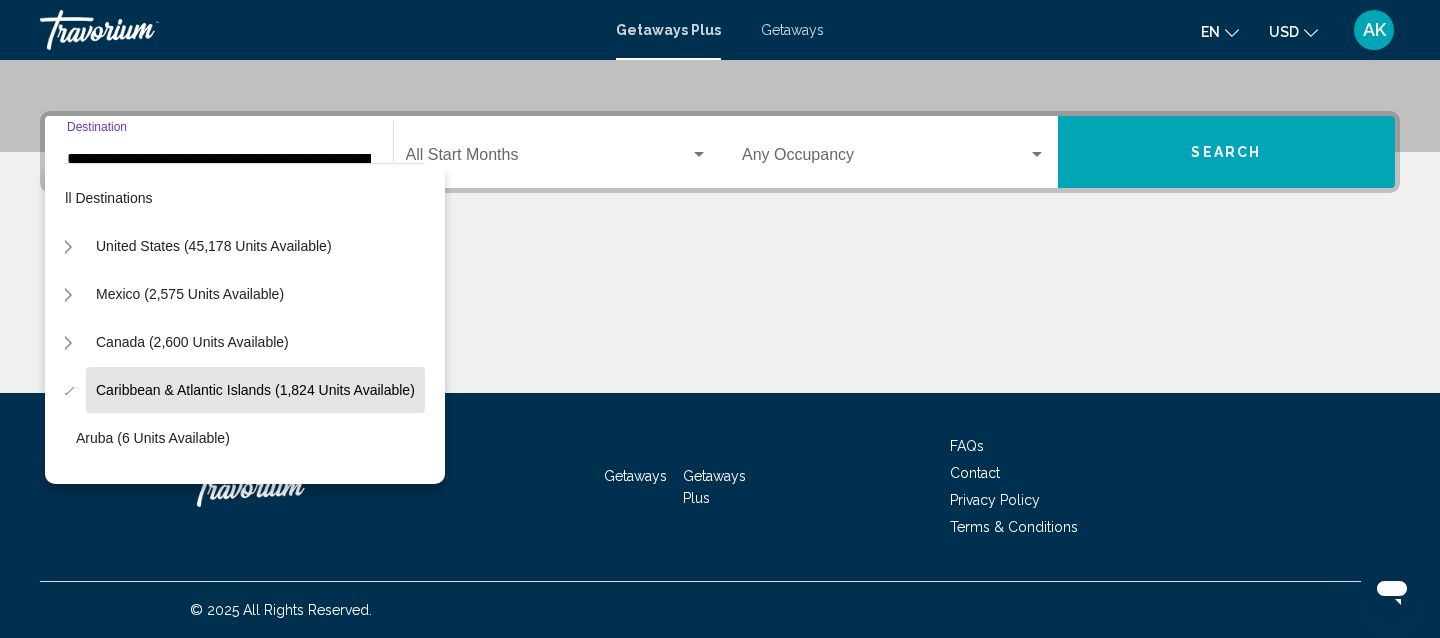 click on "Mexico (2,575 units available)" at bounding box center [192, 342] 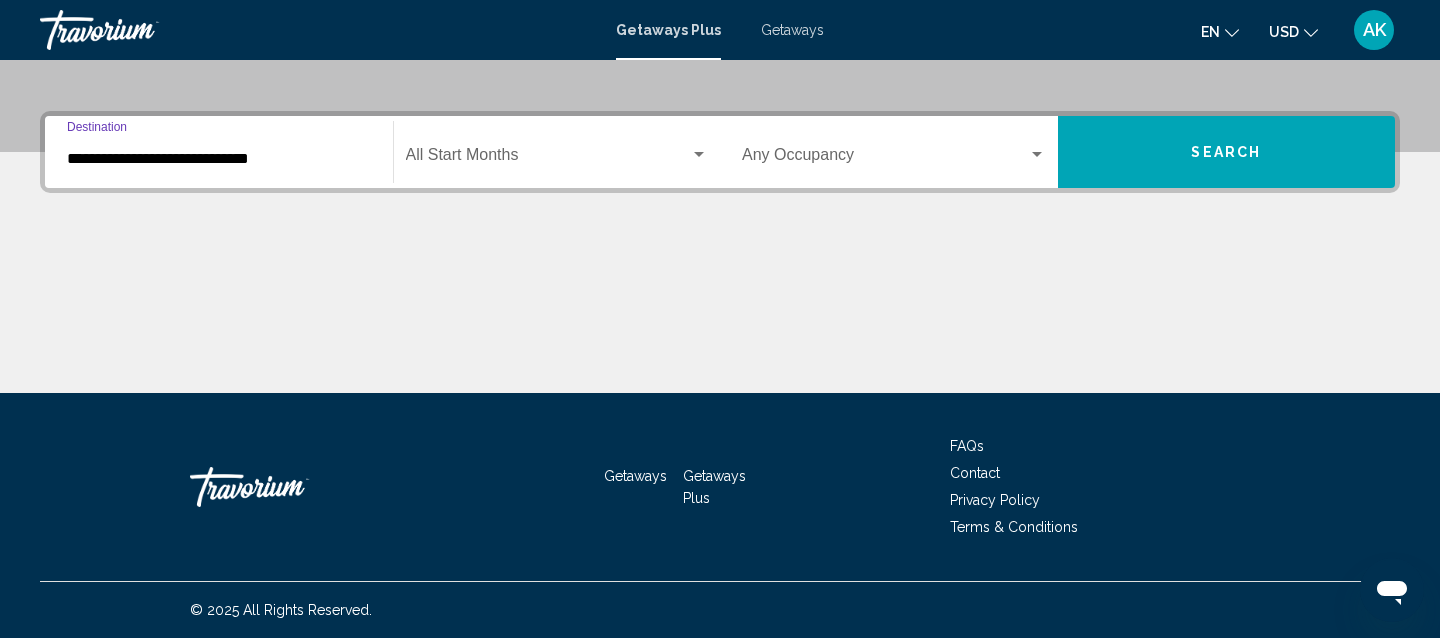 scroll, scrollTop: 0, scrollLeft: 0, axis: both 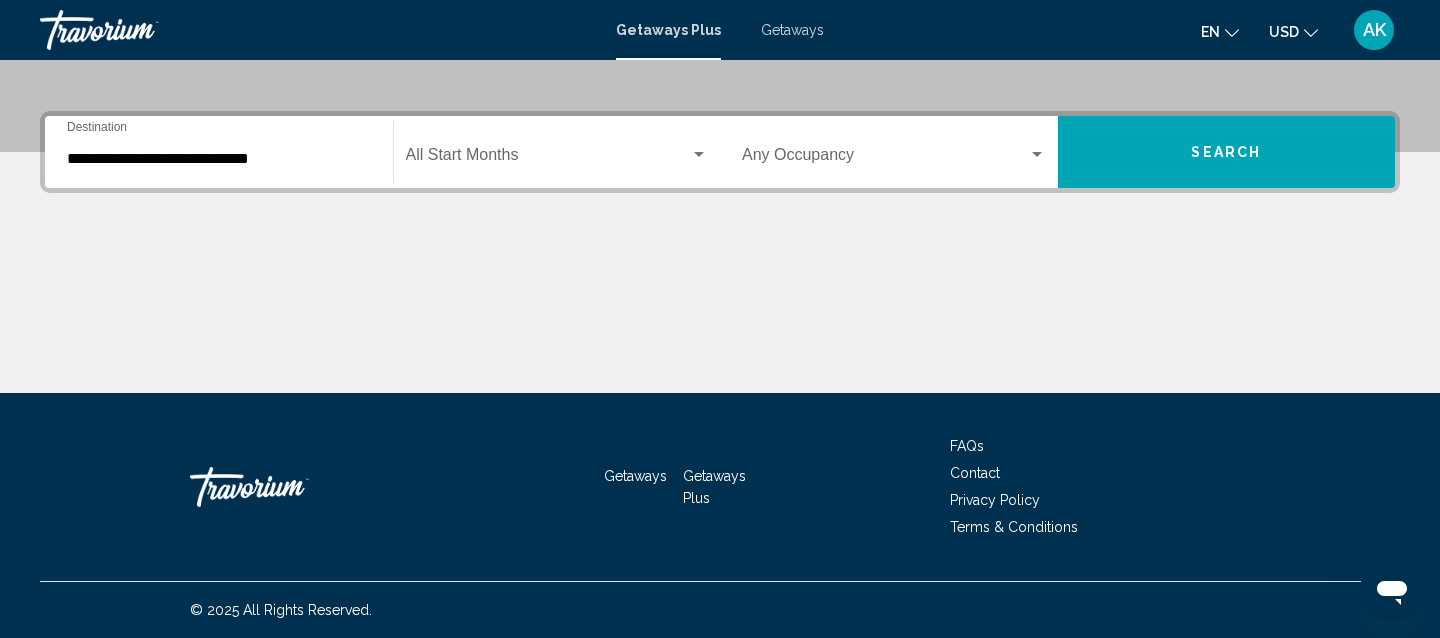 click on "Start Month All Start Months" 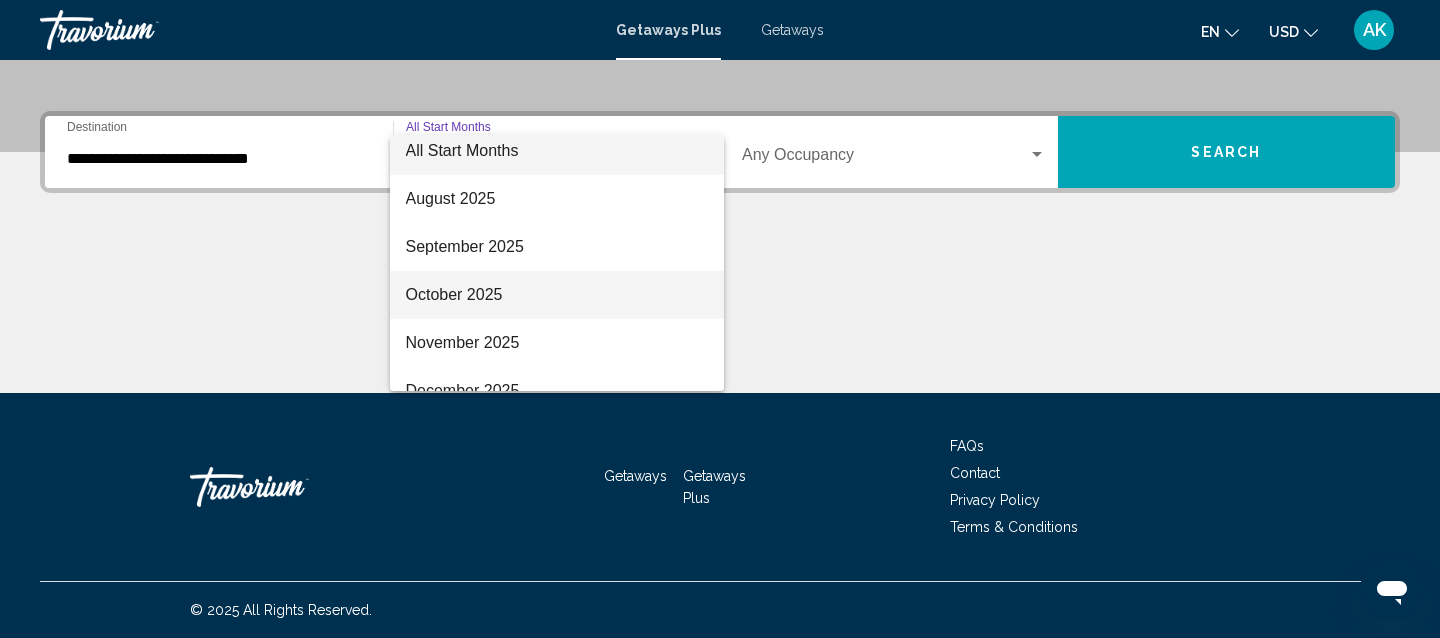 scroll, scrollTop: 0, scrollLeft: 0, axis: both 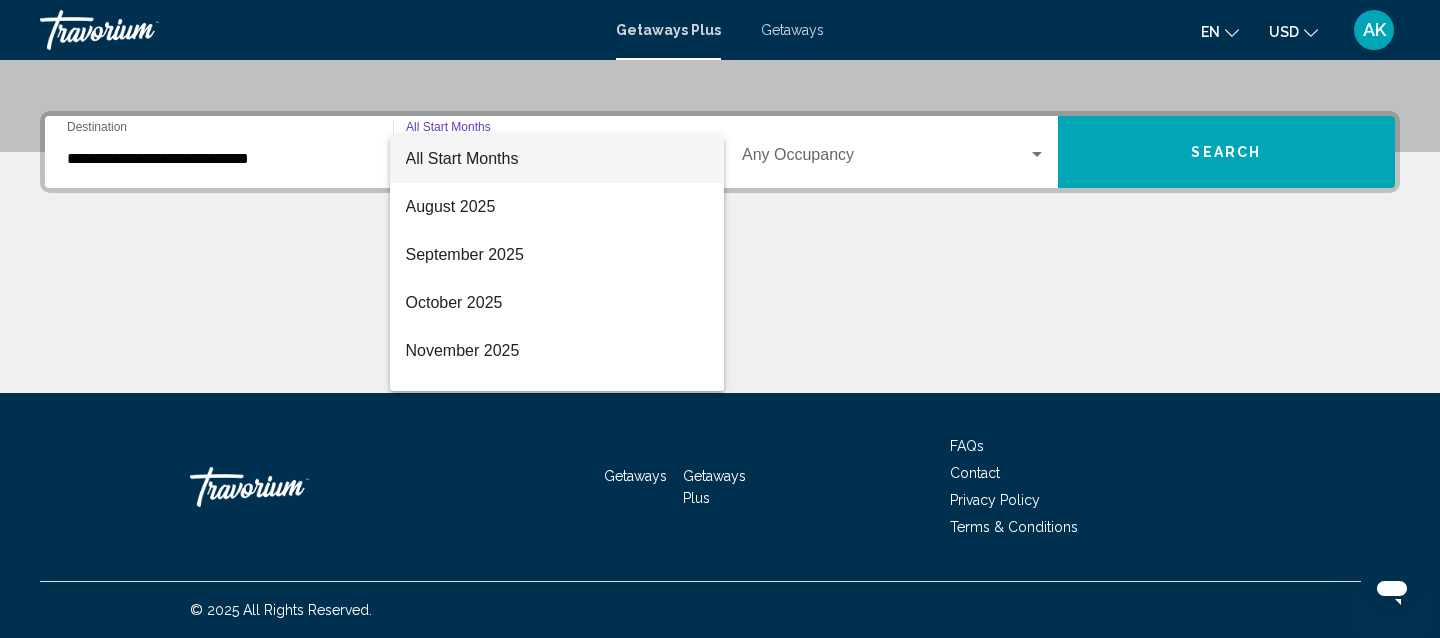 click at bounding box center (720, 319) 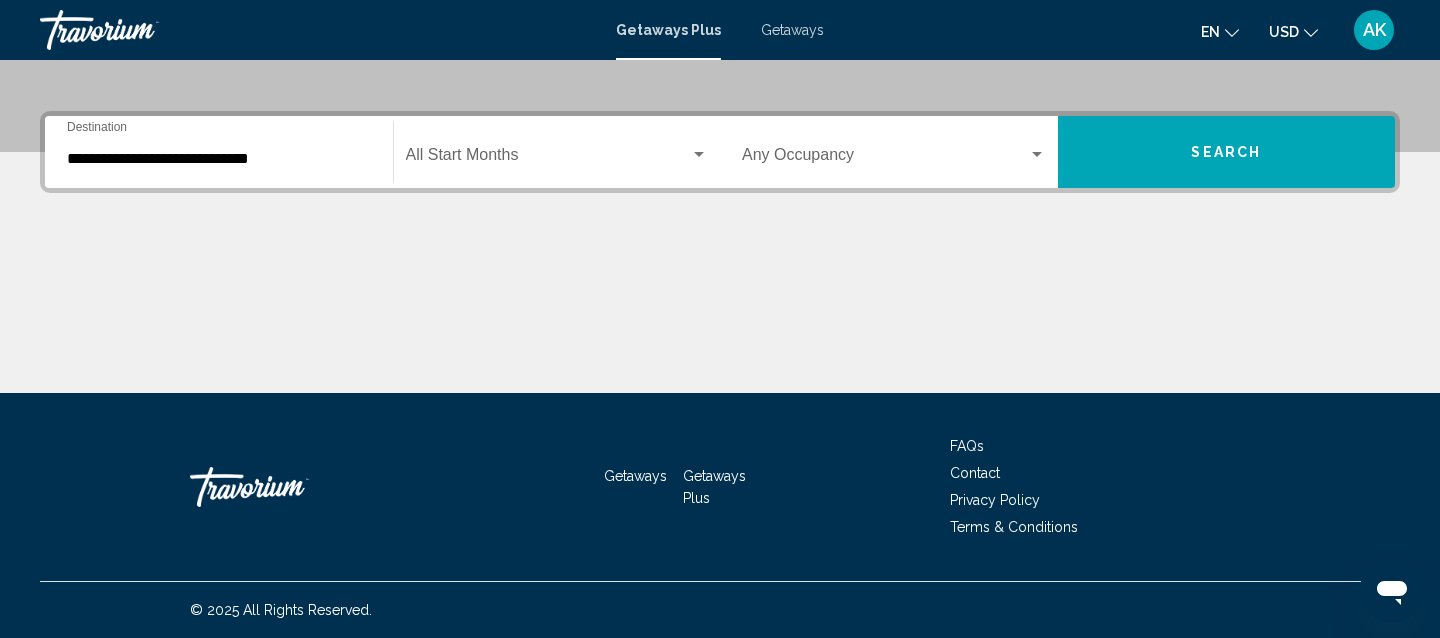 click on "Start Month All Start Months" 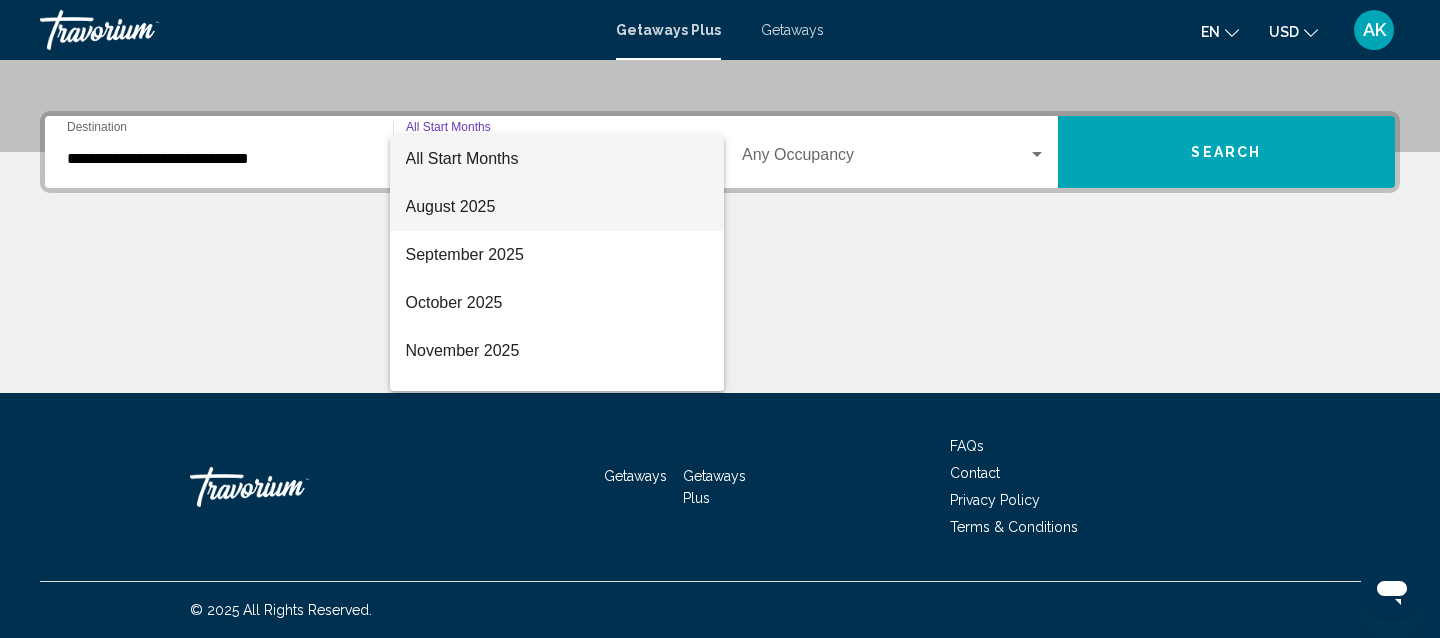 click on "August 2025" at bounding box center [557, 207] 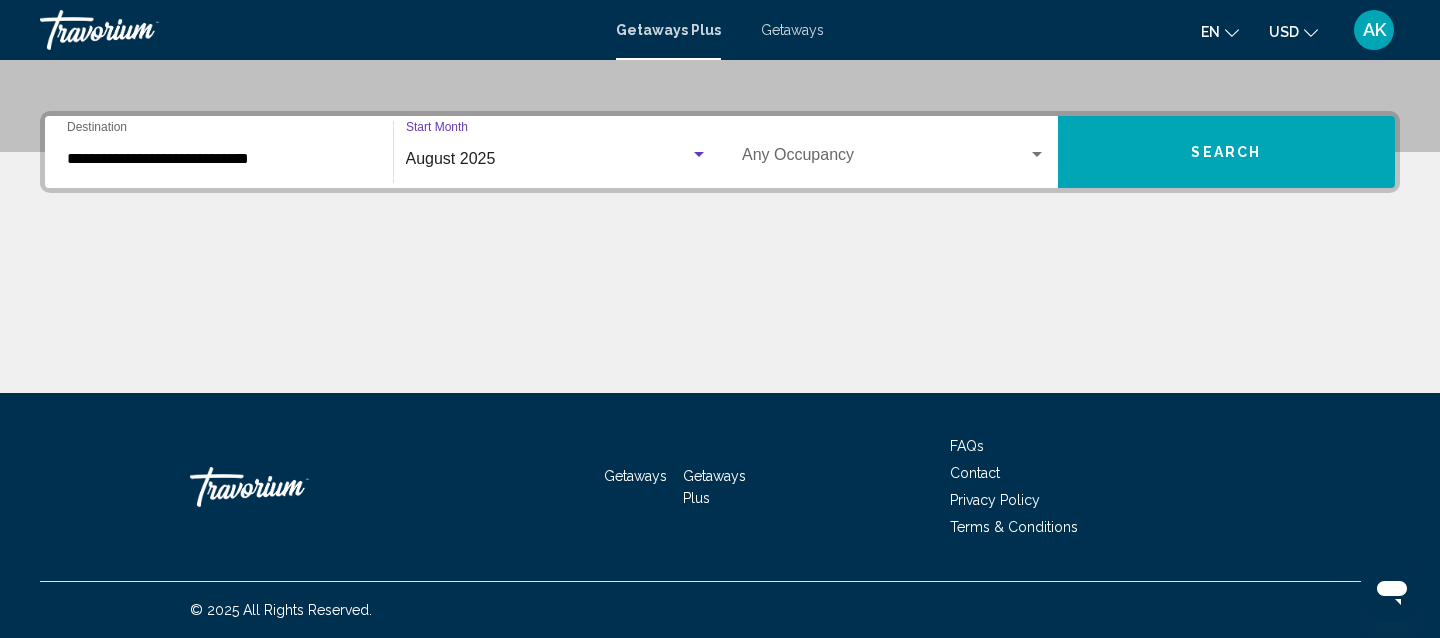 click on "Occupancy Any Occupancy" at bounding box center (894, 152) 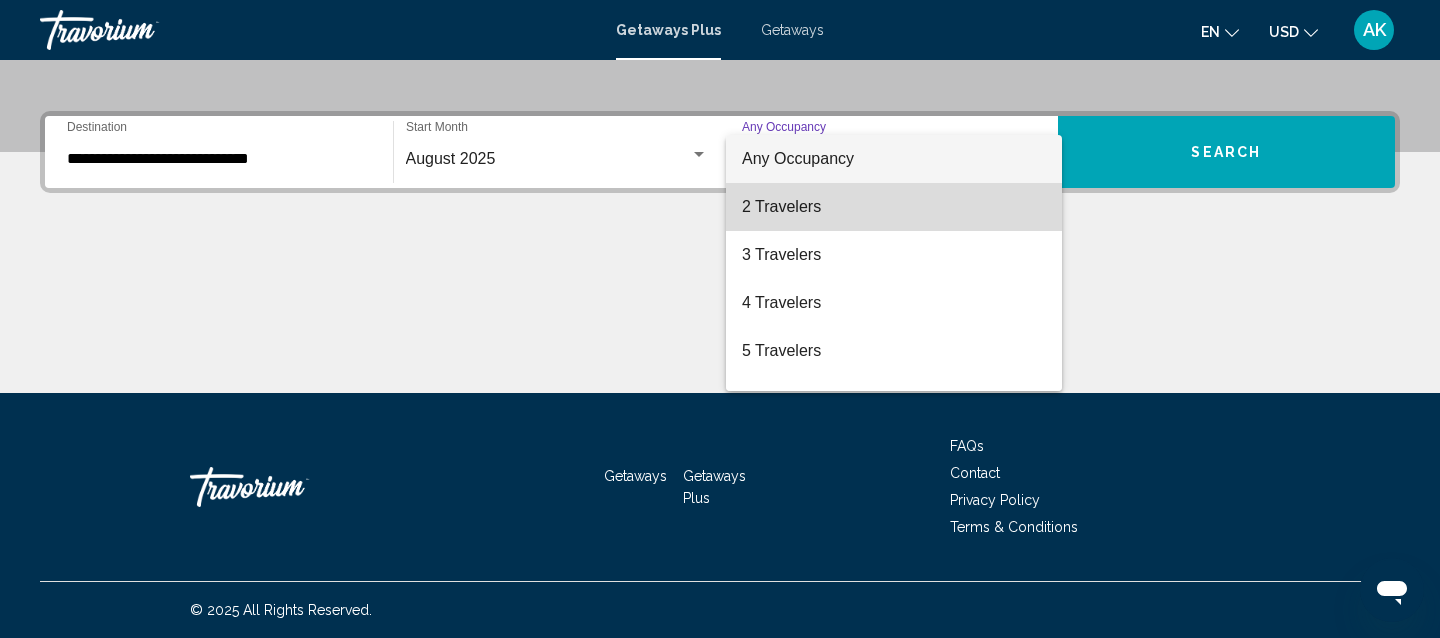 click on "2 Travelers" at bounding box center [894, 207] 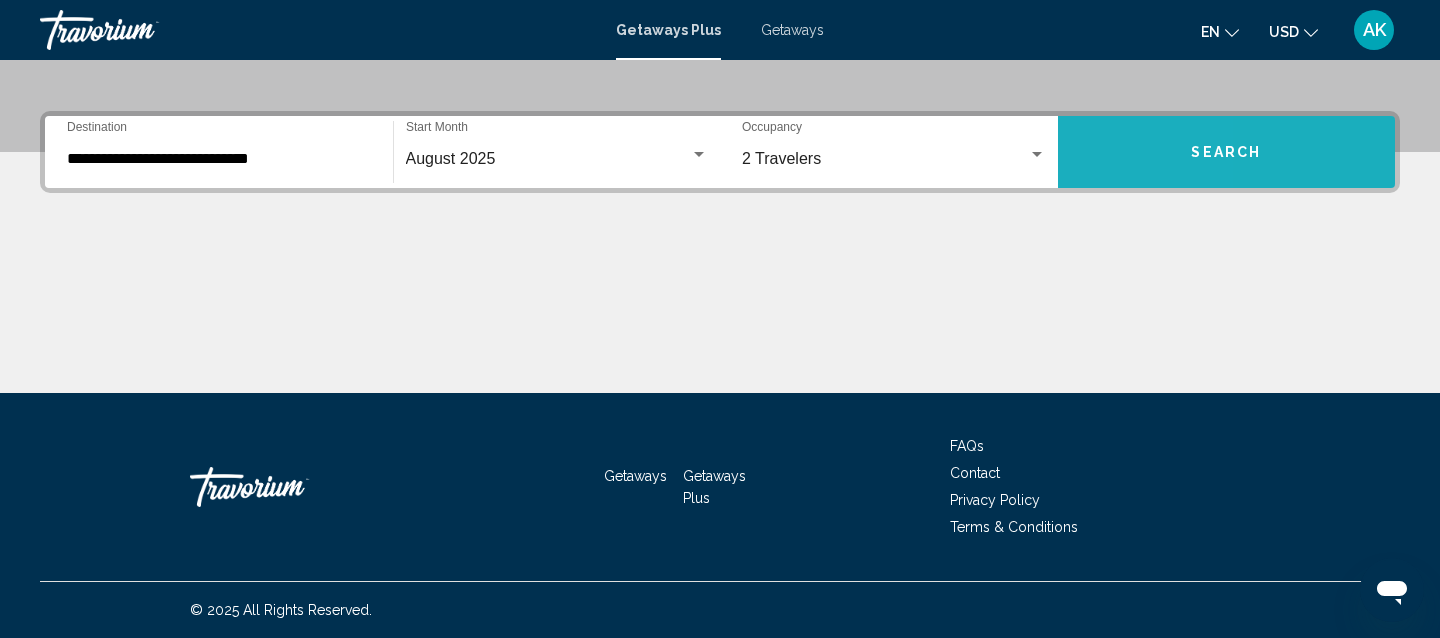 click on "Search" at bounding box center (1227, 152) 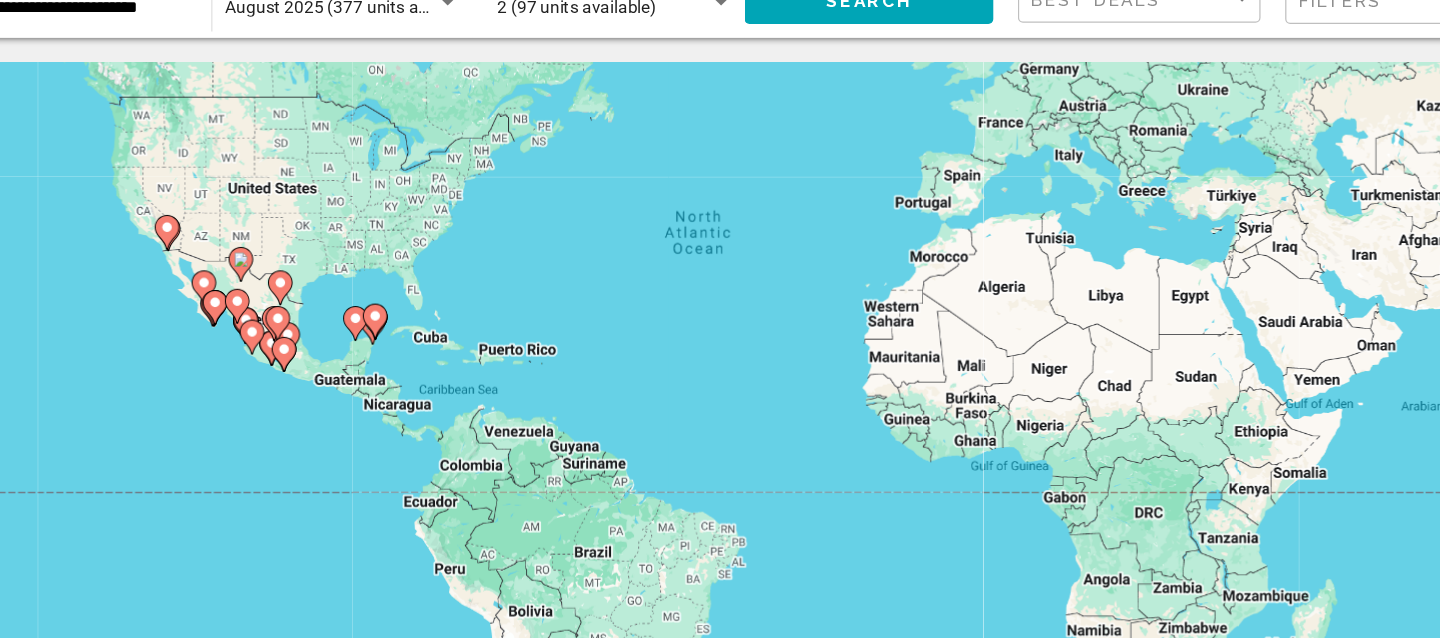 drag, startPoint x: 459, startPoint y: 407, endPoint x: 443, endPoint y: 264, distance: 143.89232 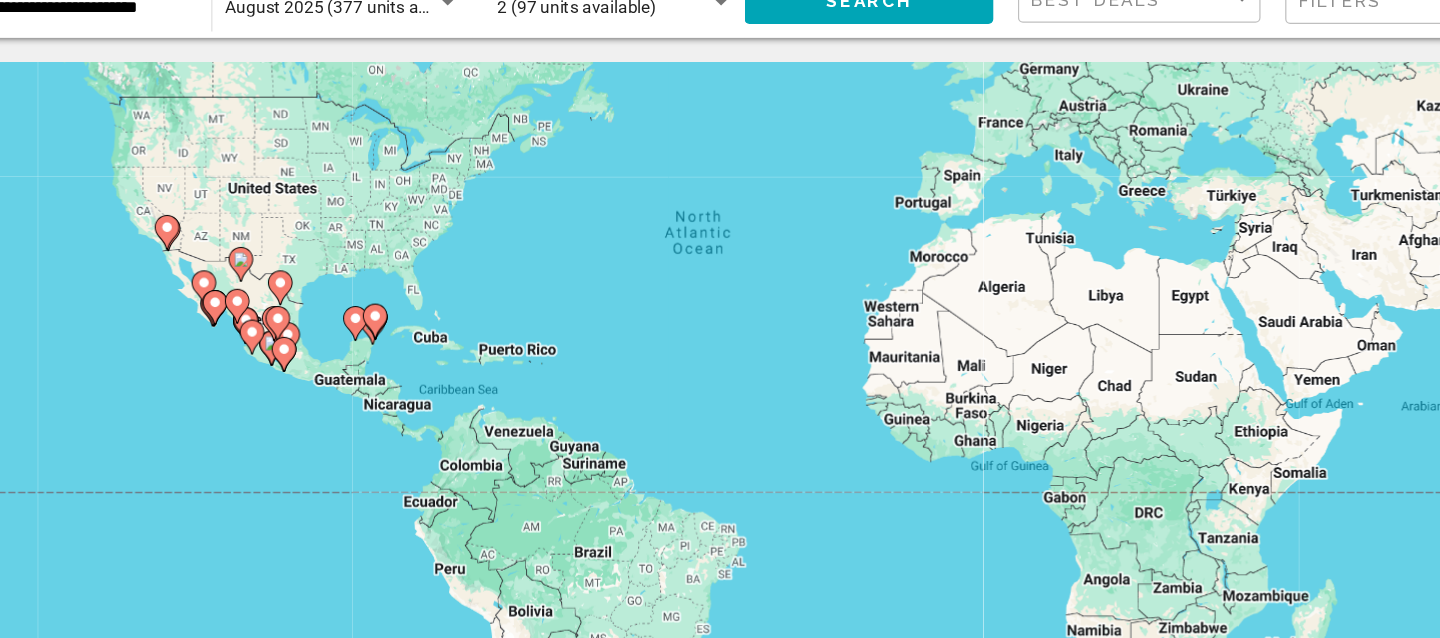 click on "To activate drag with keyboard, press Alt + Enter. Once in keyboard drag state, use the arrow keys to move the marker. To complete the drag, press the Enter key. To cancel, press Escape." at bounding box center (720, 440) 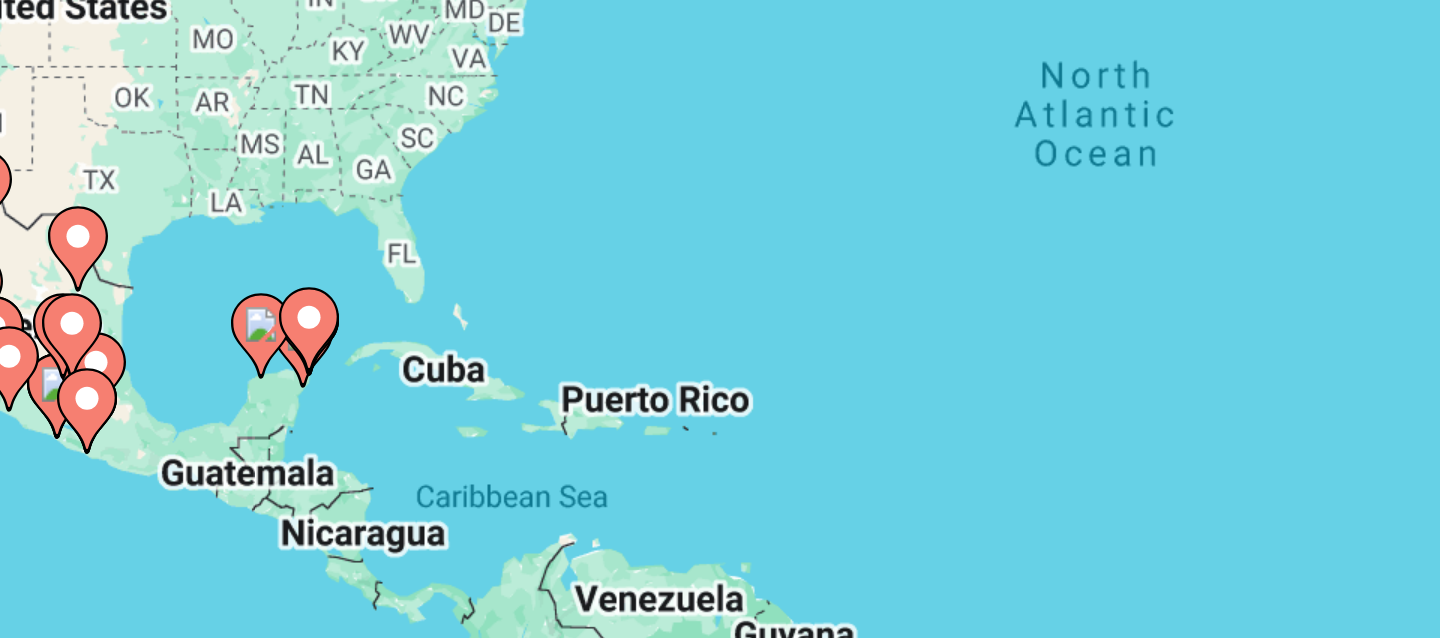 drag, startPoint x: 401, startPoint y: 364, endPoint x: 444, endPoint y: 359, distance: 43.289722 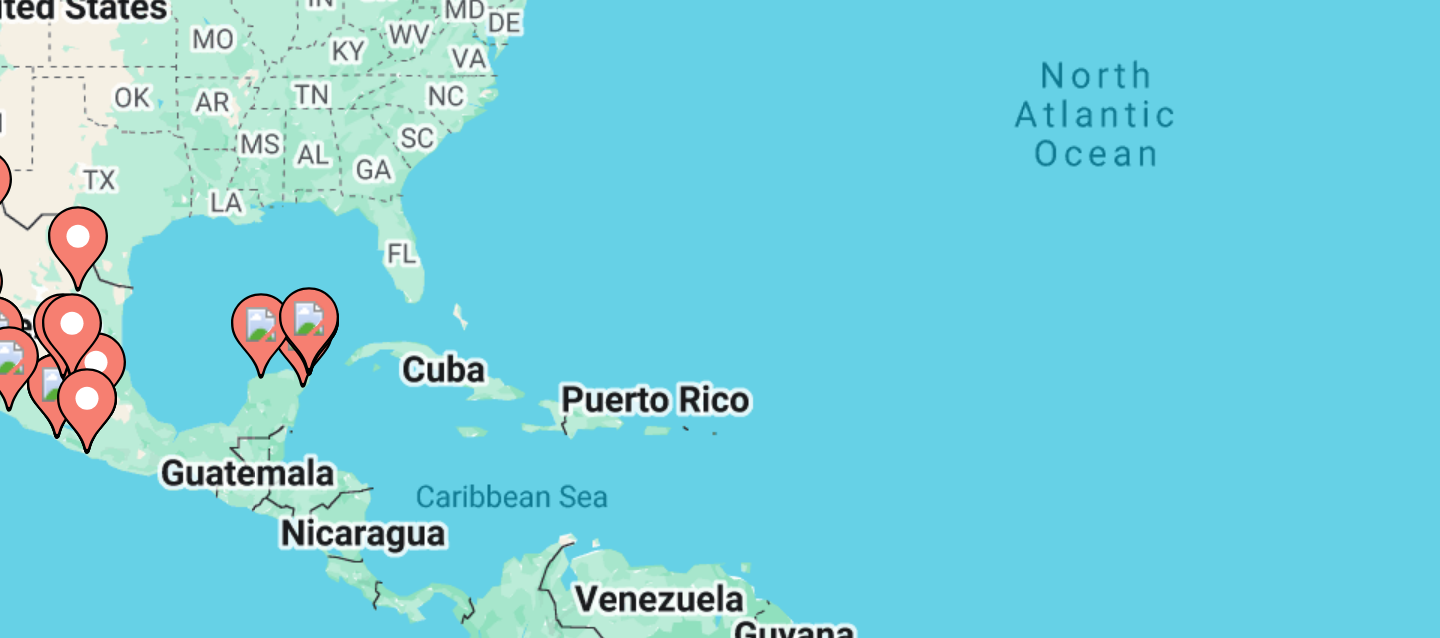 click on "To activate drag with keyboard, press Alt + Enter. Once in keyboard drag state, use the arrow keys to move the marker. To complete the drag, press the Enter key. To cancel, press Escape." at bounding box center [720, 440] 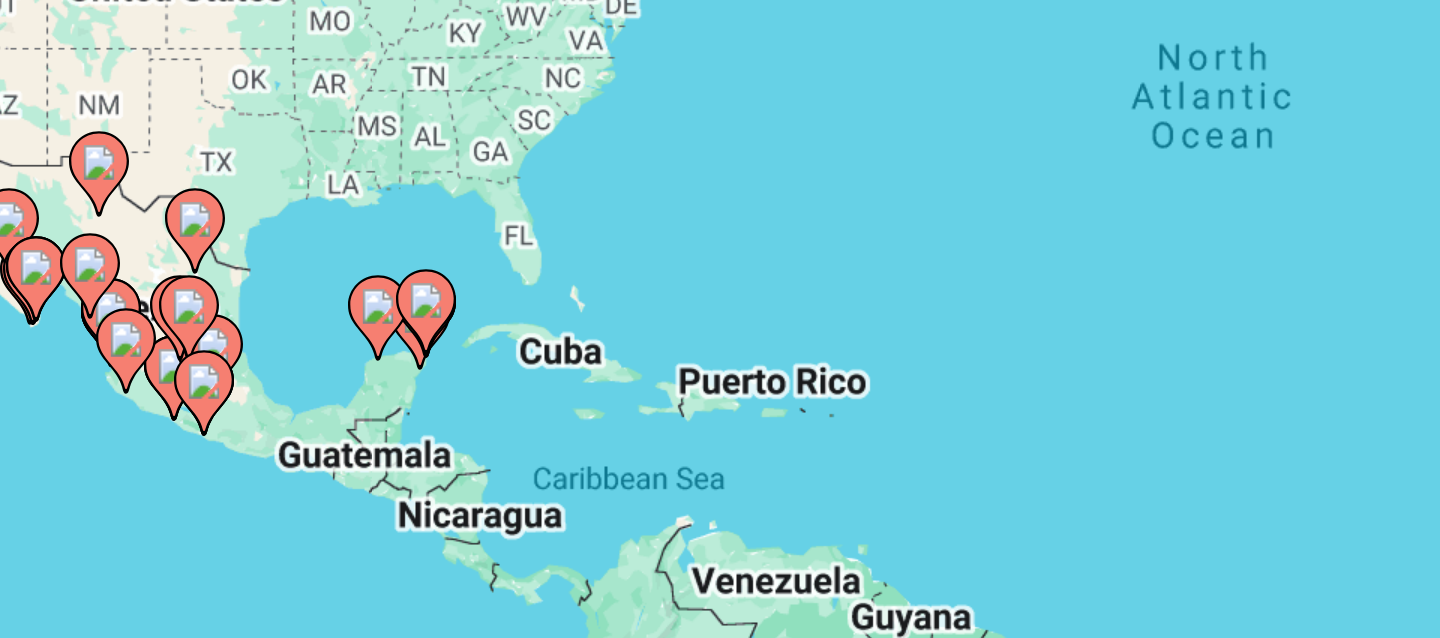 click 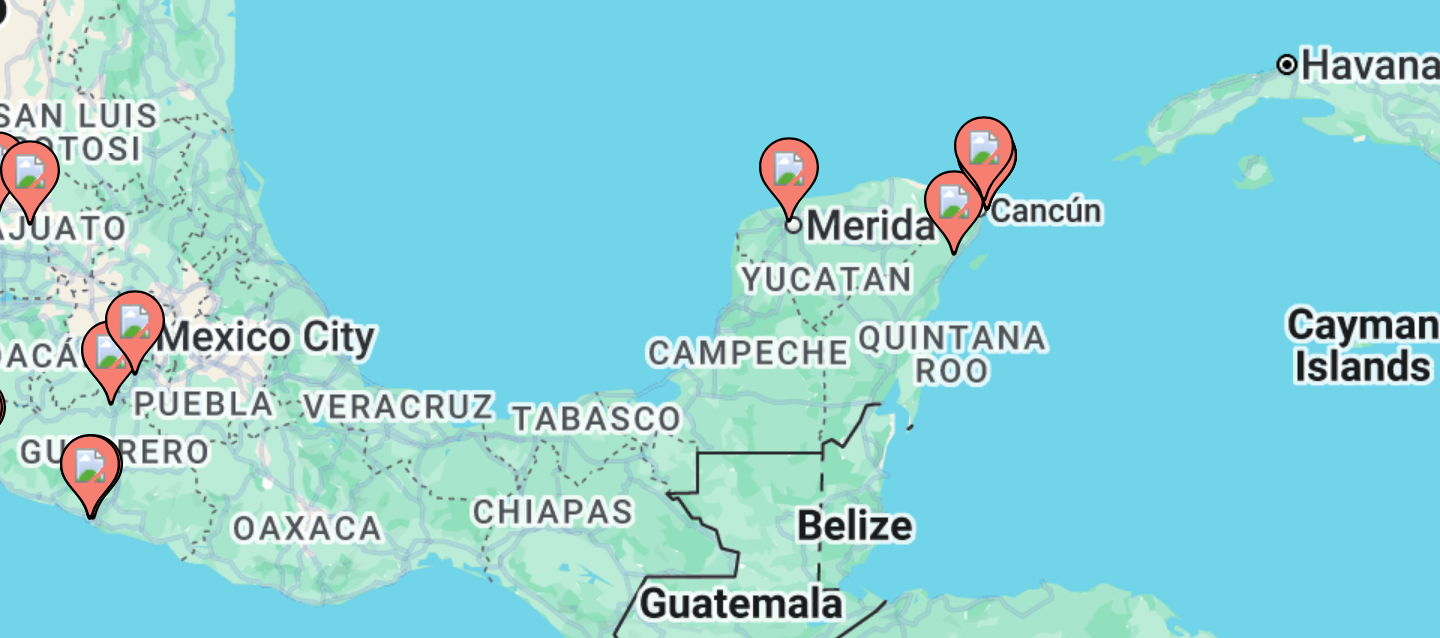 drag, startPoint x: 518, startPoint y: 376, endPoint x: 409, endPoint y: 242, distance: 172.7339 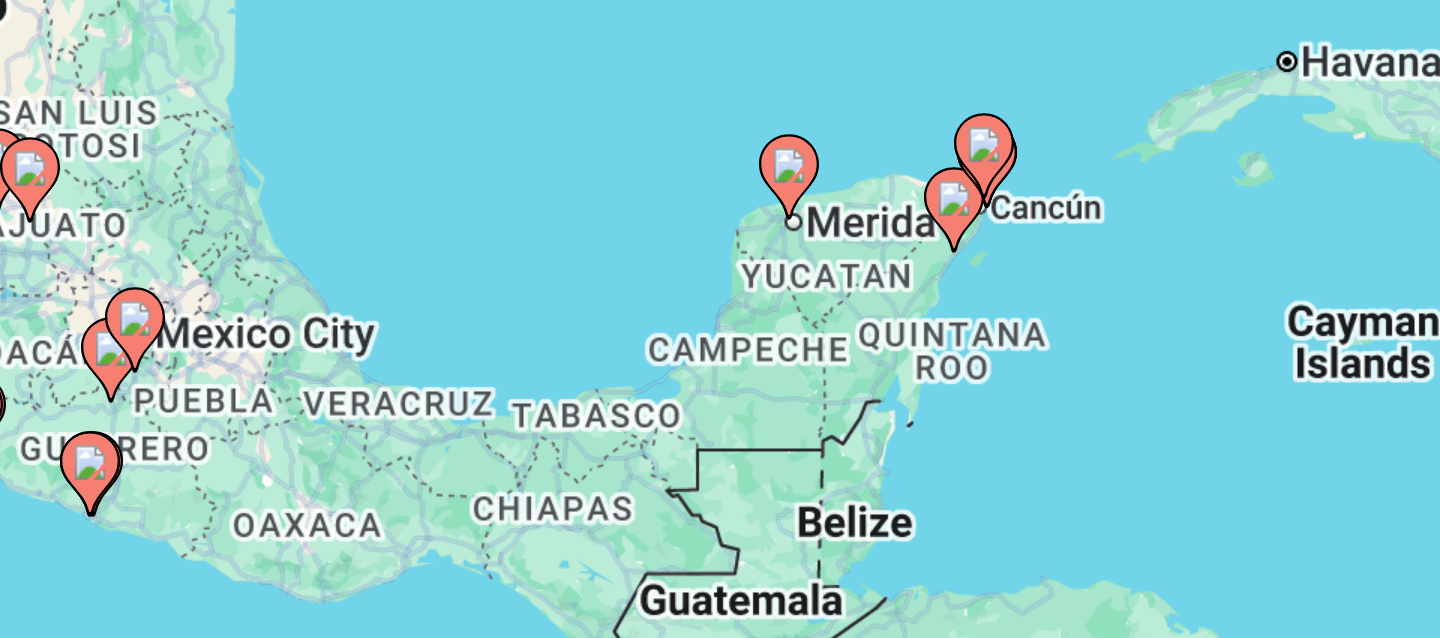 click 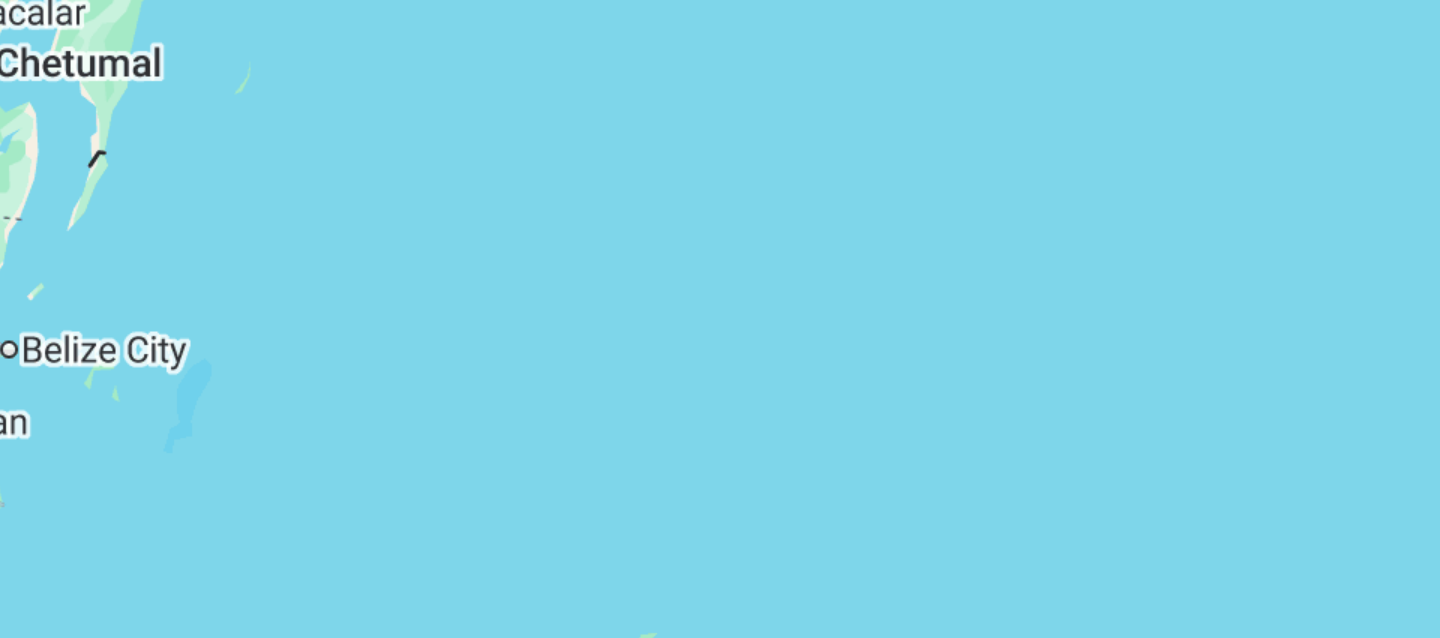 drag, startPoint x: 517, startPoint y: 282, endPoint x: 698, endPoint y: 413, distance: 223.43231 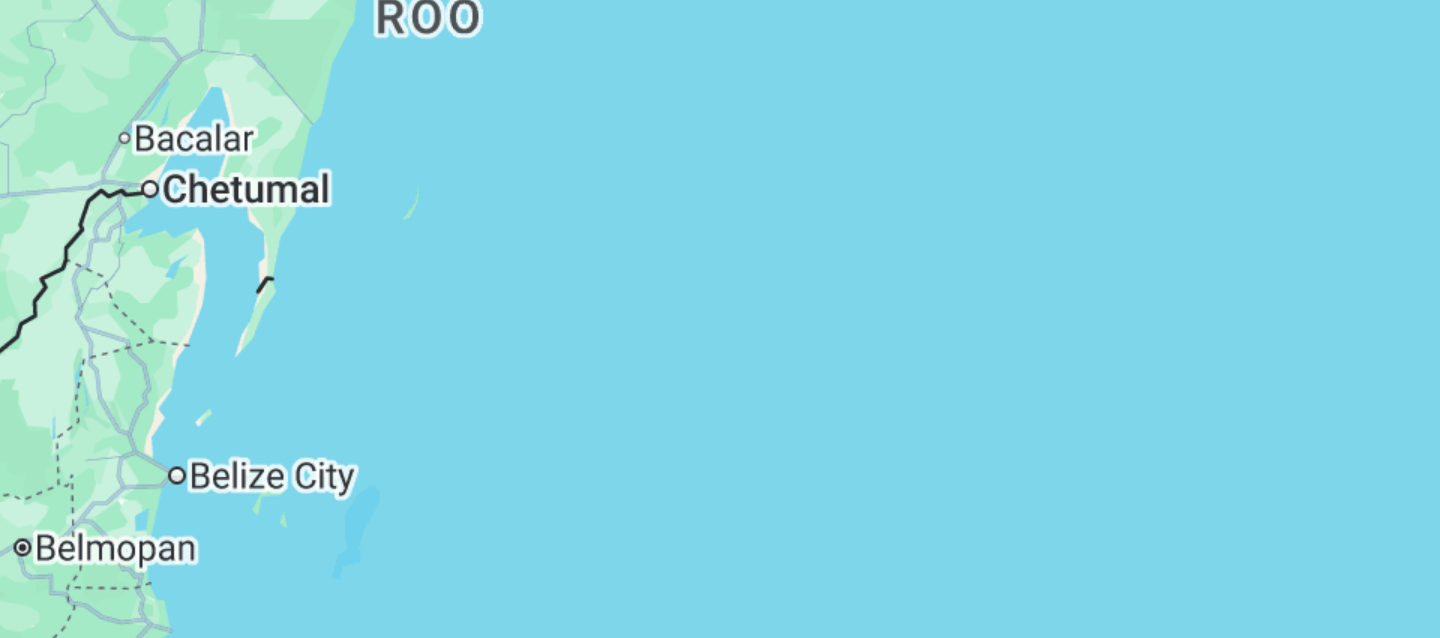 drag, startPoint x: 557, startPoint y: 314, endPoint x: 615, endPoint y: 412, distance: 113.87713 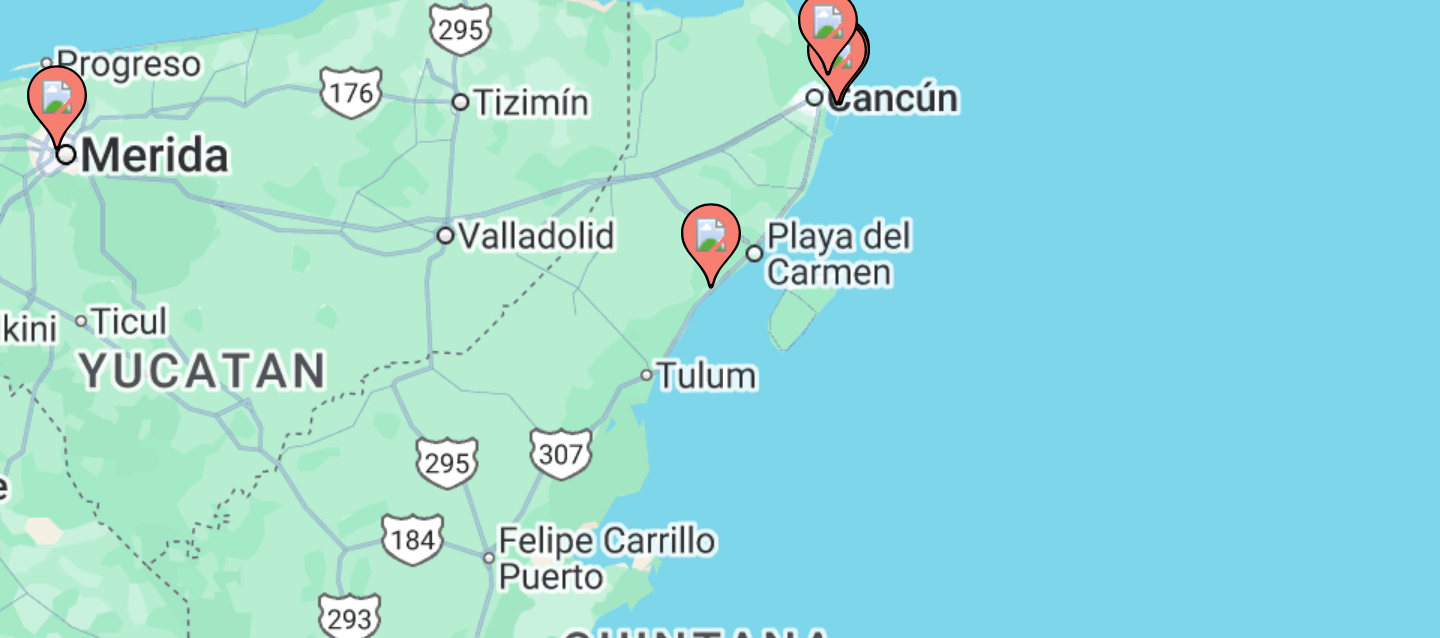 drag, startPoint x: 554, startPoint y: 272, endPoint x: 554, endPoint y: 371, distance: 99 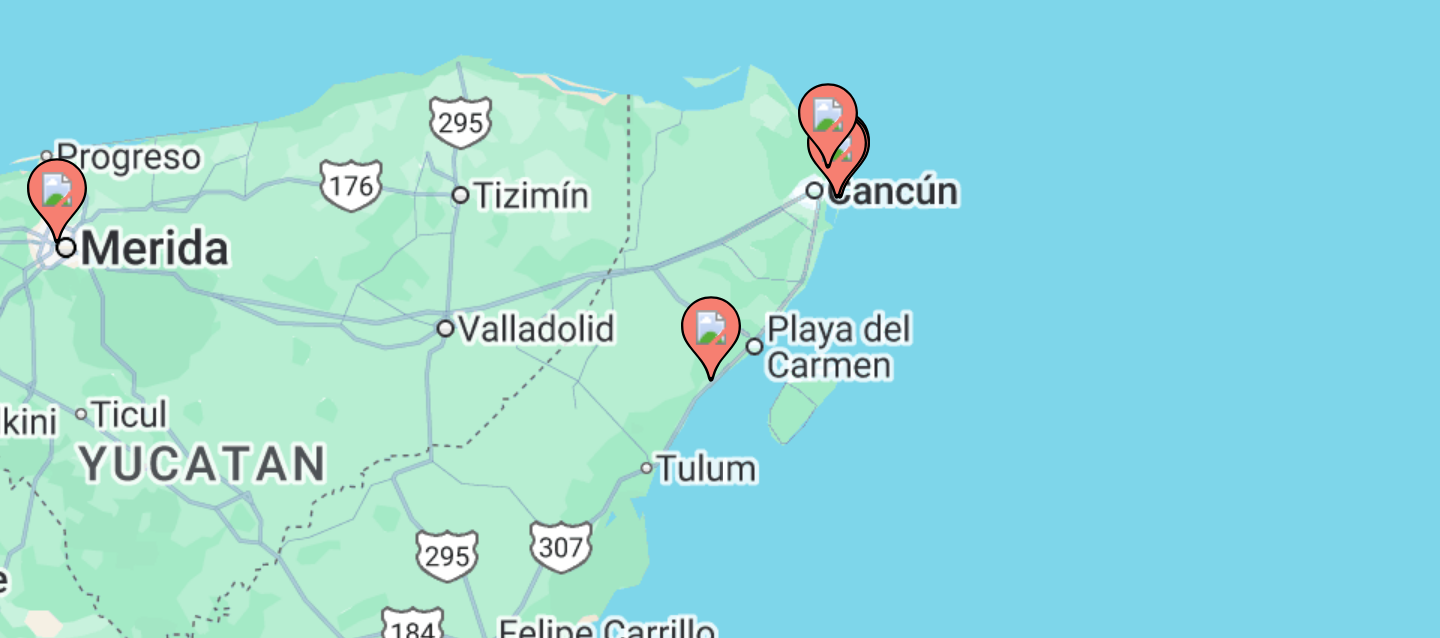 click at bounding box center [562, 281] 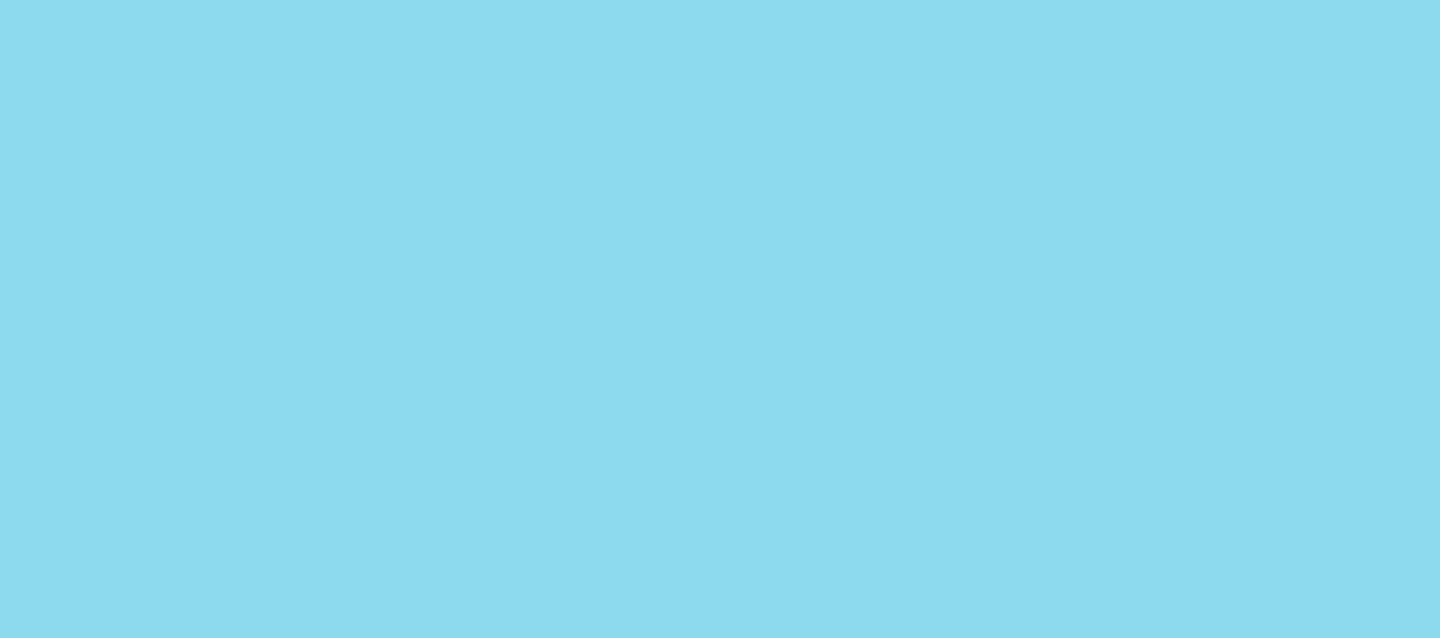drag, startPoint x: 481, startPoint y: 280, endPoint x: 641, endPoint y: 410, distance: 206.15529 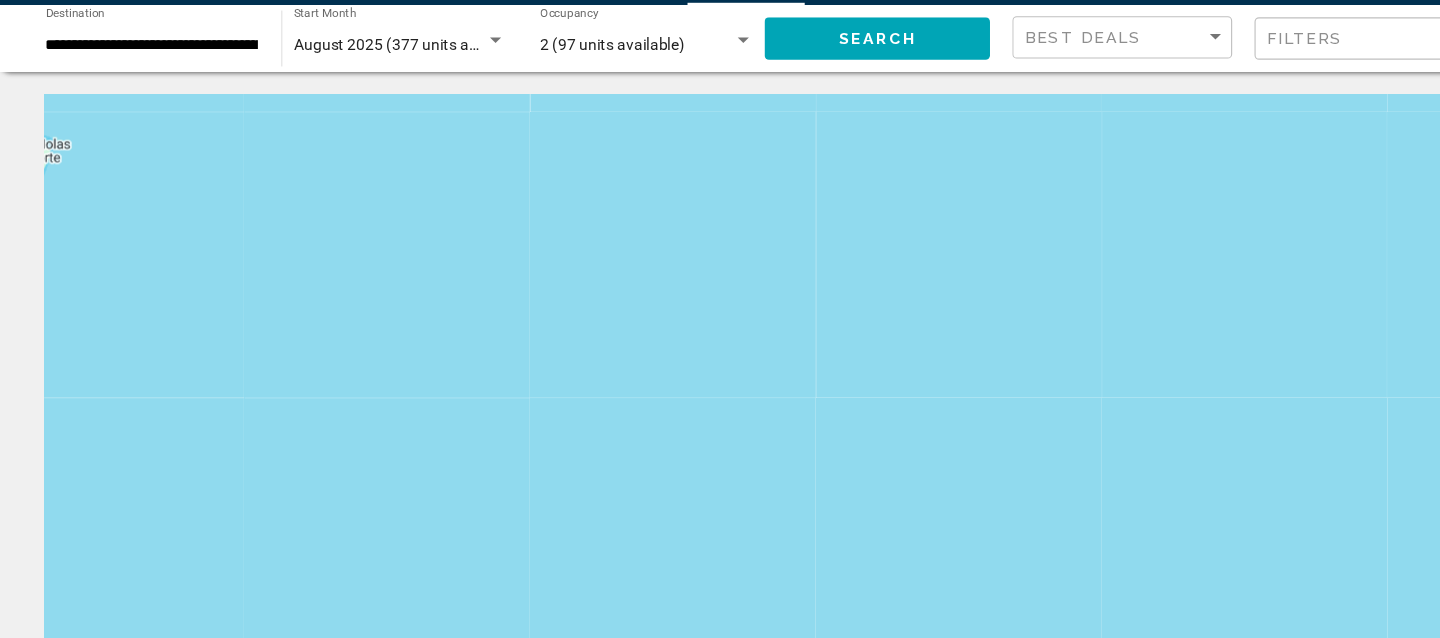 drag, startPoint x: 485, startPoint y: 347, endPoint x: 535, endPoint y: 357, distance: 50.990196 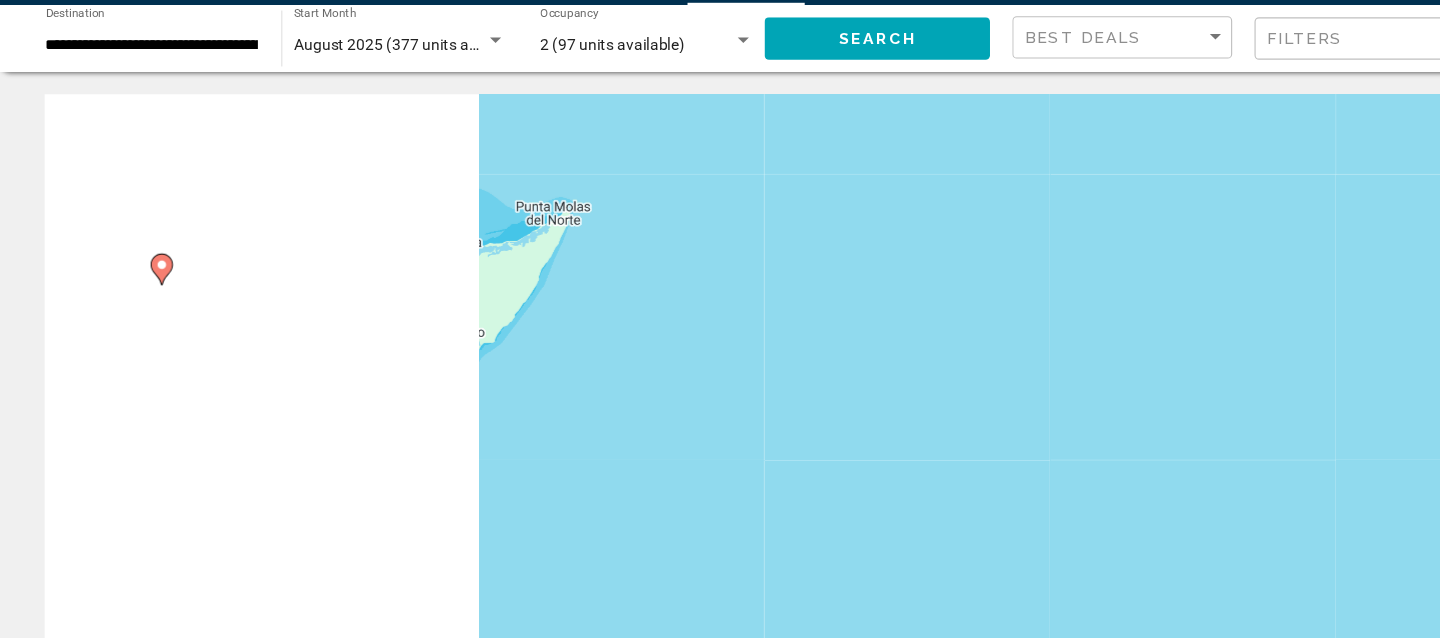 drag, startPoint x: 386, startPoint y: 285, endPoint x: 861, endPoint y: 329, distance: 477.03354 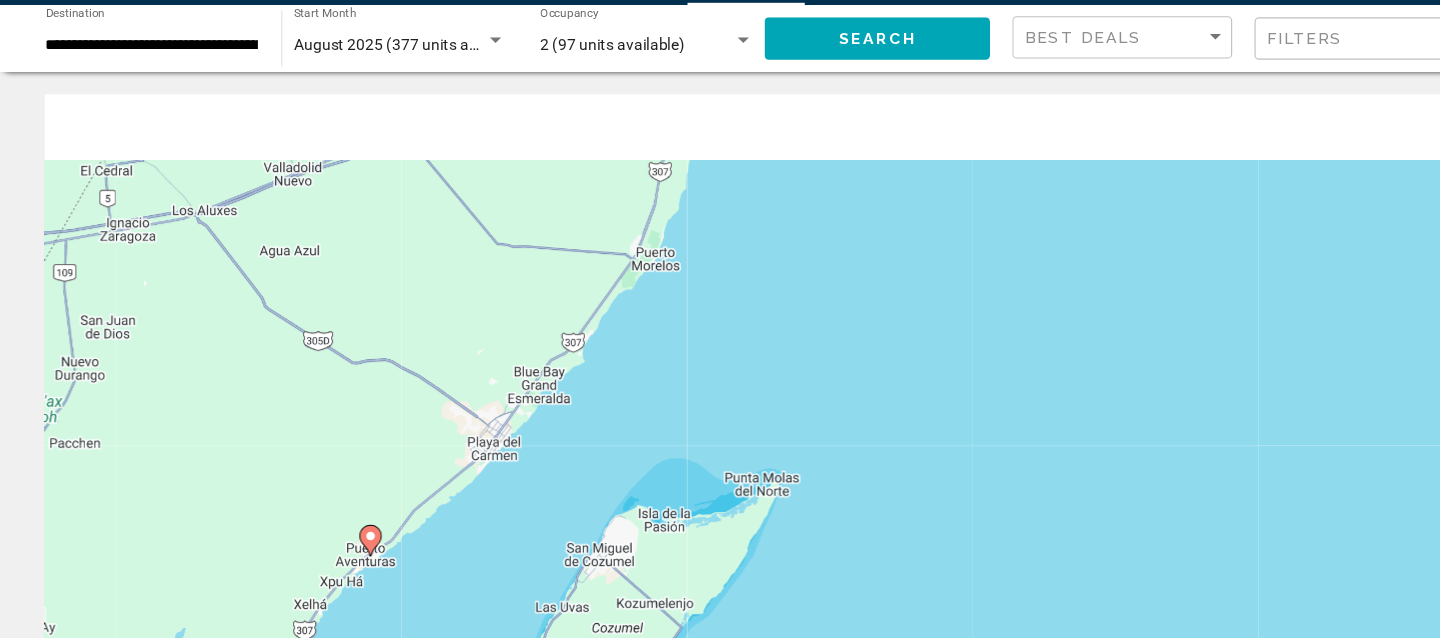 drag, startPoint x: 469, startPoint y: 227, endPoint x: 582, endPoint y: 516, distance: 310.3063 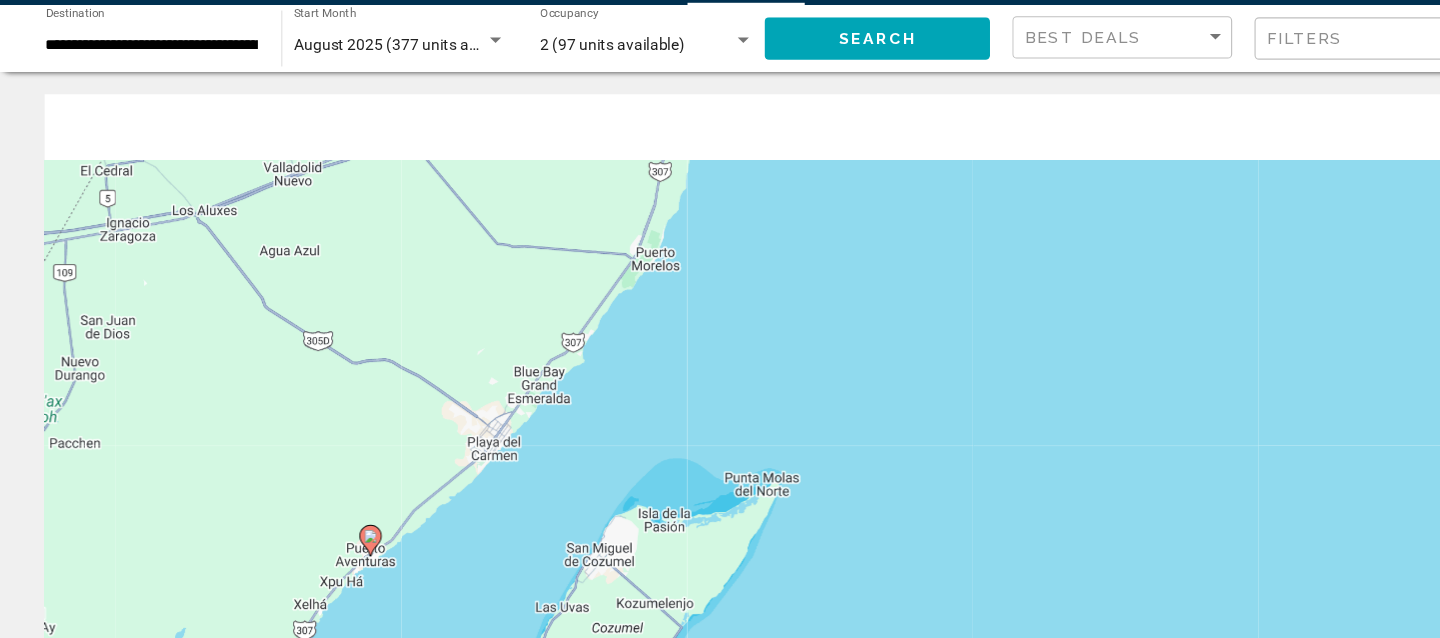 click on "To navigate, press the arrow keys. To activate drag with keyboard, press Alt + Enter. Once in keyboard drag state, use the arrow keys to move the marker. To complete the drag, press the Enter key. To cancel, press Escape." at bounding box center (720, 440) 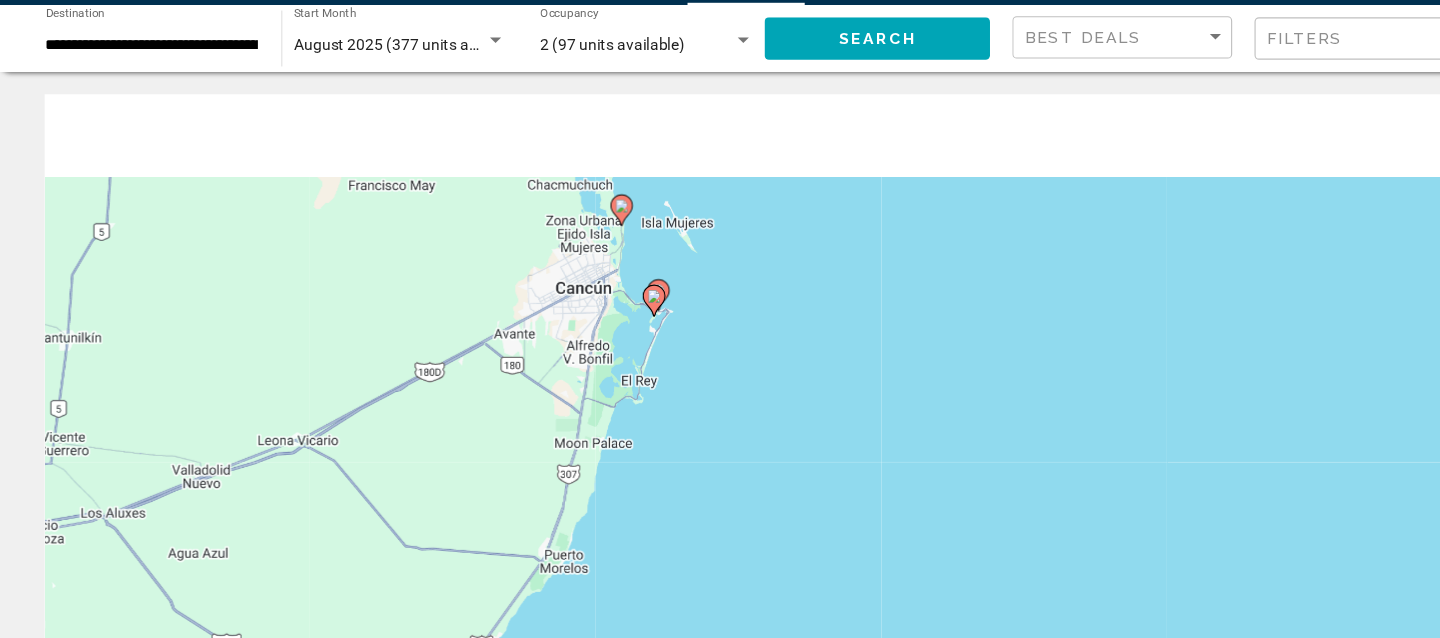 drag, startPoint x: 598, startPoint y: 252, endPoint x: 571, endPoint y: 496, distance: 245.4893 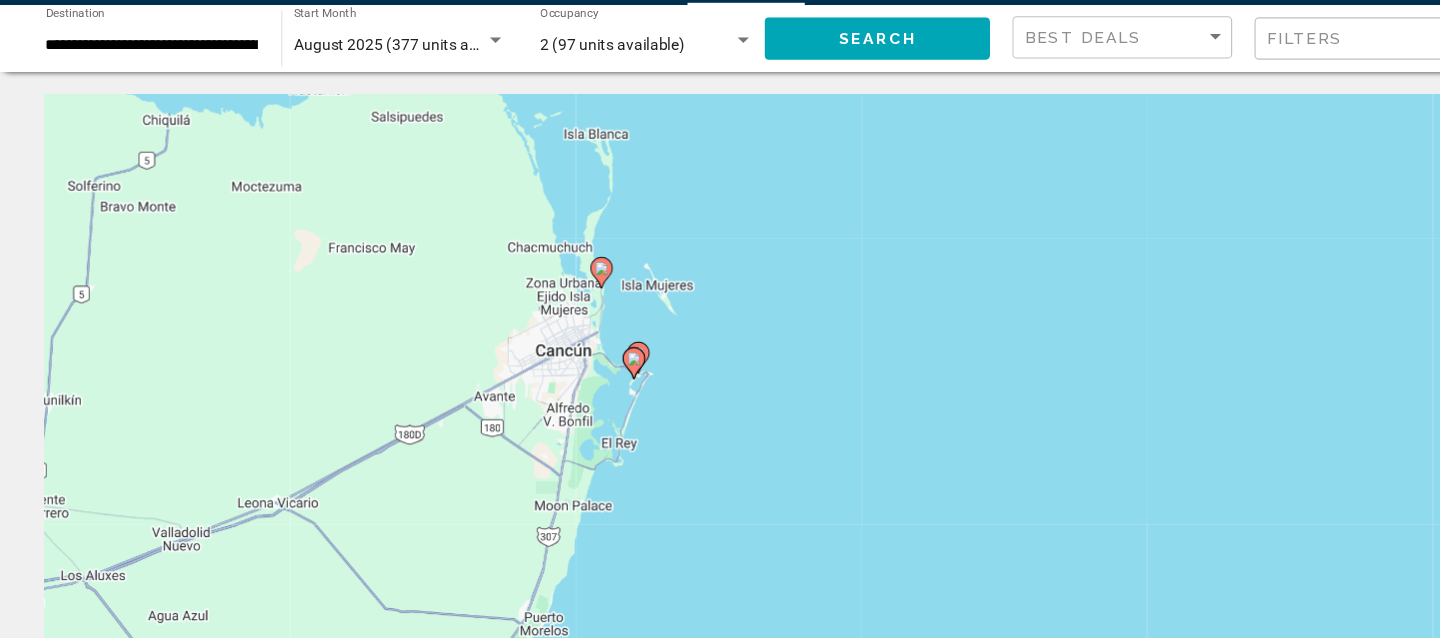 click 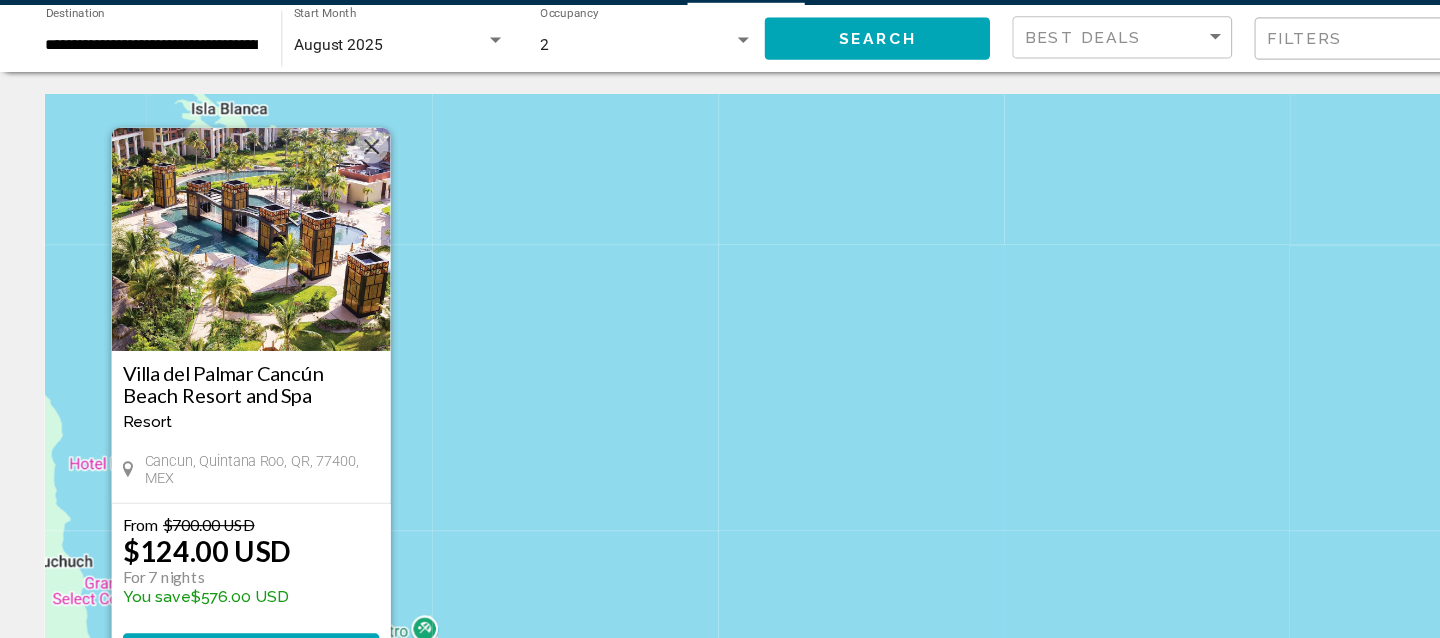 click at bounding box center (225, 270) 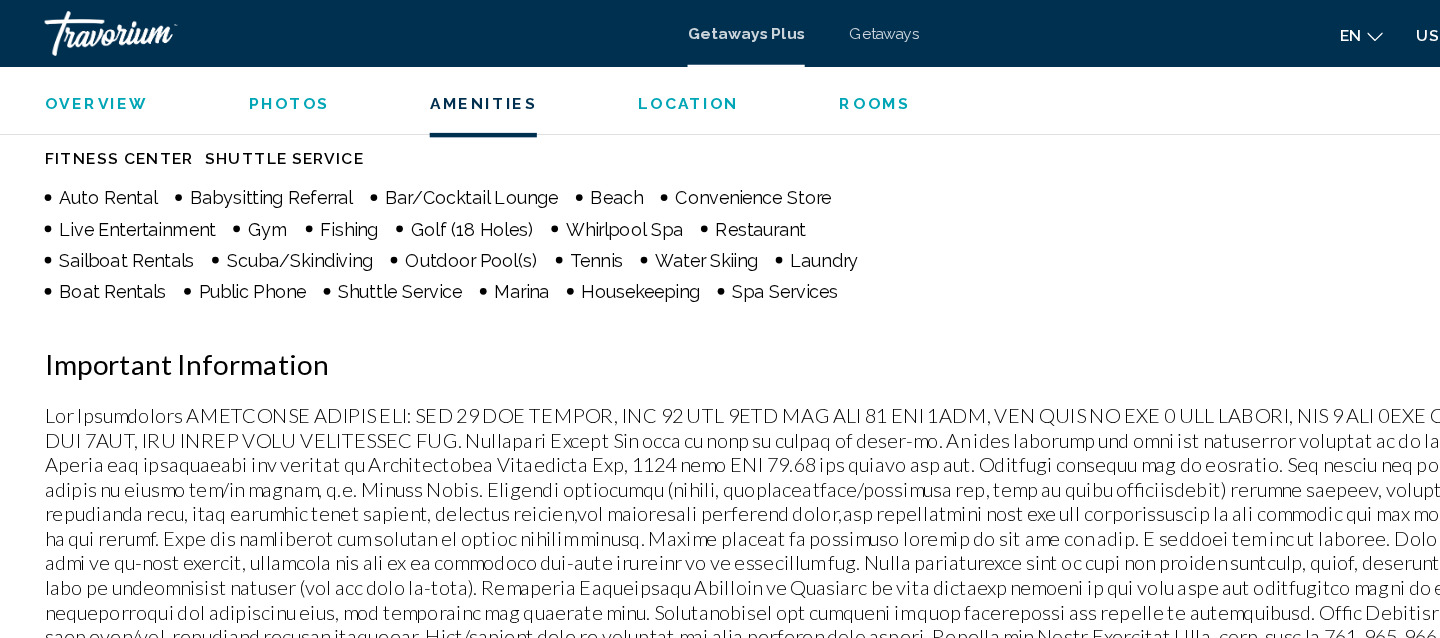 scroll, scrollTop: 1675, scrollLeft: 0, axis: vertical 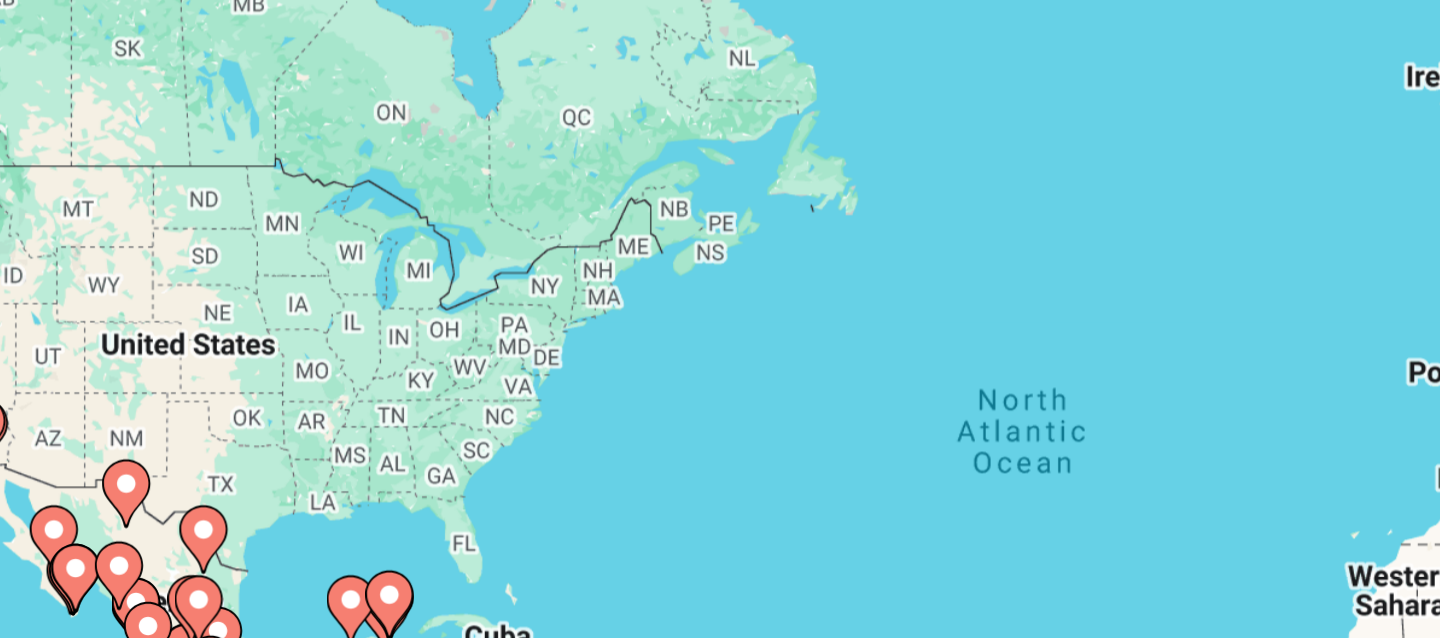 drag, startPoint x: 432, startPoint y: 419, endPoint x: 429, endPoint y: 297, distance: 122.03688 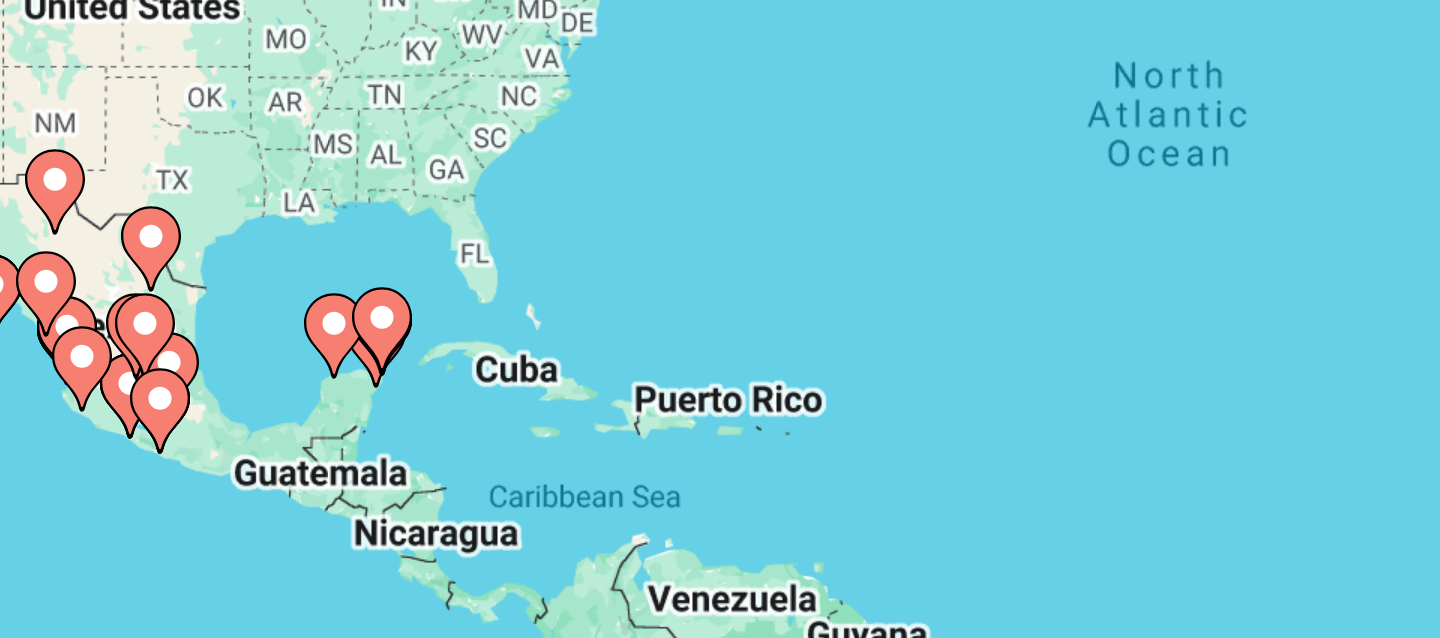 click 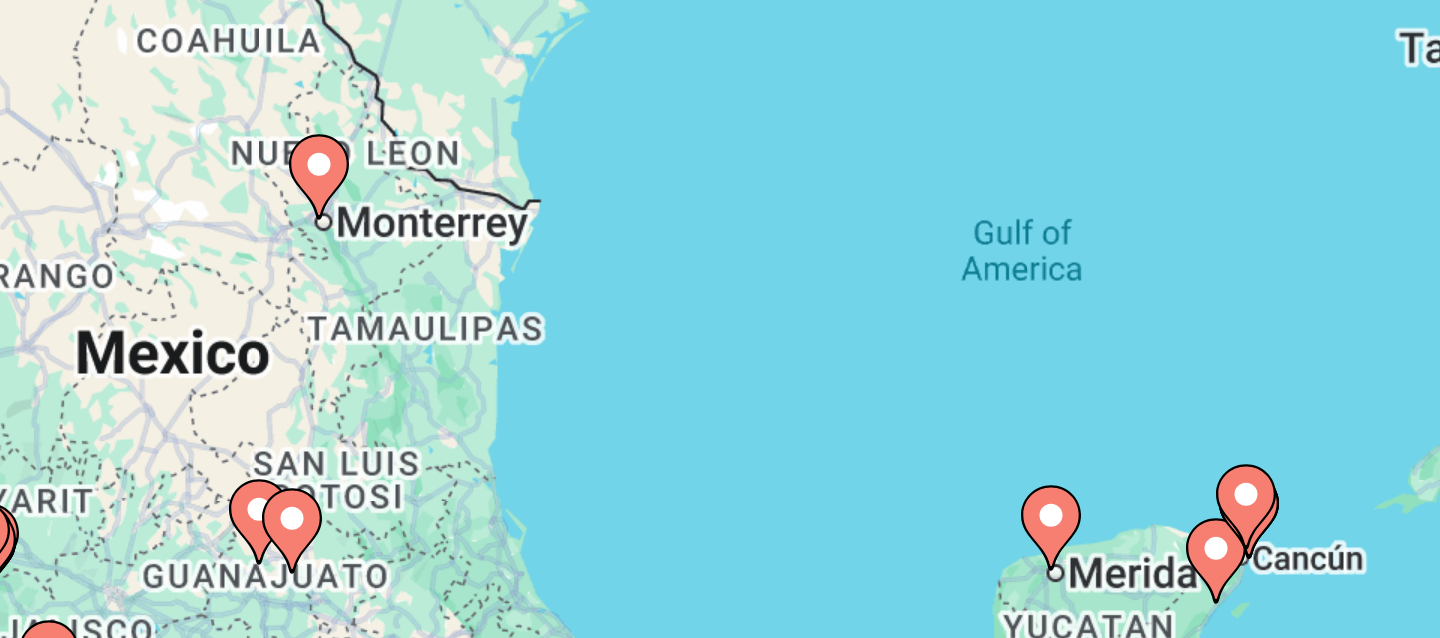 drag, startPoint x: 538, startPoint y: 400, endPoint x: 405, endPoint y: 340, distance: 145.9075 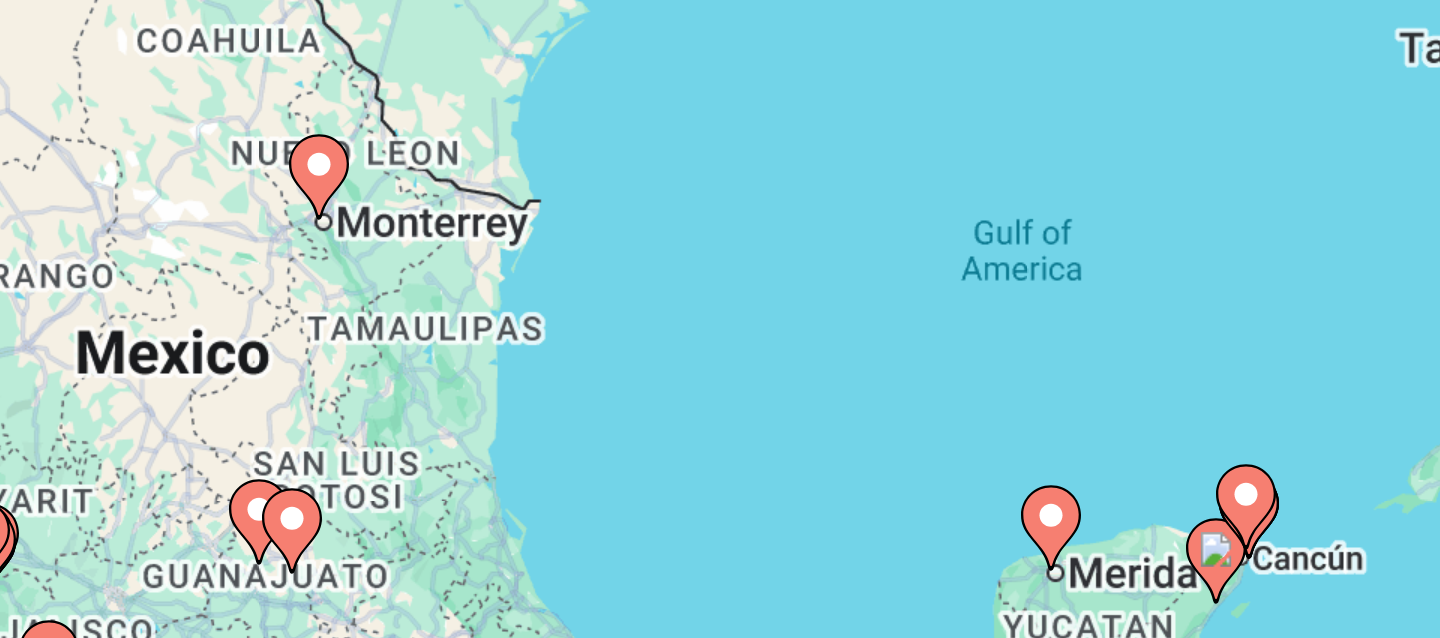 click on "To activate drag with keyboard, press Alt + Enter. Once in keyboard drag state, use the arrow keys to move the marker. To complete the drag, press the Enter key. To cancel, press Escape." at bounding box center [720, 440] 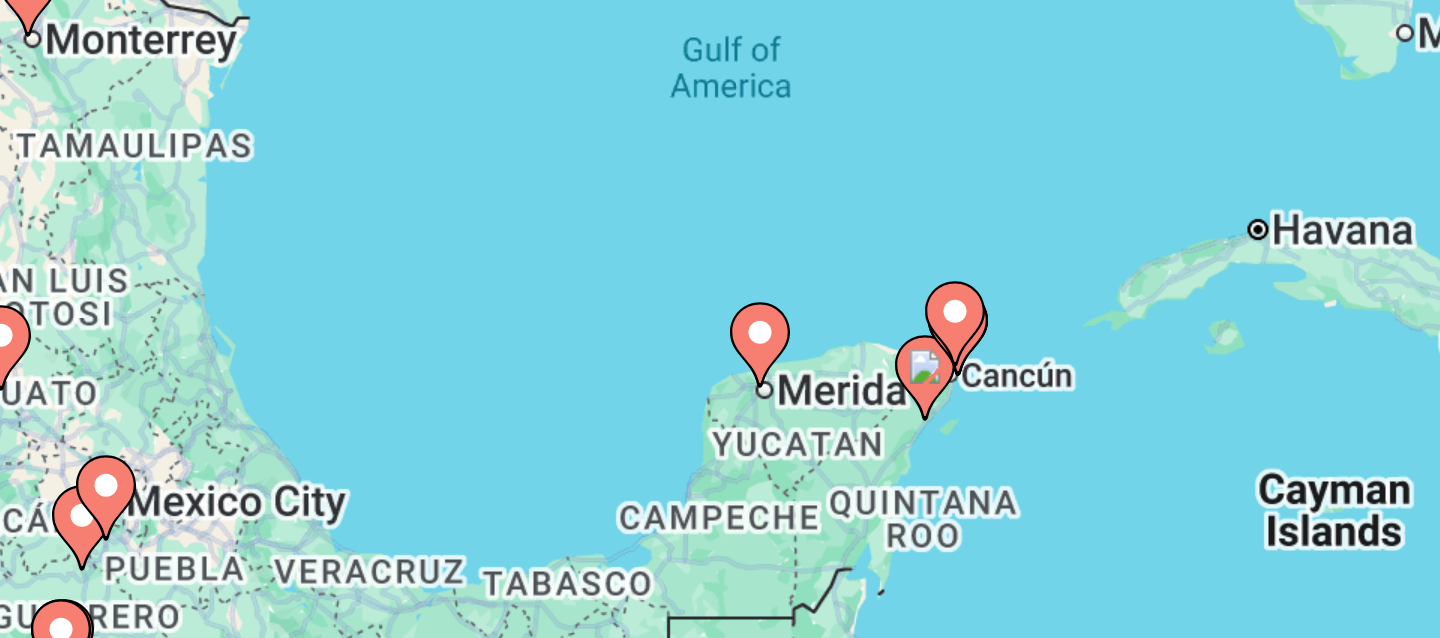 click 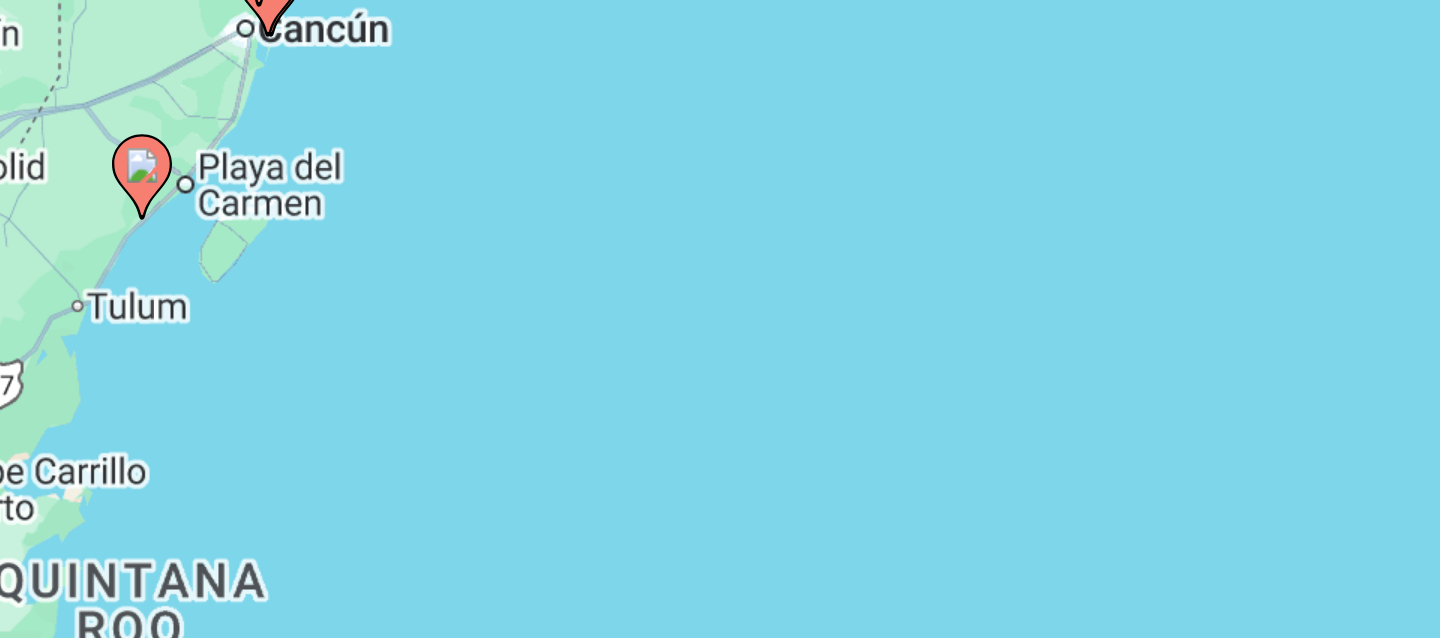 drag, startPoint x: 452, startPoint y: 333, endPoint x: 635, endPoint y: 410, distance: 198.53967 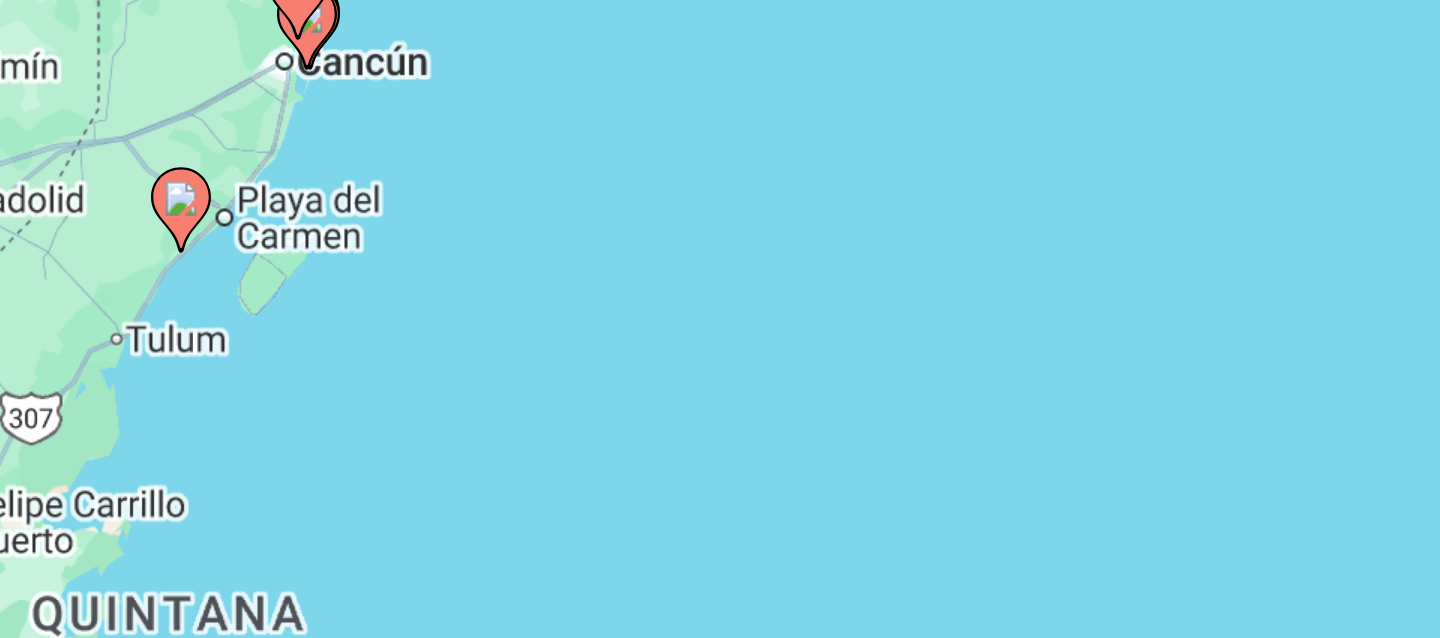 drag, startPoint x: 447, startPoint y: 296, endPoint x: 526, endPoint y: 346, distance: 93.49332 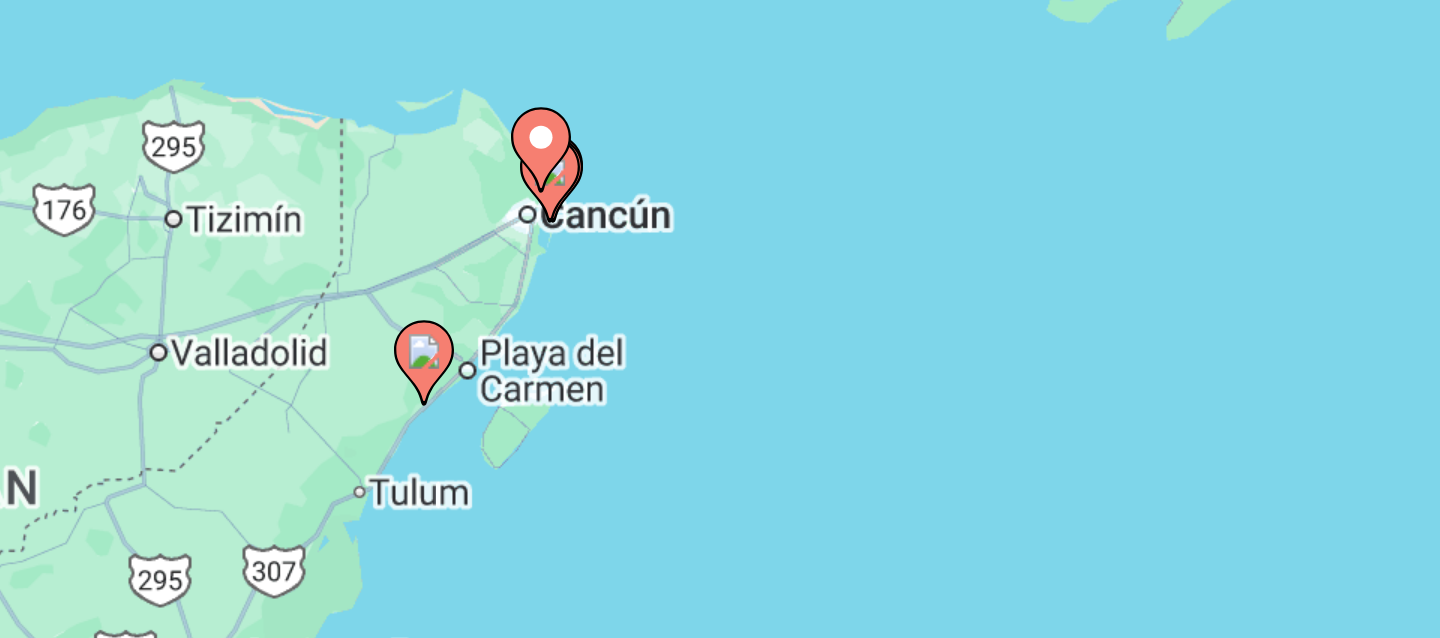 click at bounding box center [446, 300] 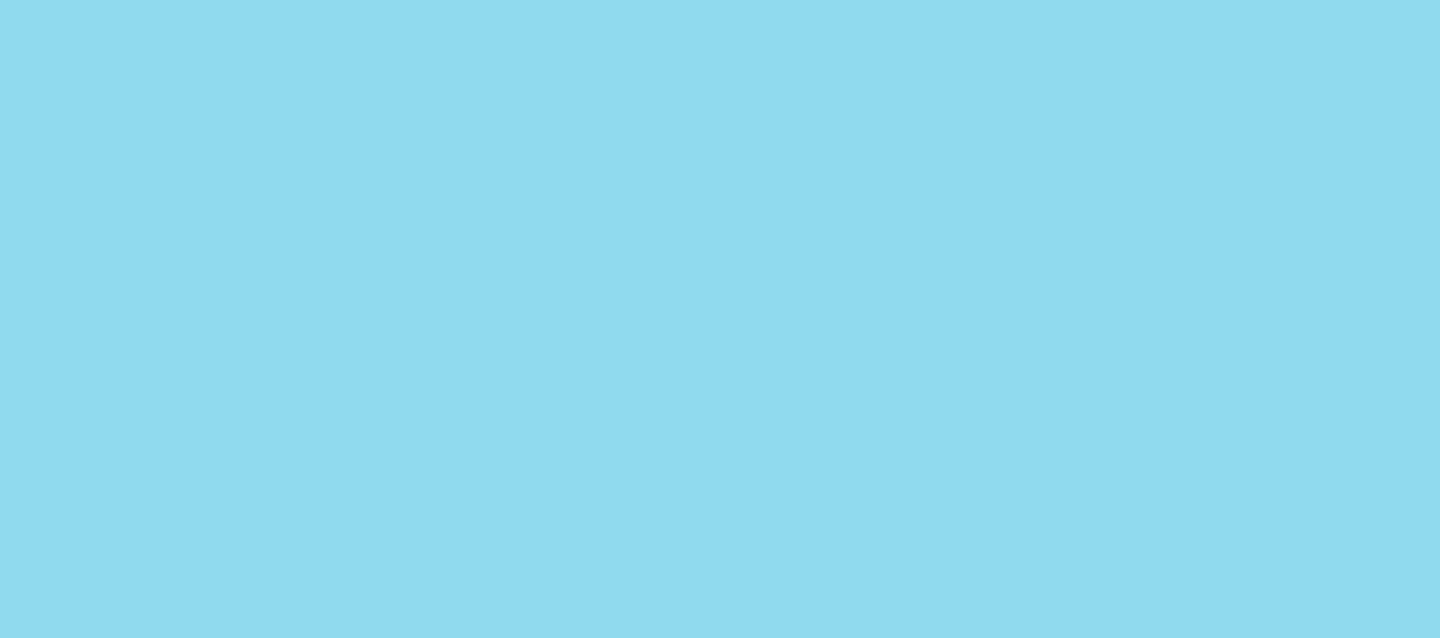 drag, startPoint x: 423, startPoint y: 300, endPoint x: 626, endPoint y: 382, distance: 218.93607 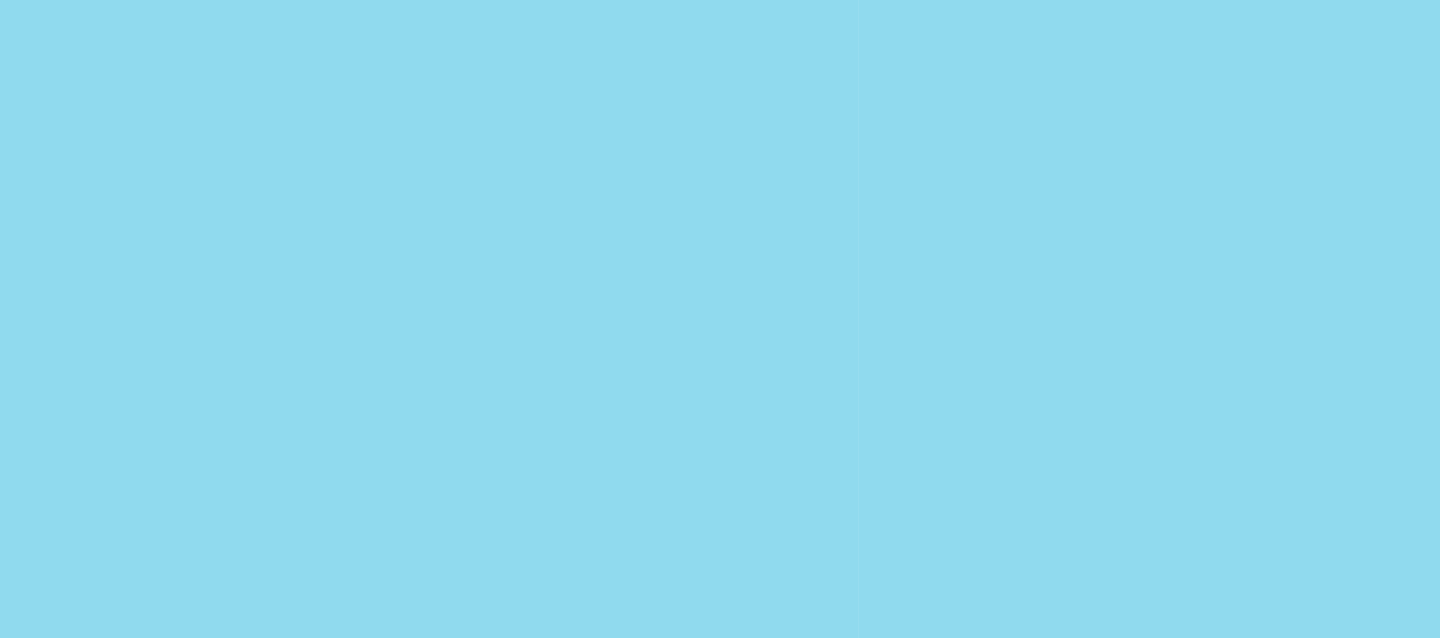 drag, startPoint x: 426, startPoint y: 283, endPoint x: 666, endPoint y: 369, distance: 254.94313 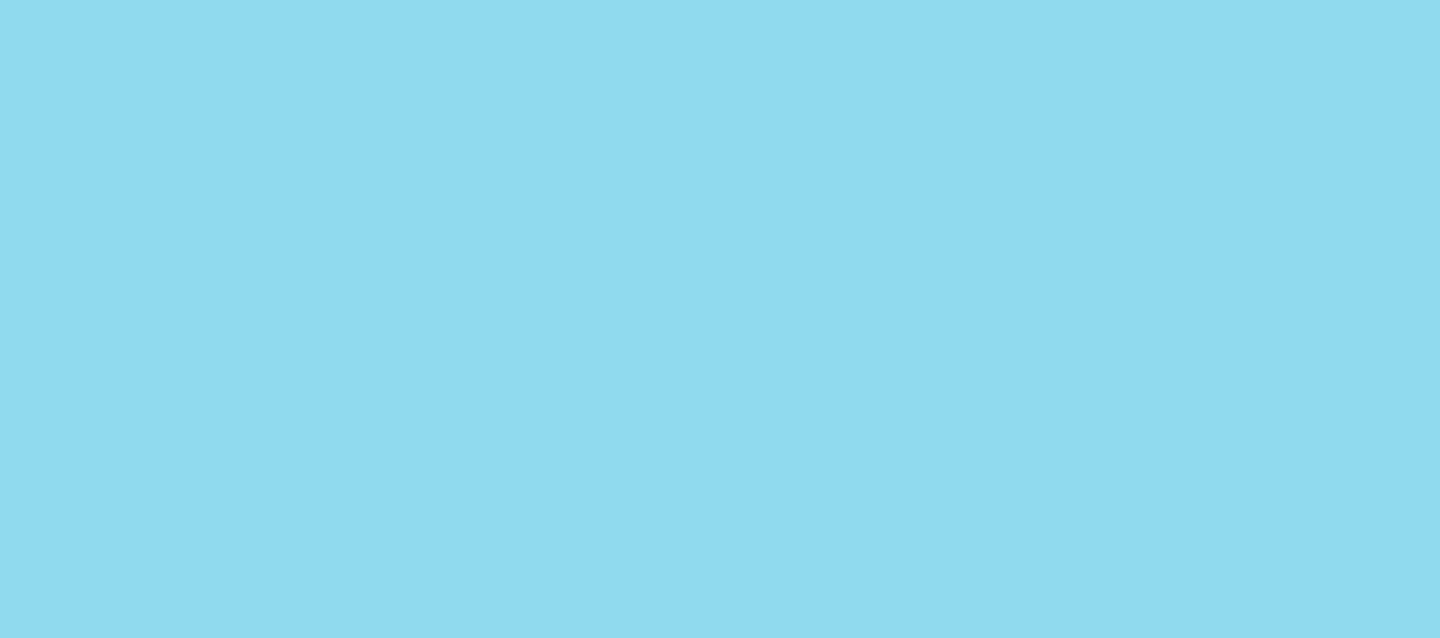 drag, startPoint x: 419, startPoint y: 304, endPoint x: 650, endPoint y: 330, distance: 232.4586 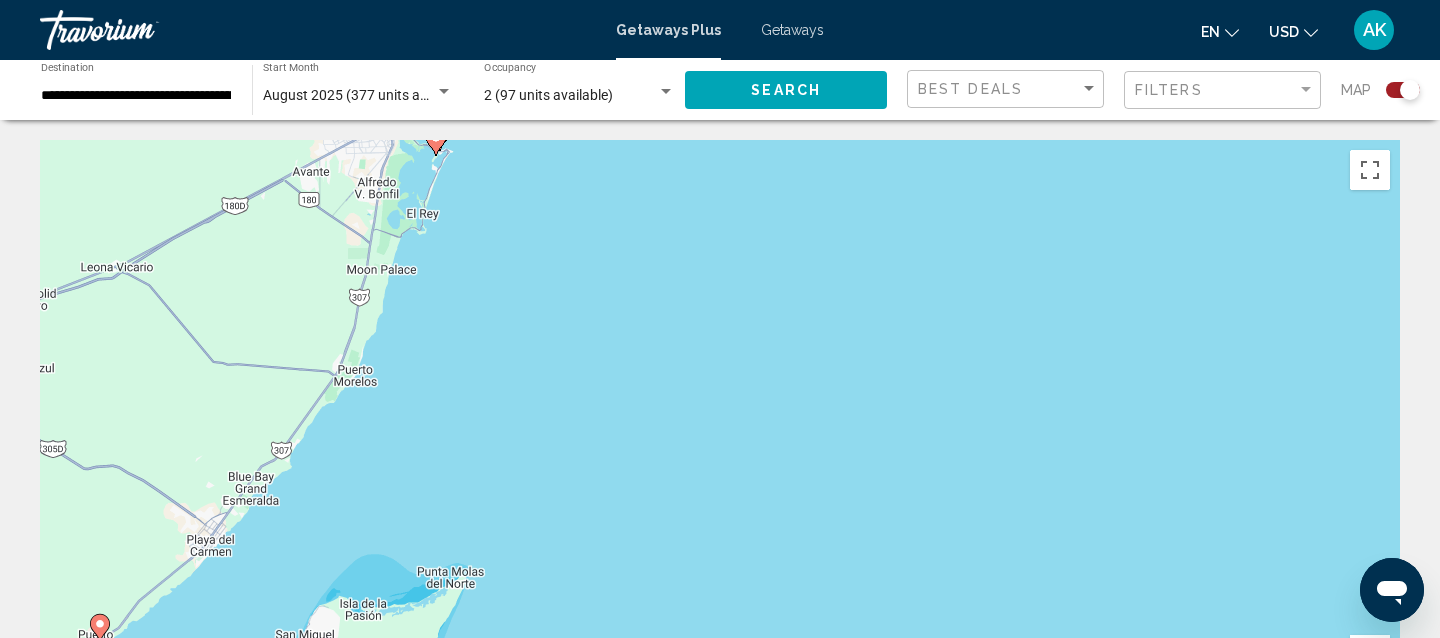 drag, startPoint x: 417, startPoint y: 267, endPoint x: 692, endPoint y: 419, distance: 314.2117 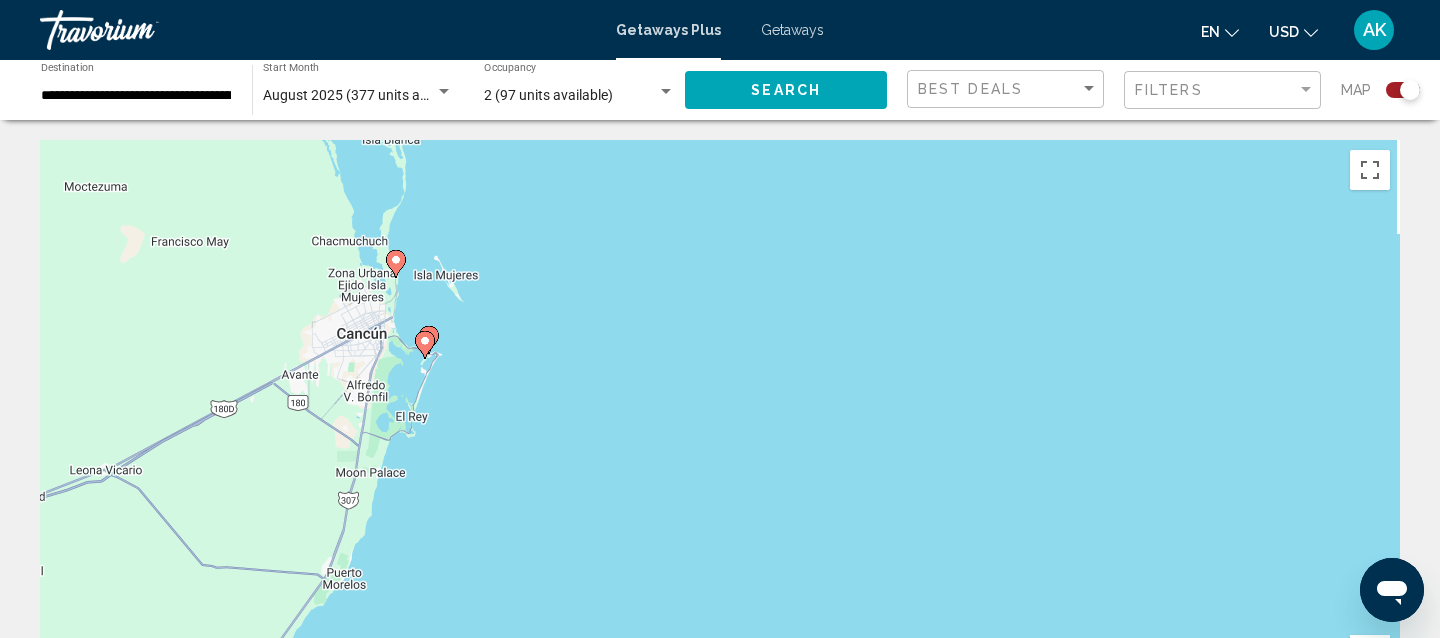 drag, startPoint x: 474, startPoint y: 236, endPoint x: 467, endPoint y: 437, distance: 201.12186 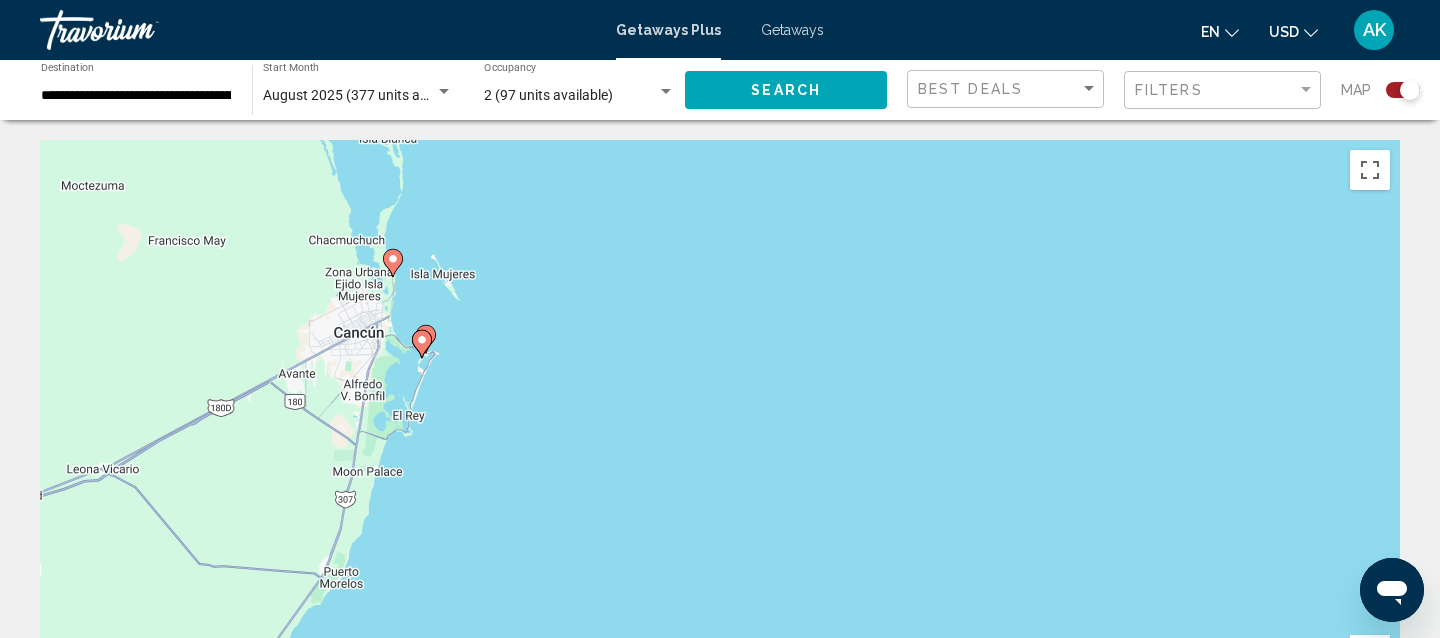 click 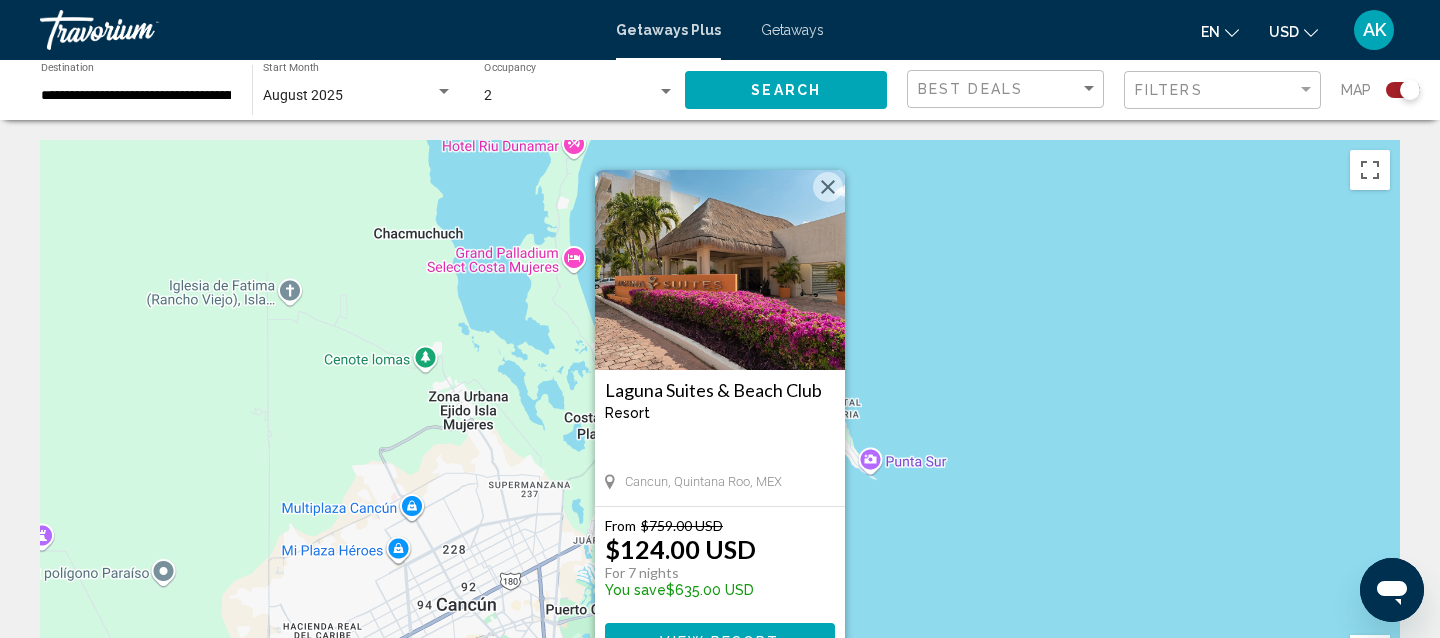 scroll, scrollTop: 86, scrollLeft: 0, axis: vertical 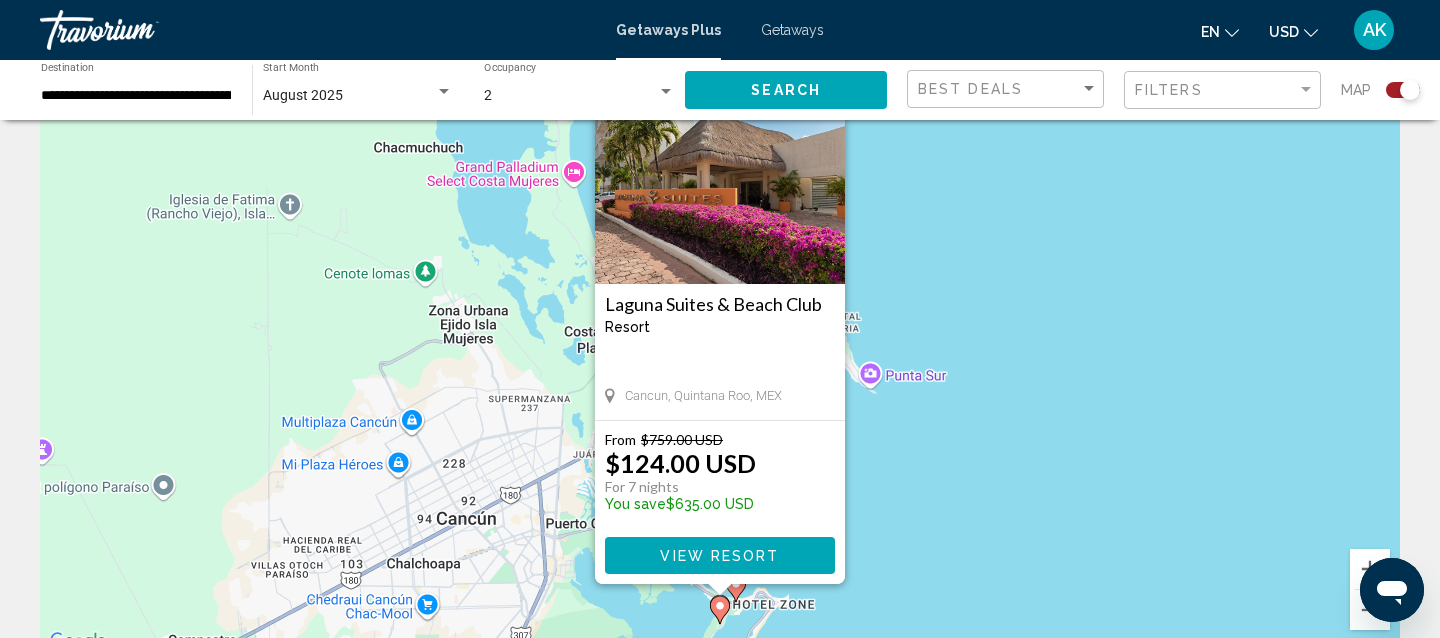 click on "View Resort" at bounding box center (719, 556) 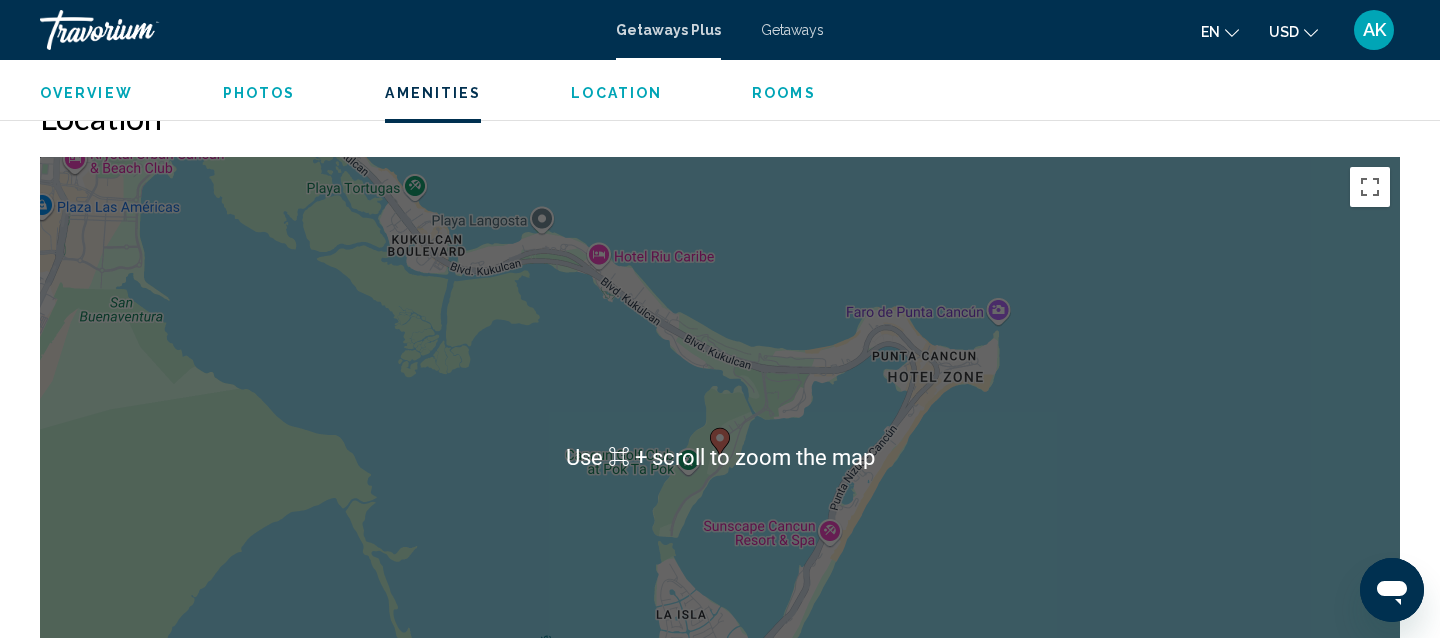 scroll, scrollTop: 2311, scrollLeft: 0, axis: vertical 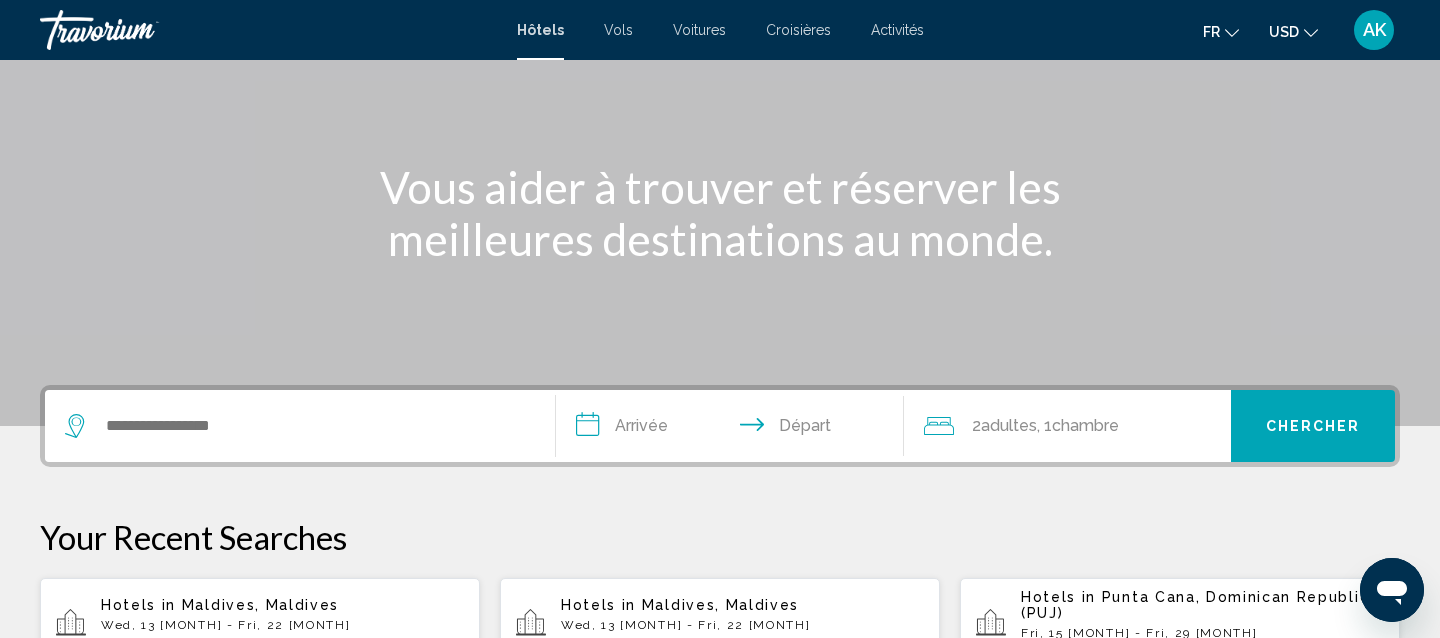 click at bounding box center [300, 426] 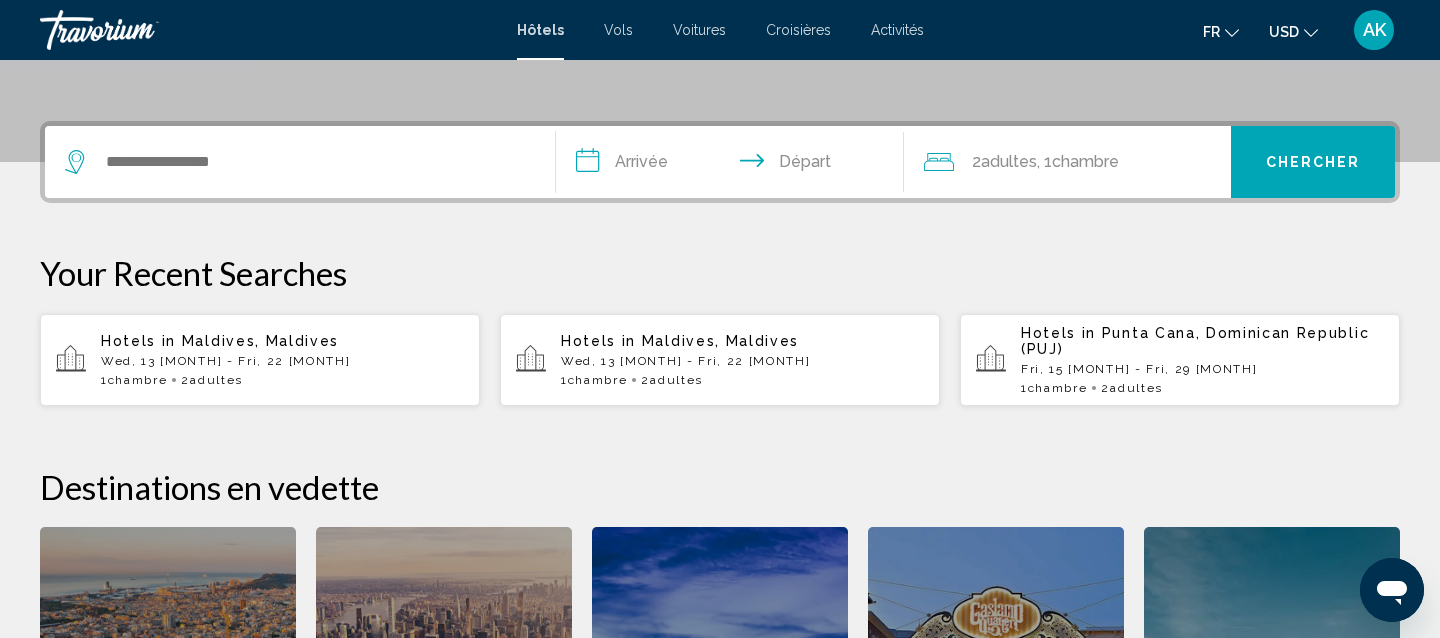 scroll, scrollTop: 494, scrollLeft: 0, axis: vertical 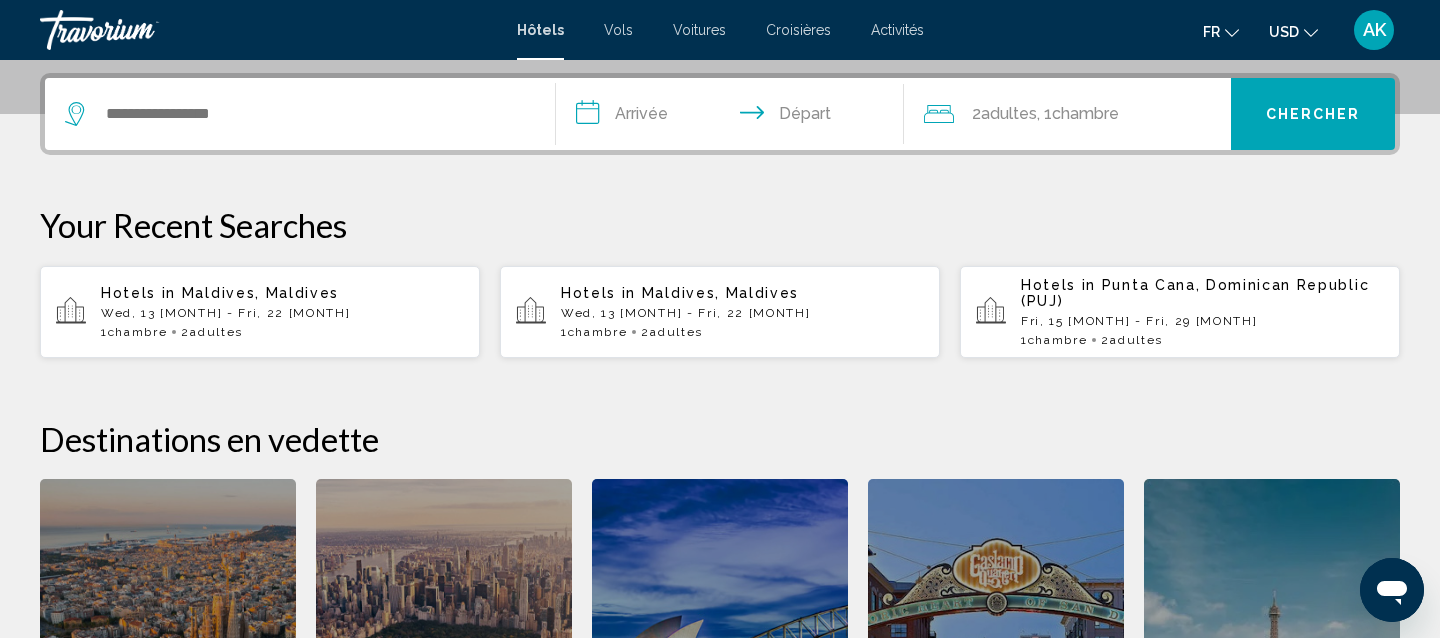 click on "**********" at bounding box center (720, 448) 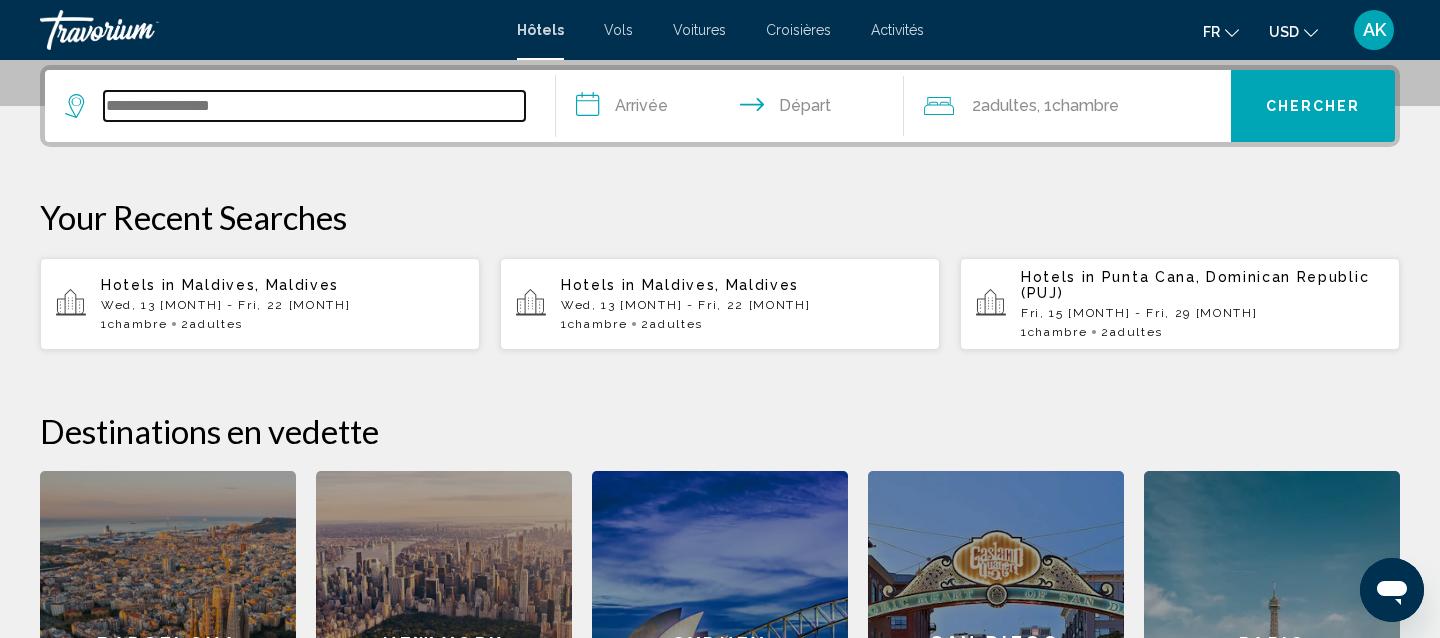 click at bounding box center (314, 106) 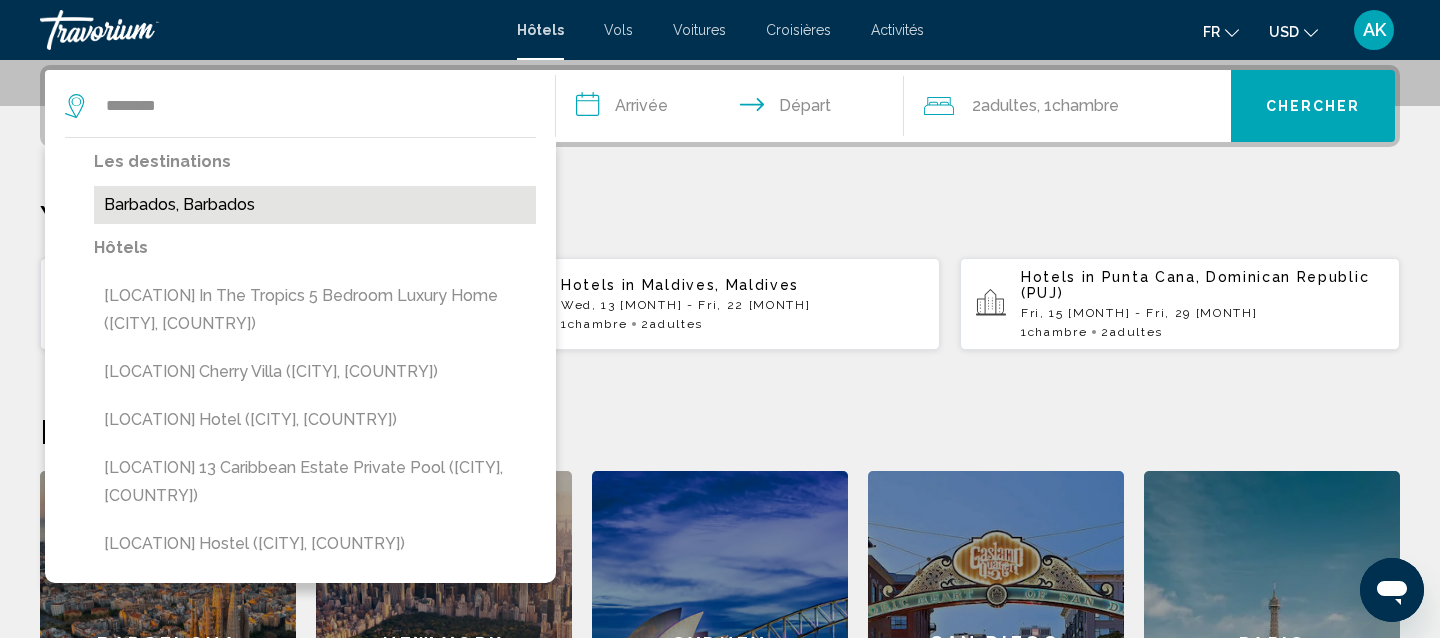 click on "Barbados, Barbados" at bounding box center (315, 205) 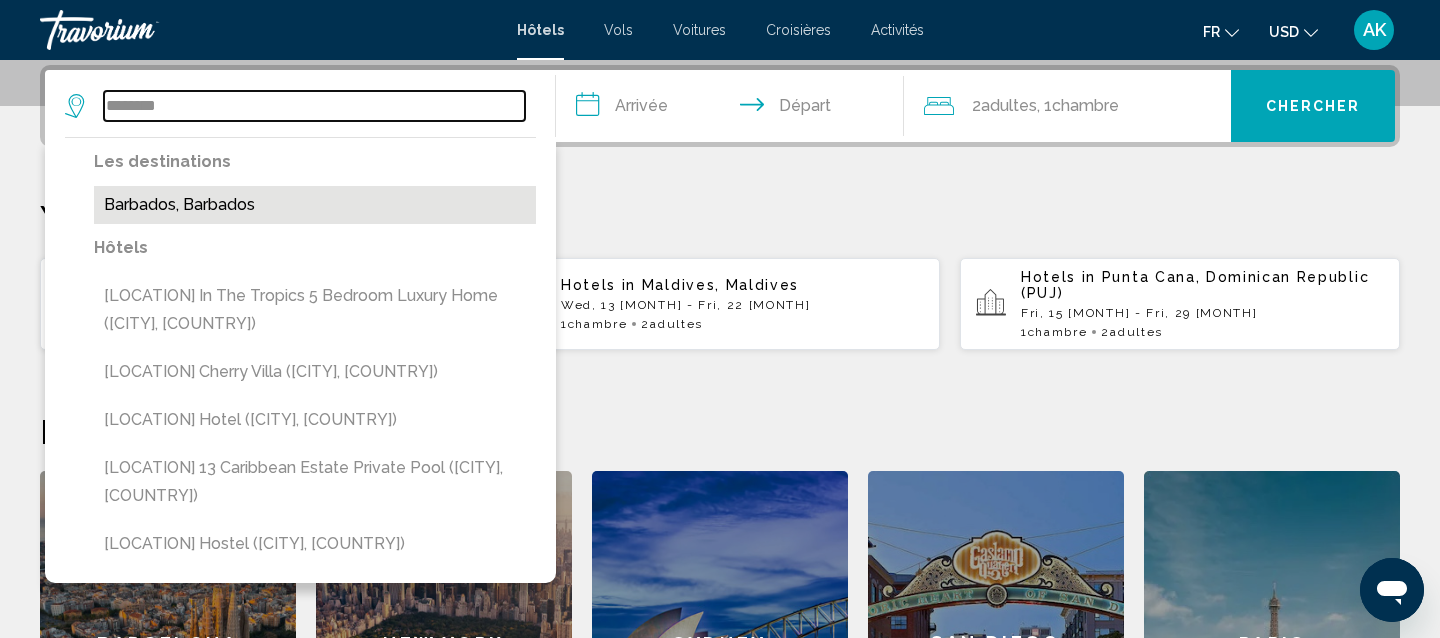 type on "**********" 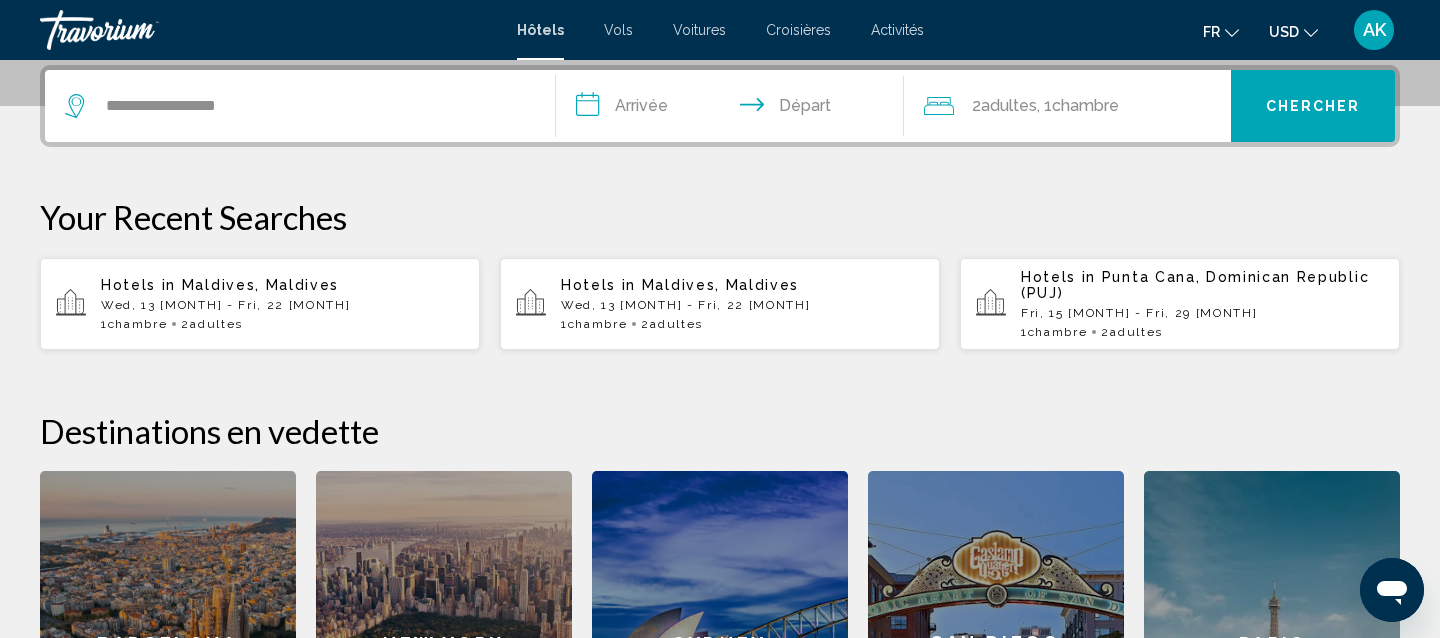 click on "**********" at bounding box center [734, 109] 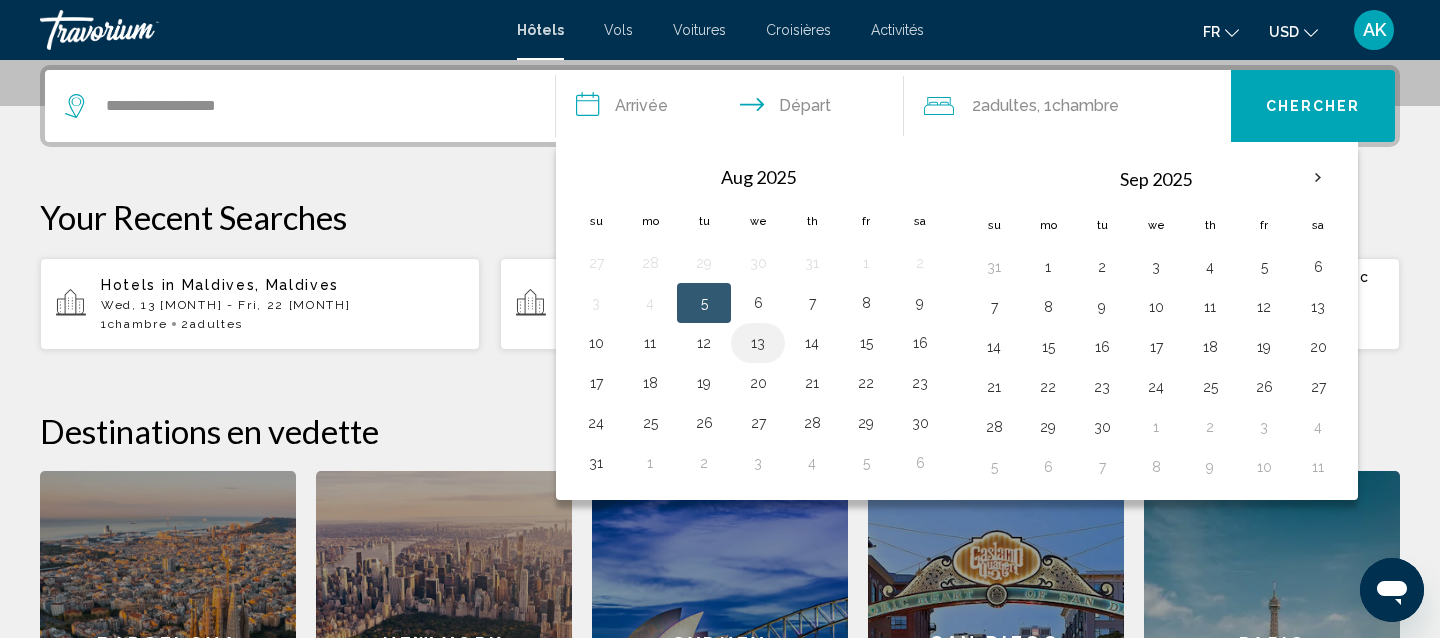 click on "13" at bounding box center [758, 343] 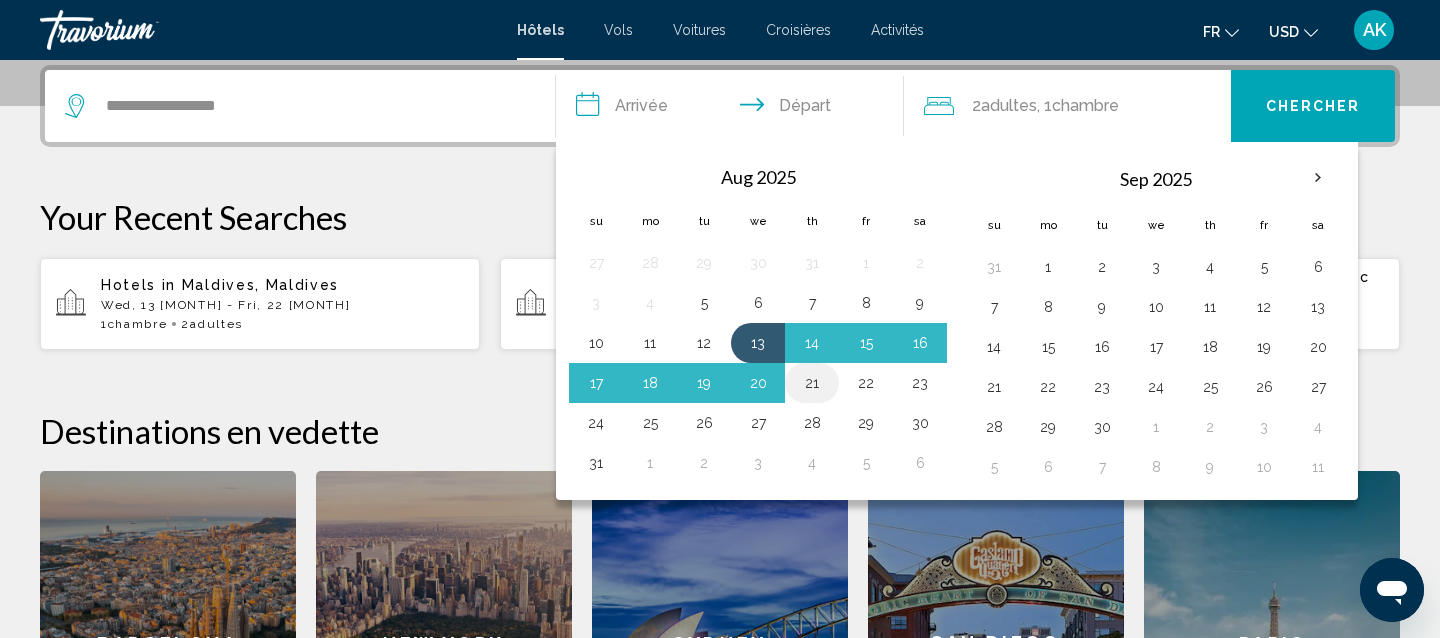 click on "21" at bounding box center [812, 383] 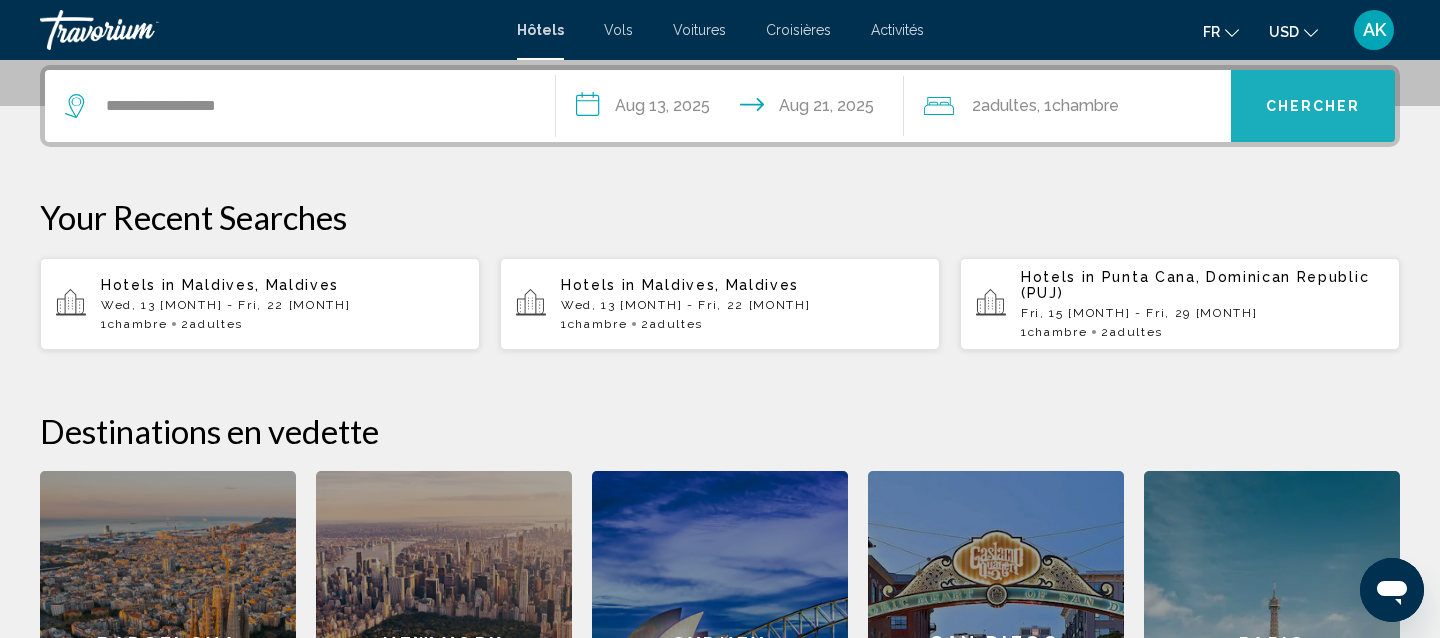 click on "Chercher" at bounding box center [1313, 107] 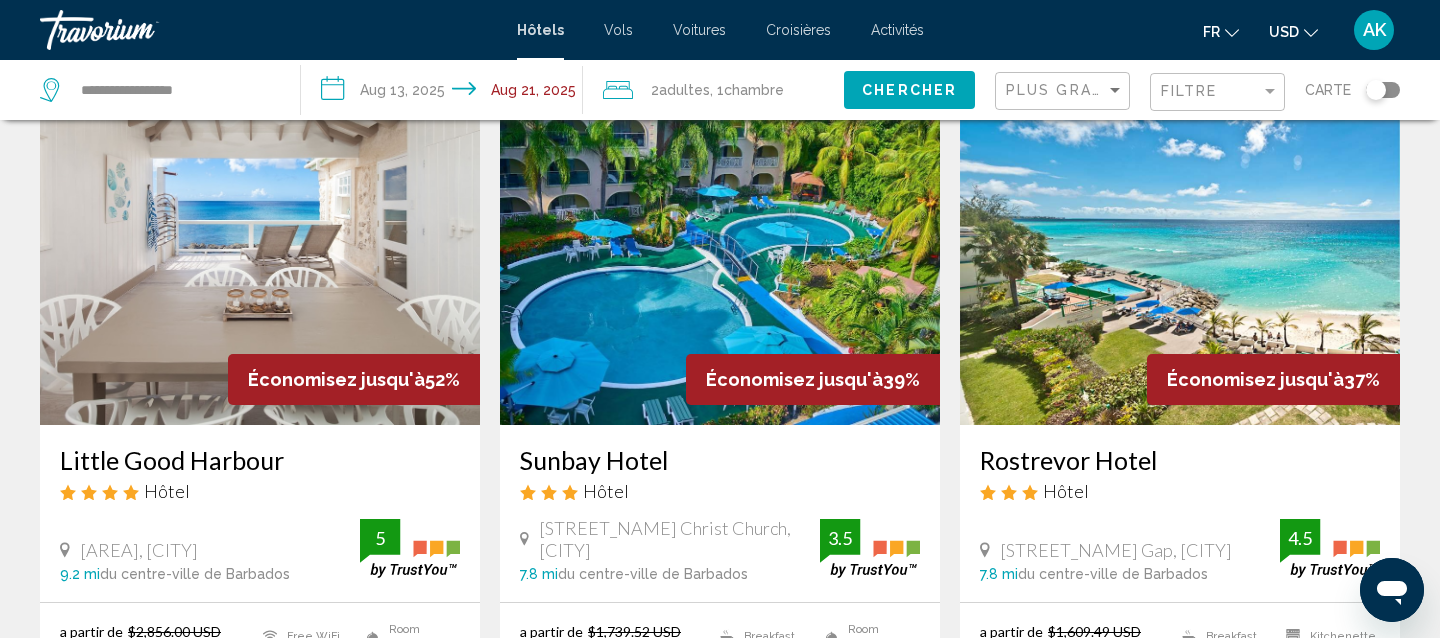 scroll, scrollTop: 0, scrollLeft: 0, axis: both 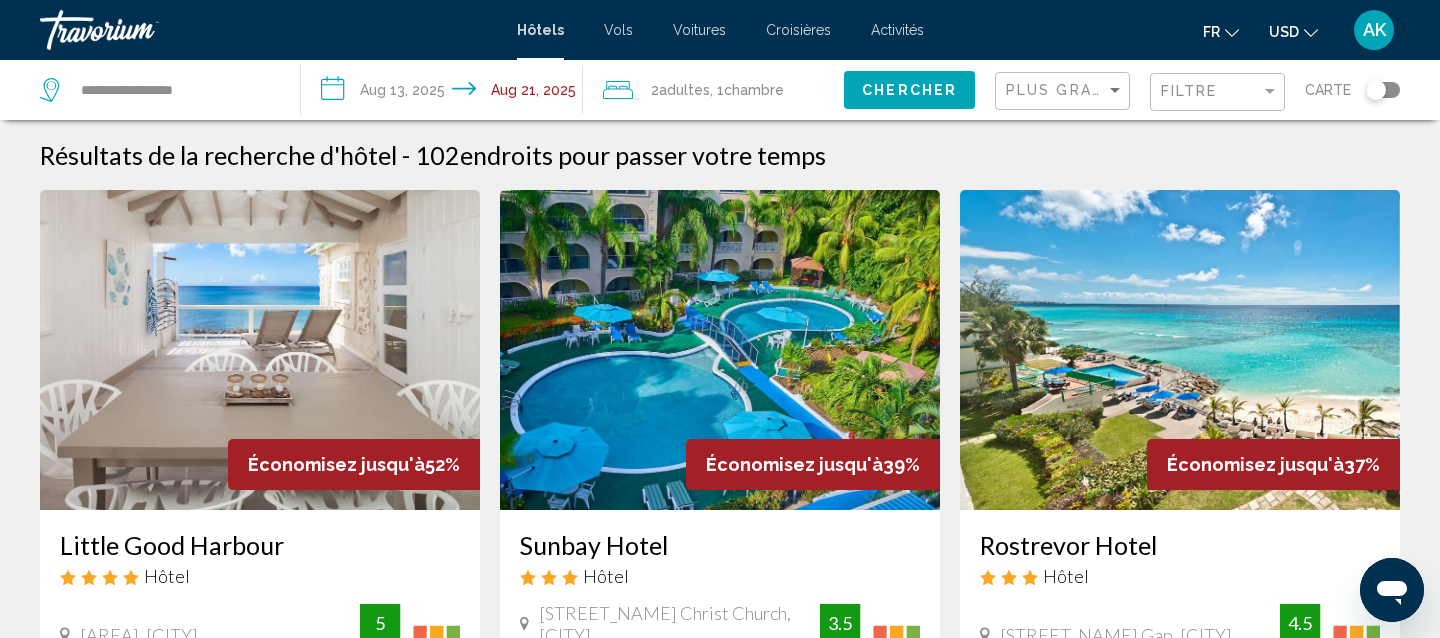 click on "**********" 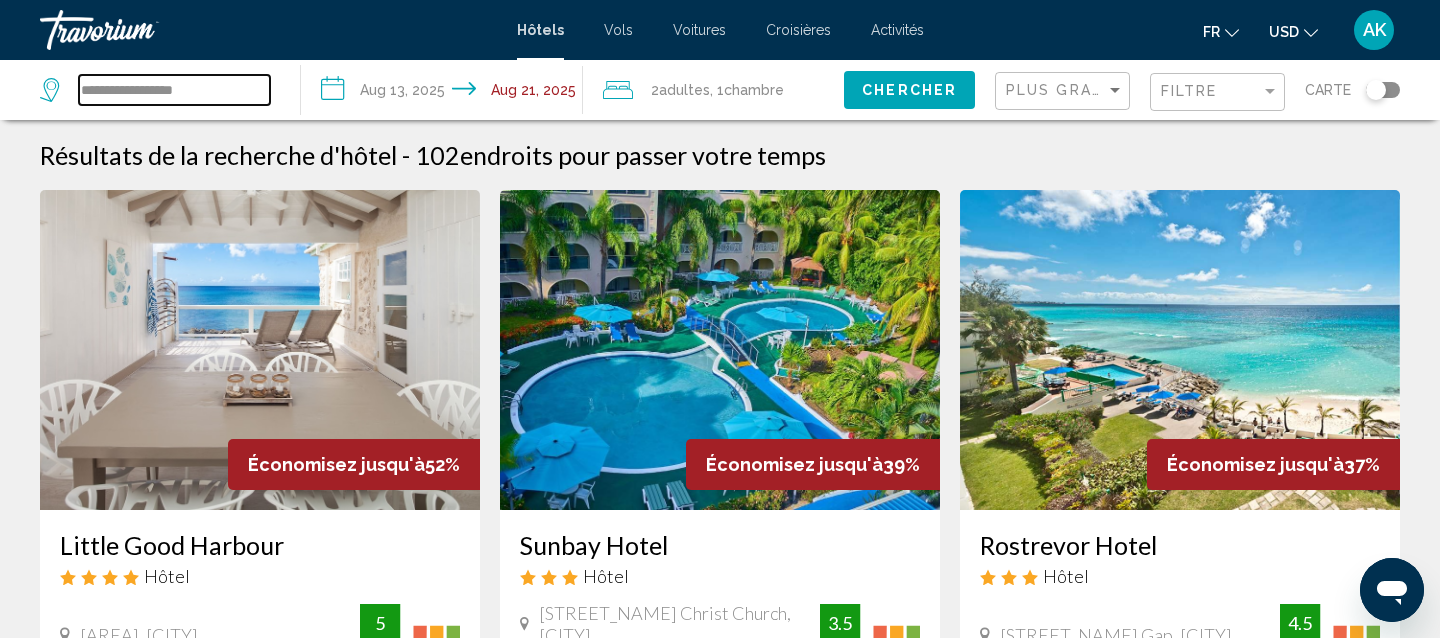 click on "**********" at bounding box center [174, 90] 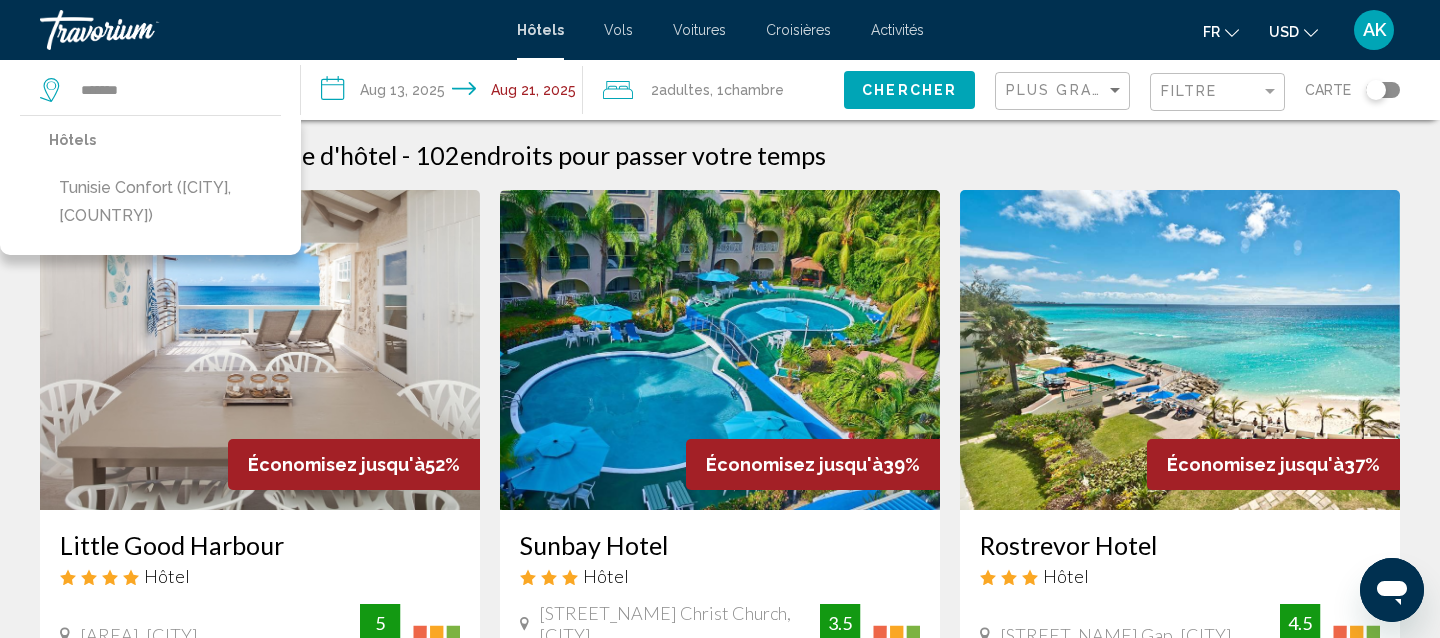 drag, startPoint x: 180, startPoint y: 180, endPoint x: 209, endPoint y: 111, distance: 74.84651 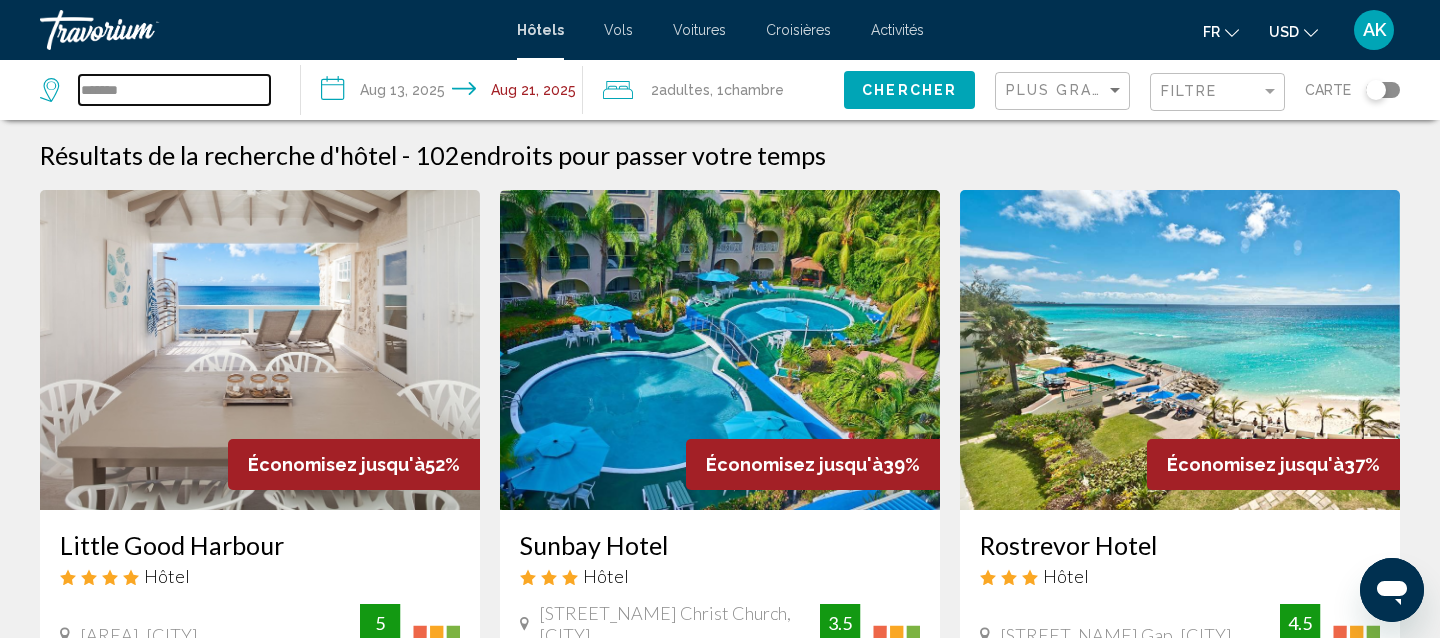 drag, startPoint x: 207, startPoint y: 86, endPoint x: 0, endPoint y: 80, distance: 207.08694 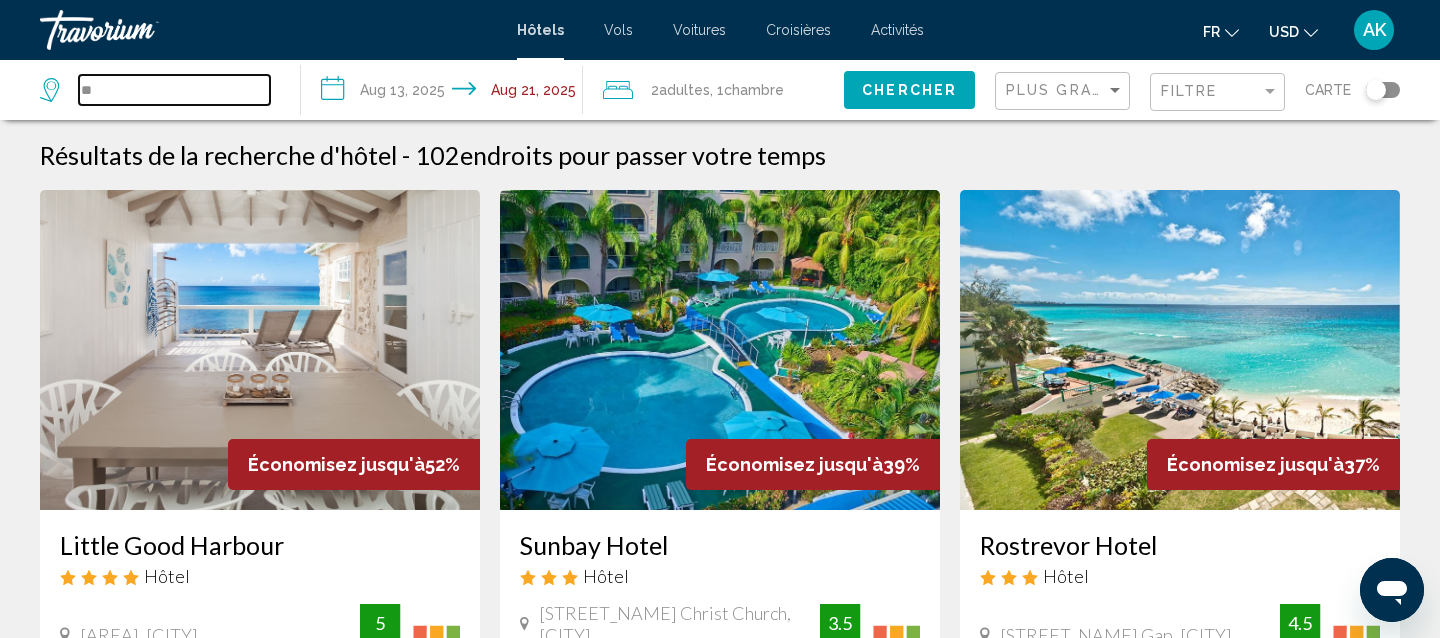 type on "*" 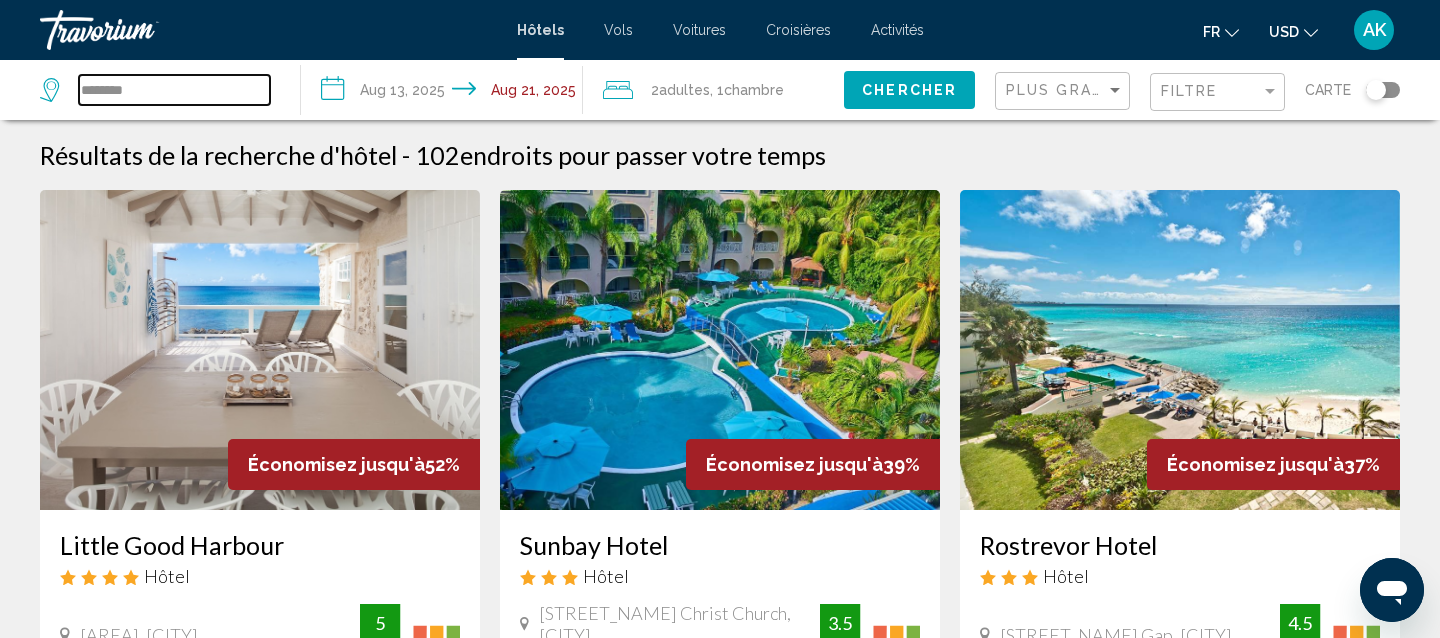 drag, startPoint x: 168, startPoint y: 103, endPoint x: 0, endPoint y: 55, distance: 174.72264 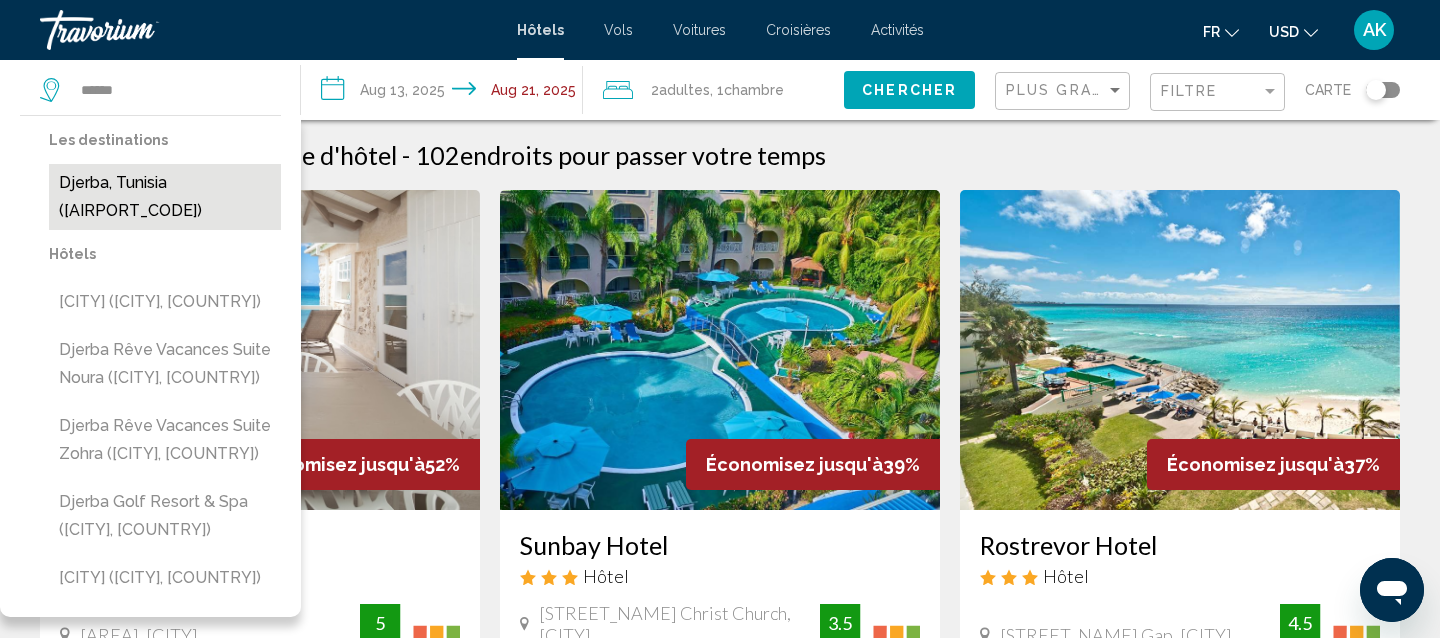 click on "Djerba, Tunisia (DJE)" at bounding box center [165, 197] 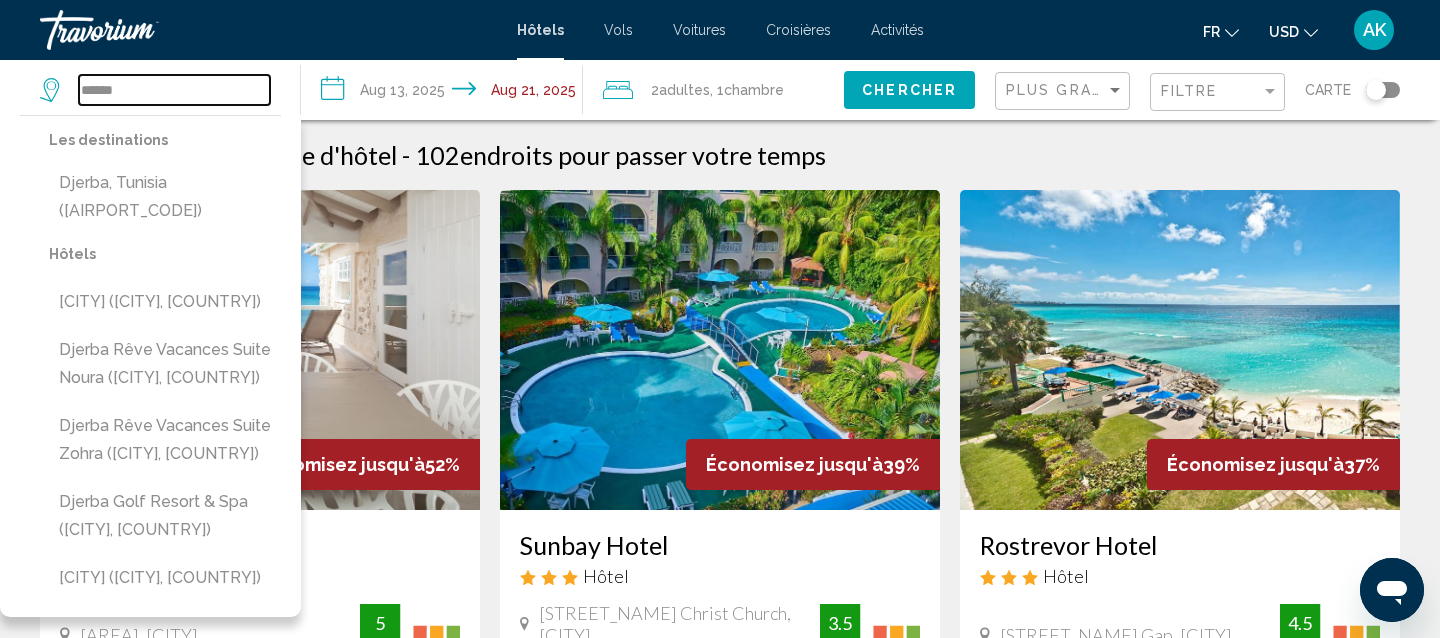 type on "**********" 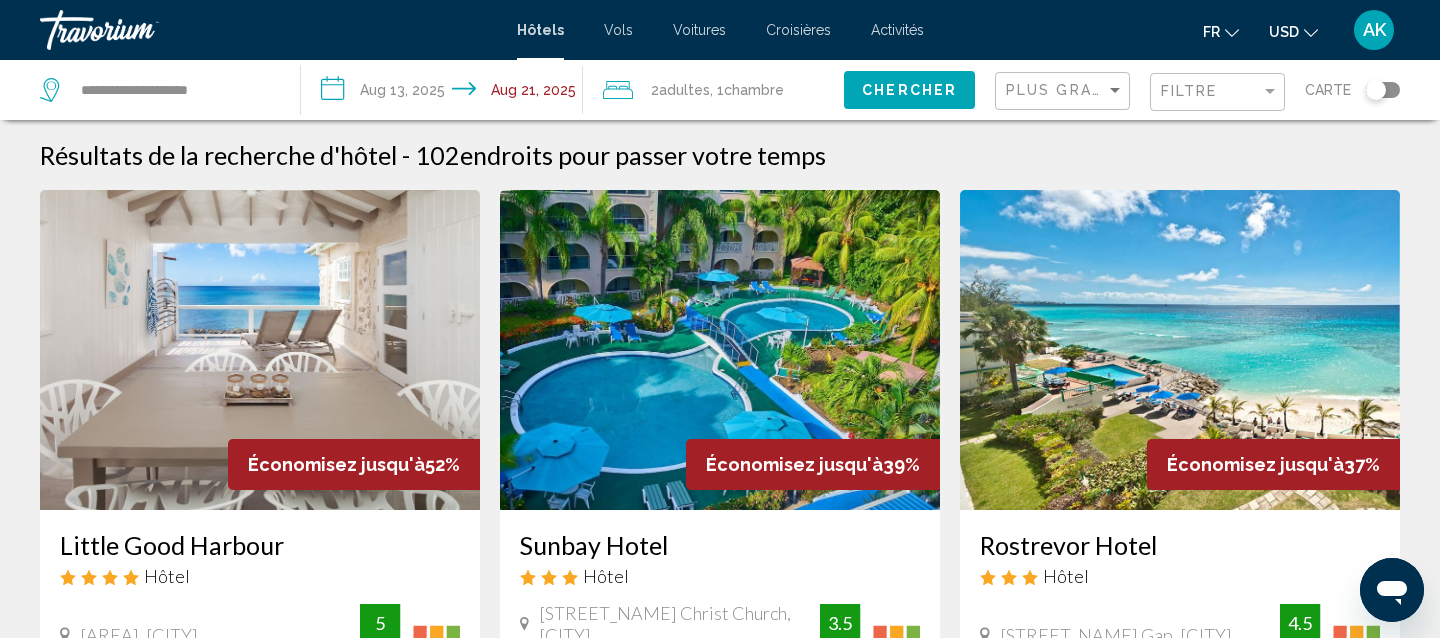 click on "**********" at bounding box center [445, 93] 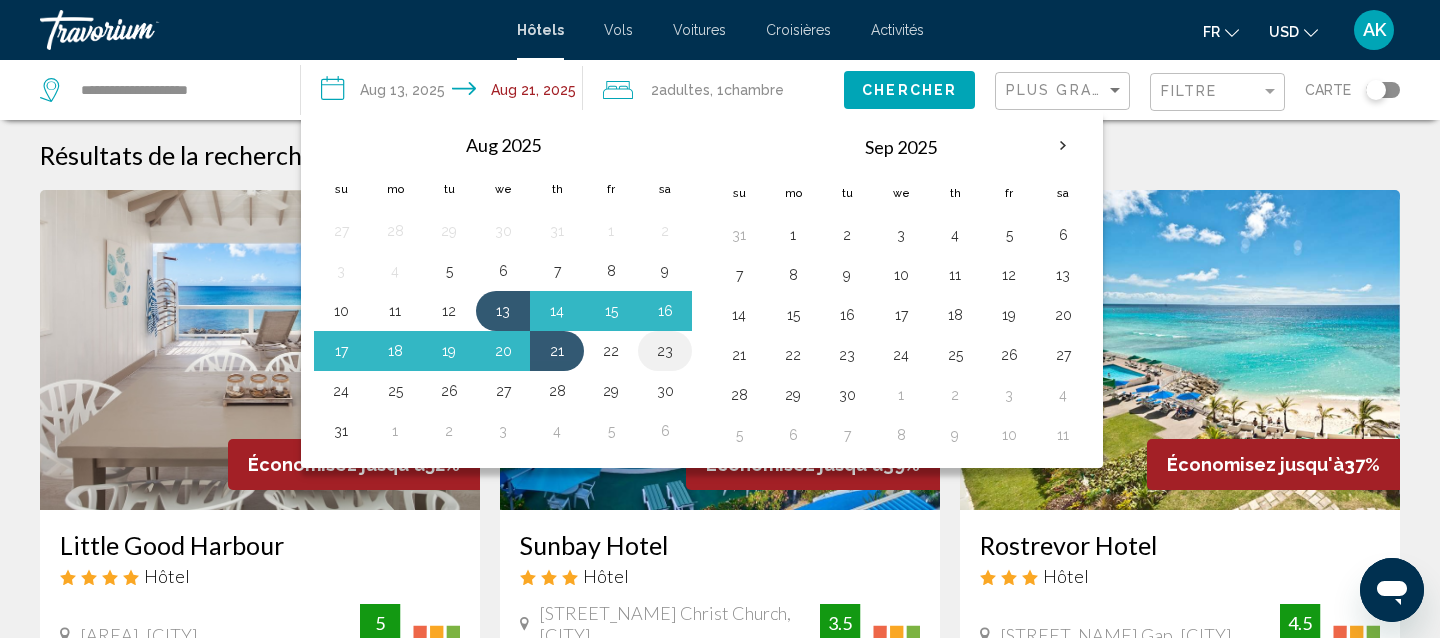 click on "23" at bounding box center [665, 351] 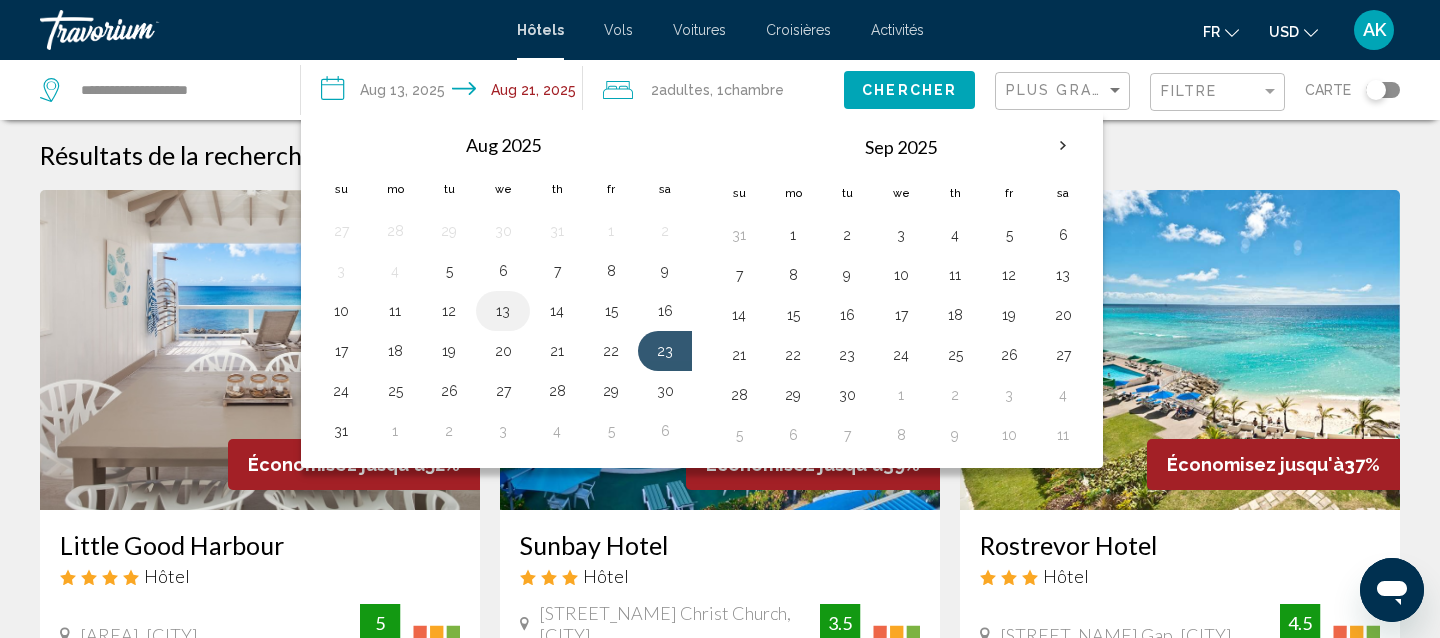 click on "13" at bounding box center (503, 311) 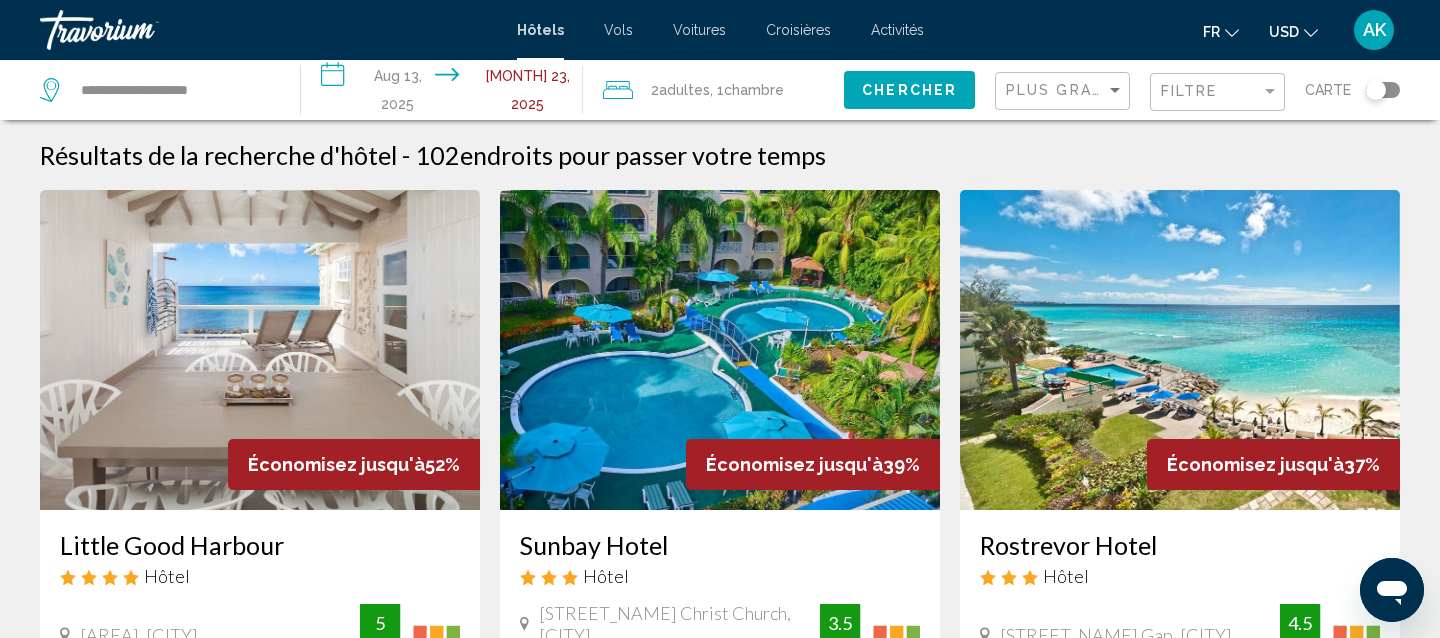 click on "Chercher" 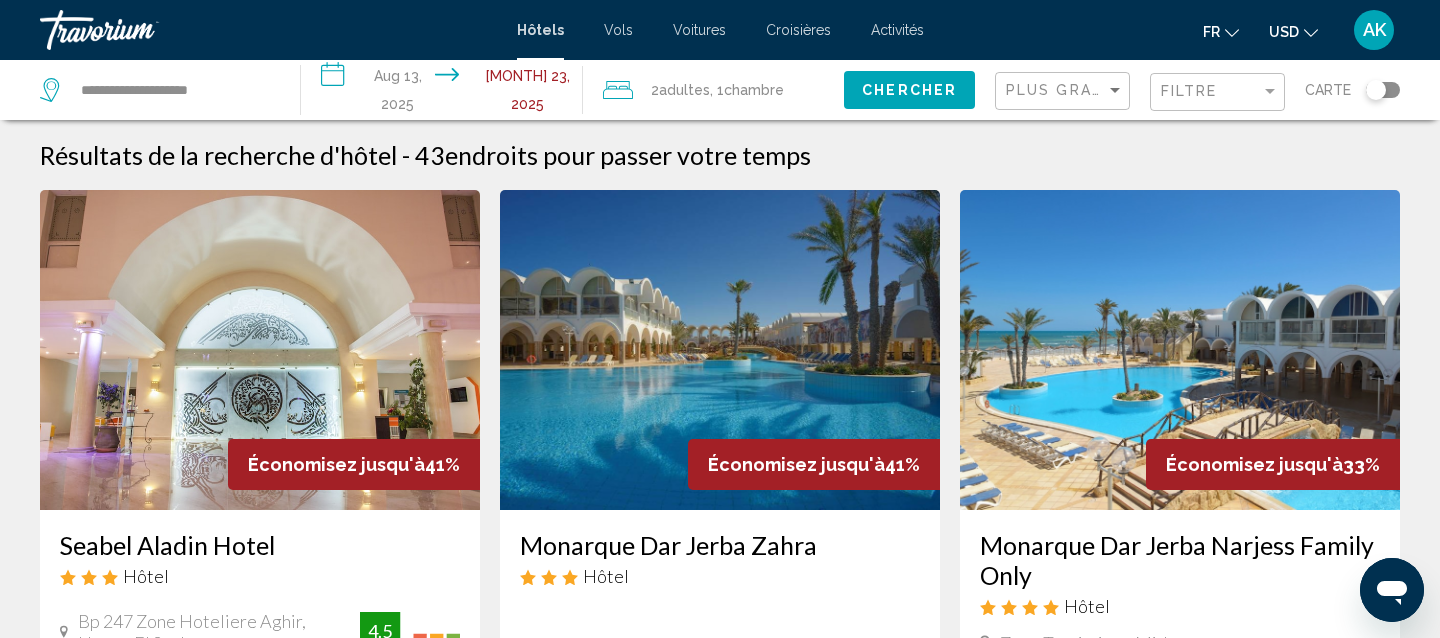 click on "USD" 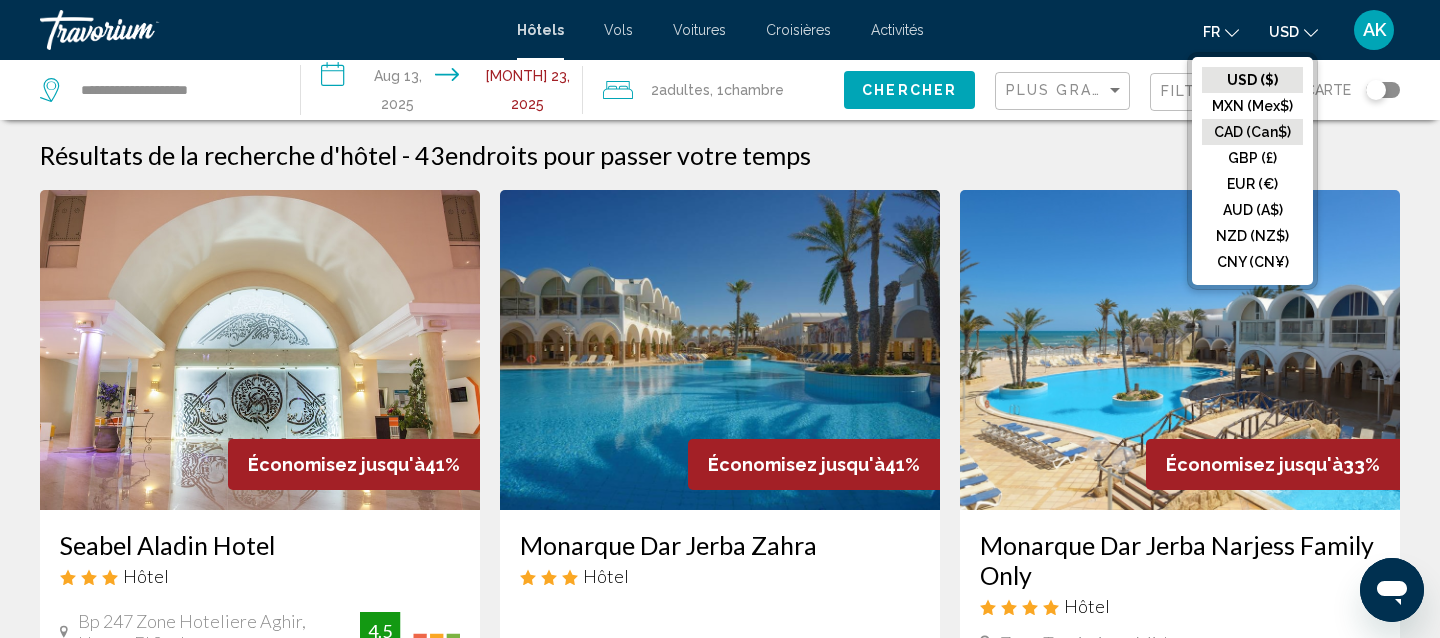 click on "CAD (Can$)" 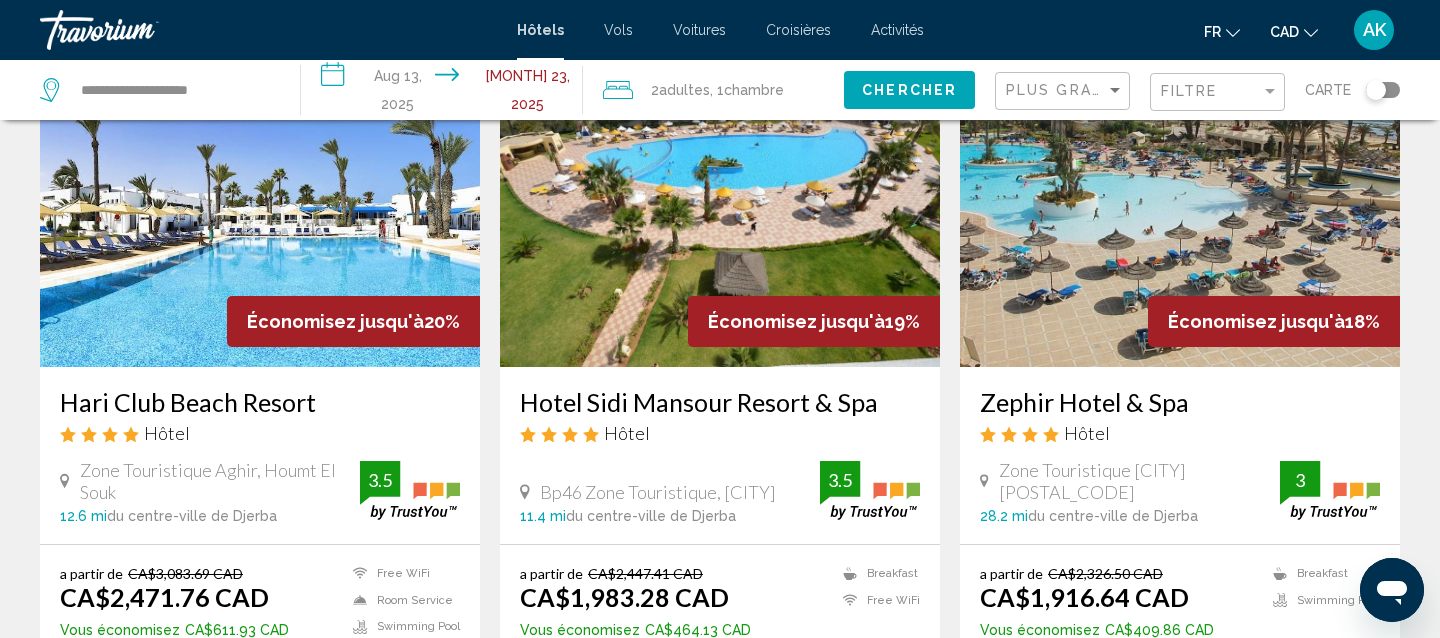 scroll, scrollTop: 1652, scrollLeft: 0, axis: vertical 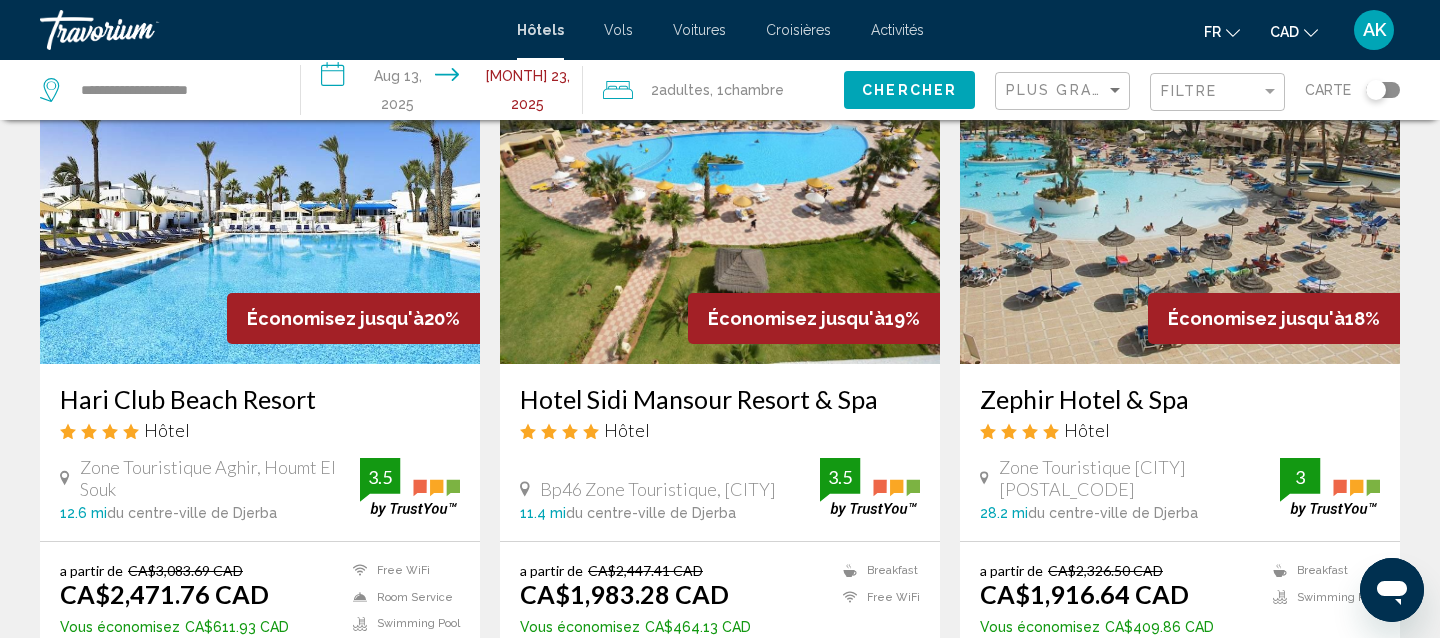 click at bounding box center (1180, 204) 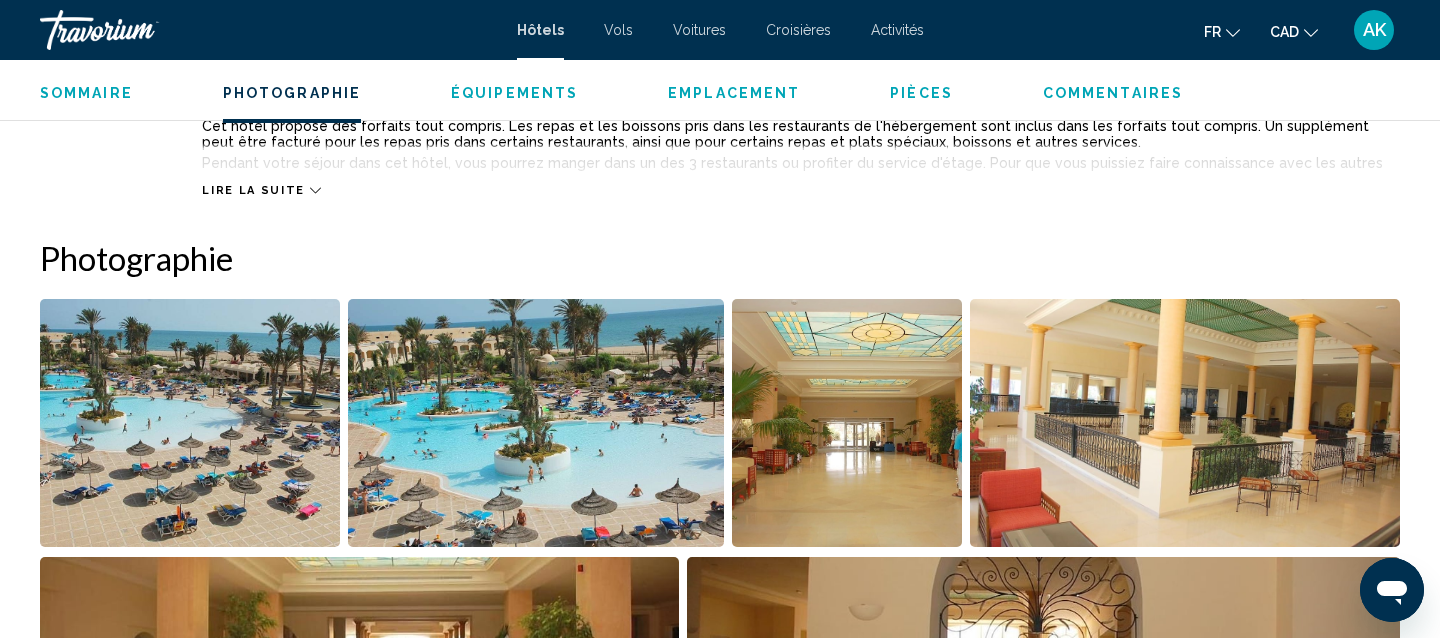 scroll, scrollTop: 599, scrollLeft: 0, axis: vertical 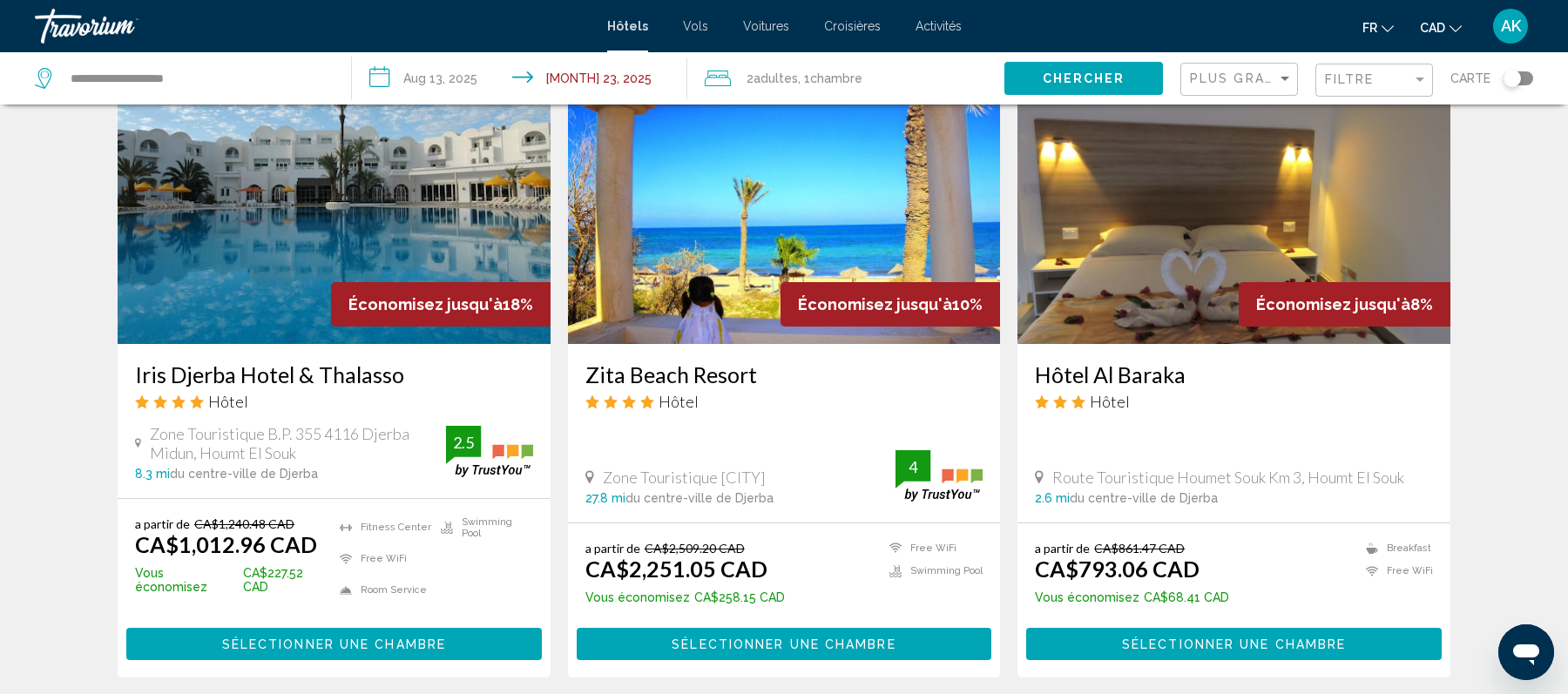 click at bounding box center [334, 205] 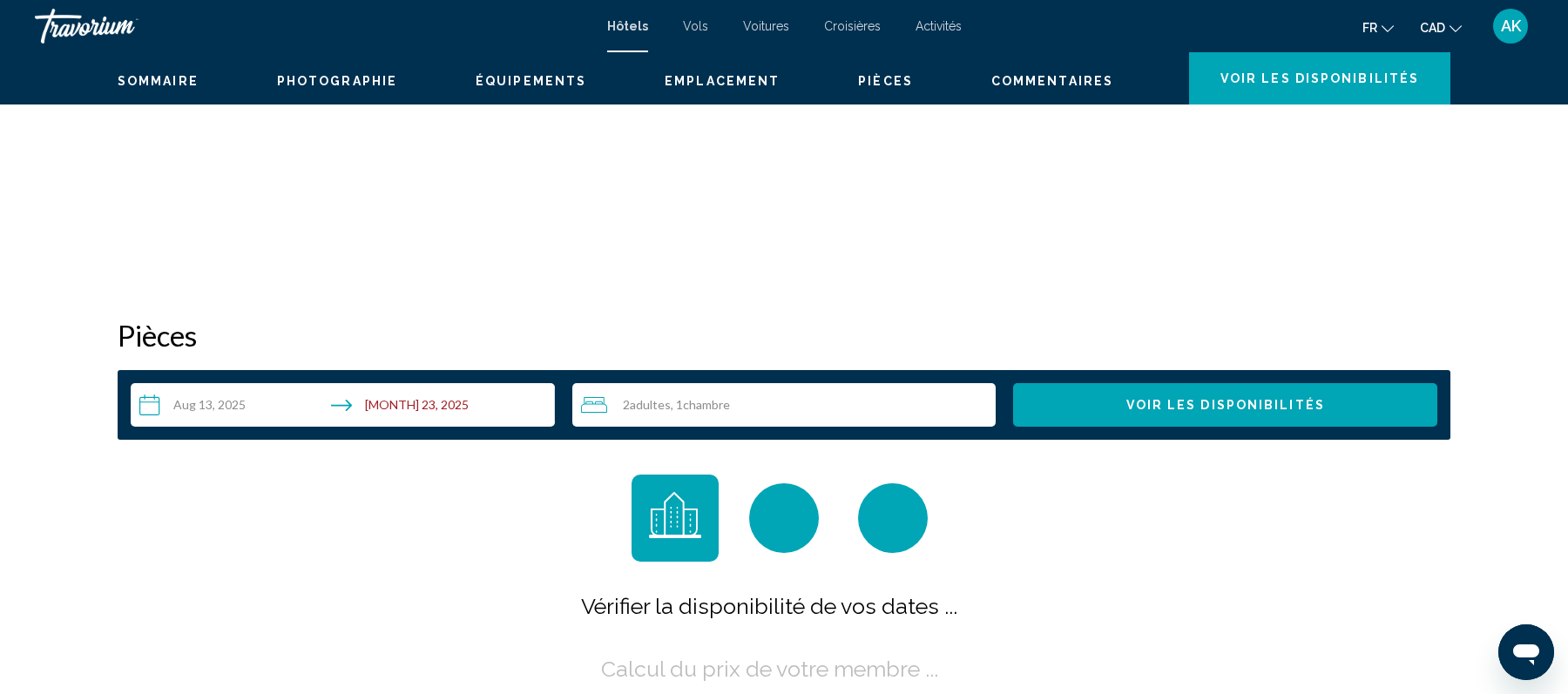 scroll, scrollTop: 0, scrollLeft: 0, axis: both 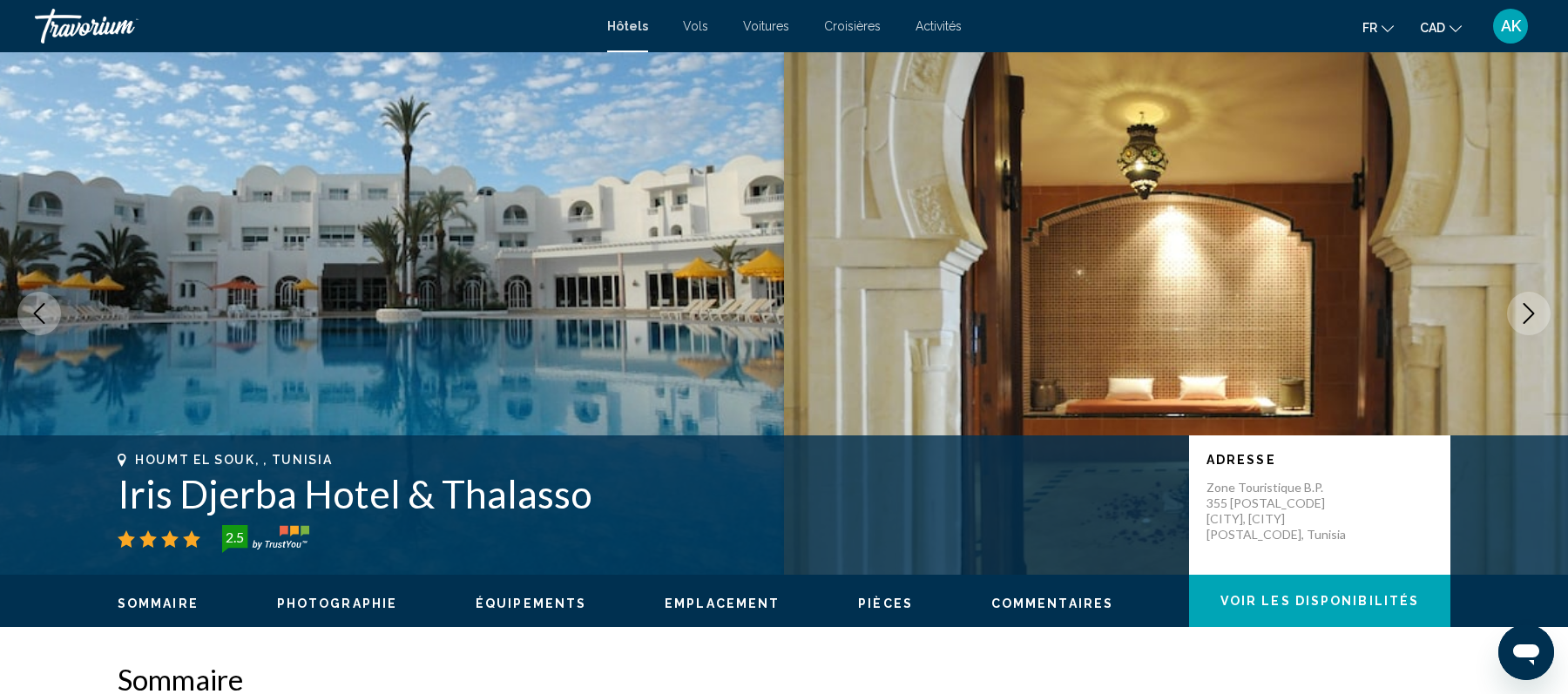 click at bounding box center [1529, 313] 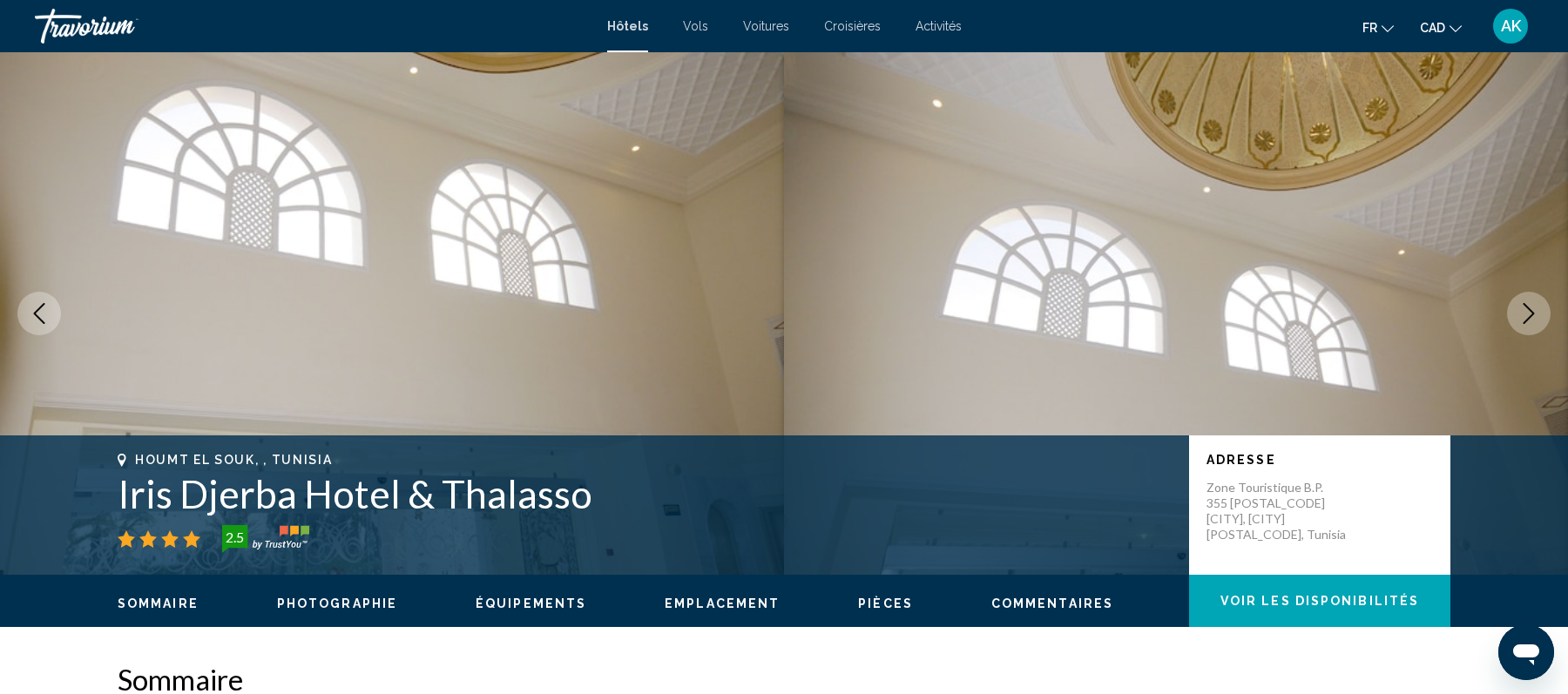 click at bounding box center [1529, 313] 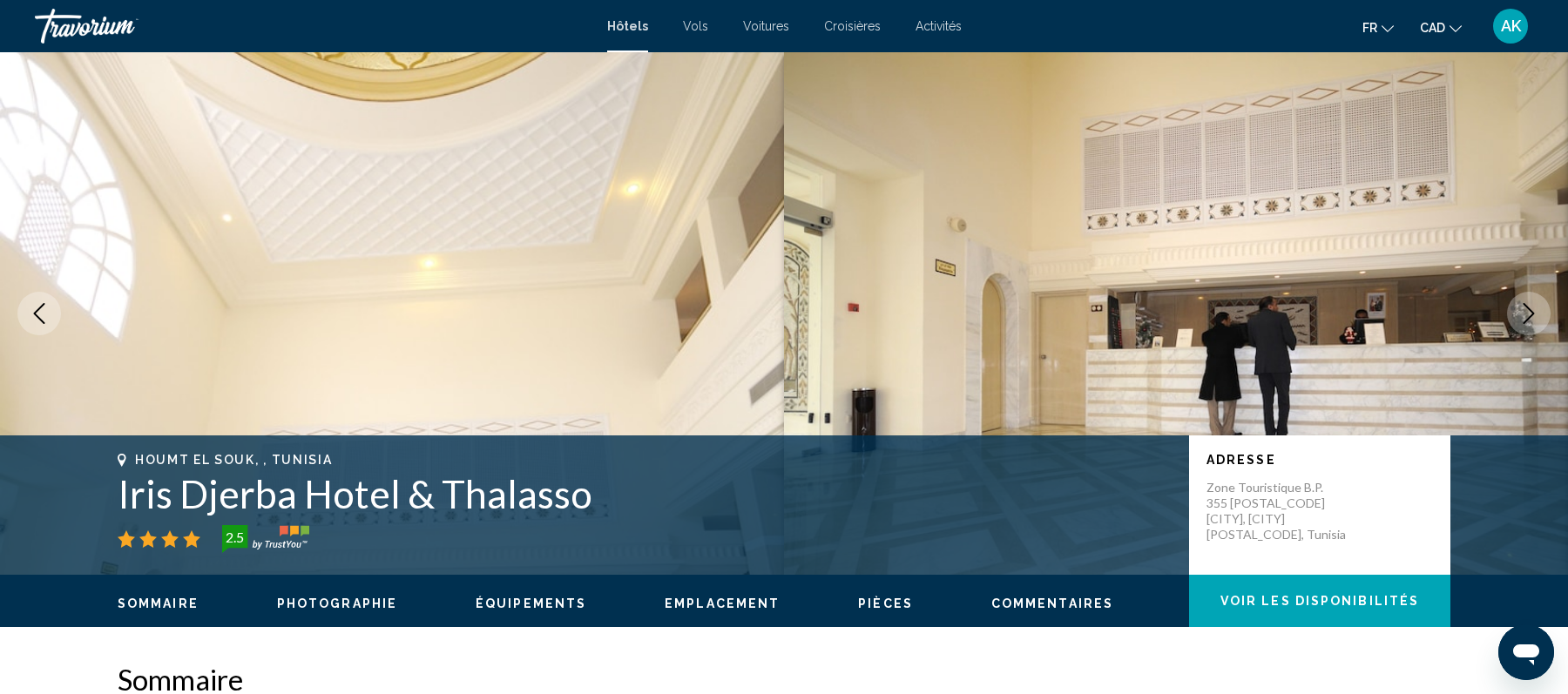 click at bounding box center (1529, 313) 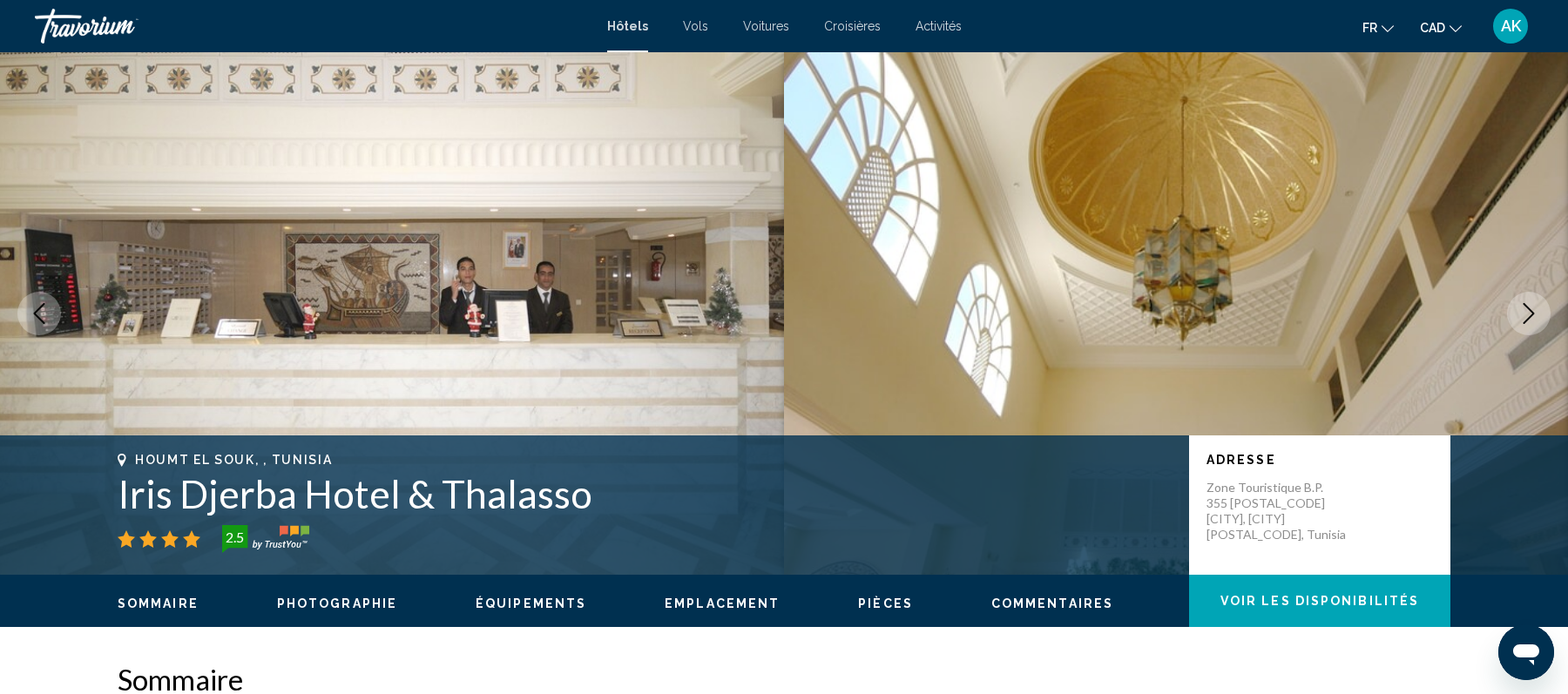 click at bounding box center [1529, 313] 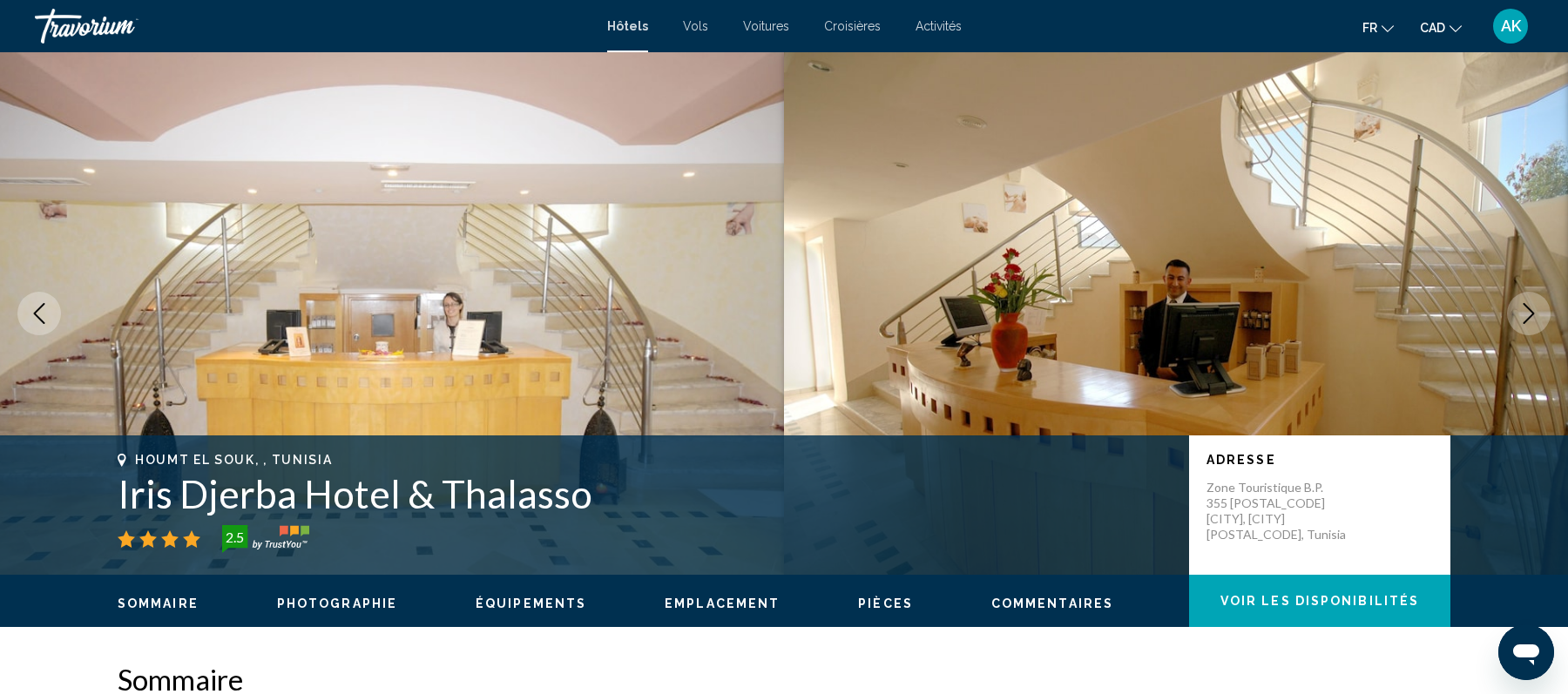 click at bounding box center (1529, 313) 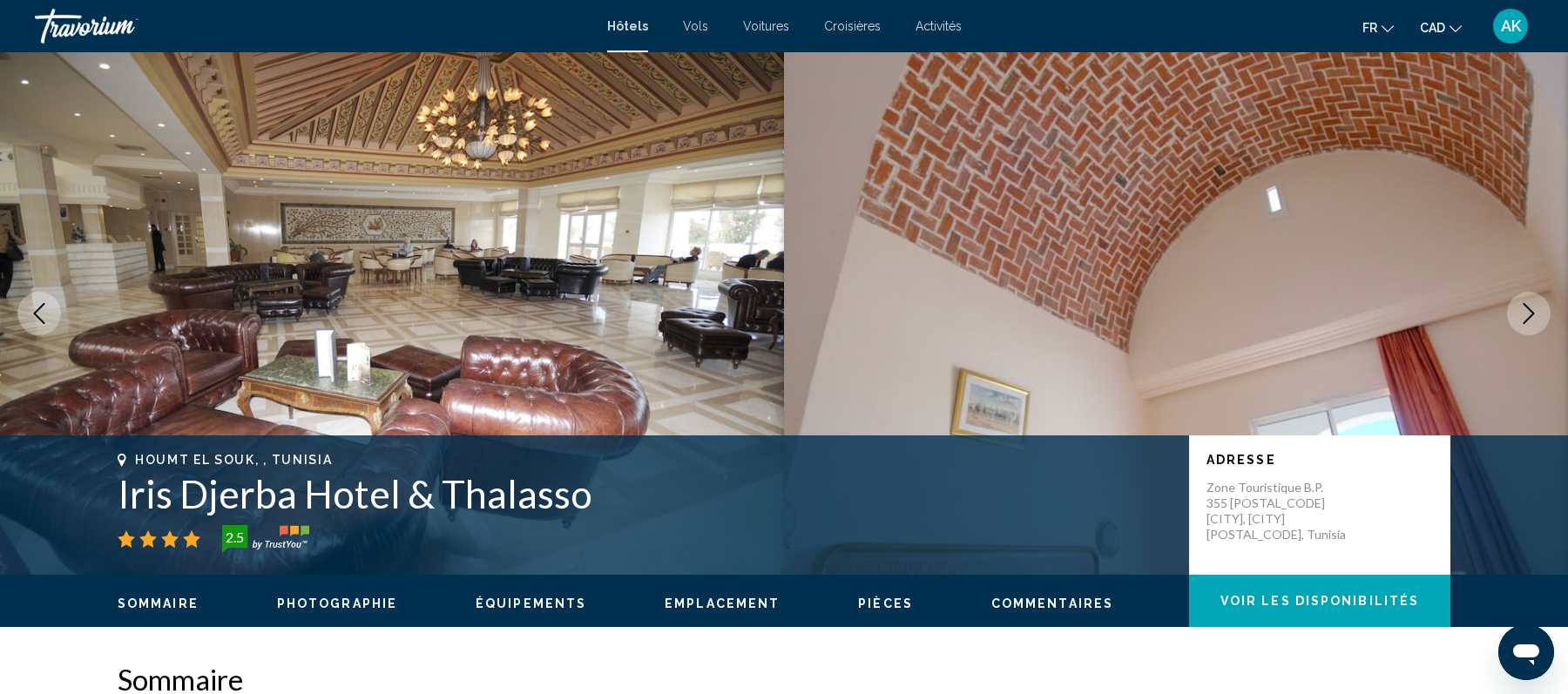 click at bounding box center [1529, 313] 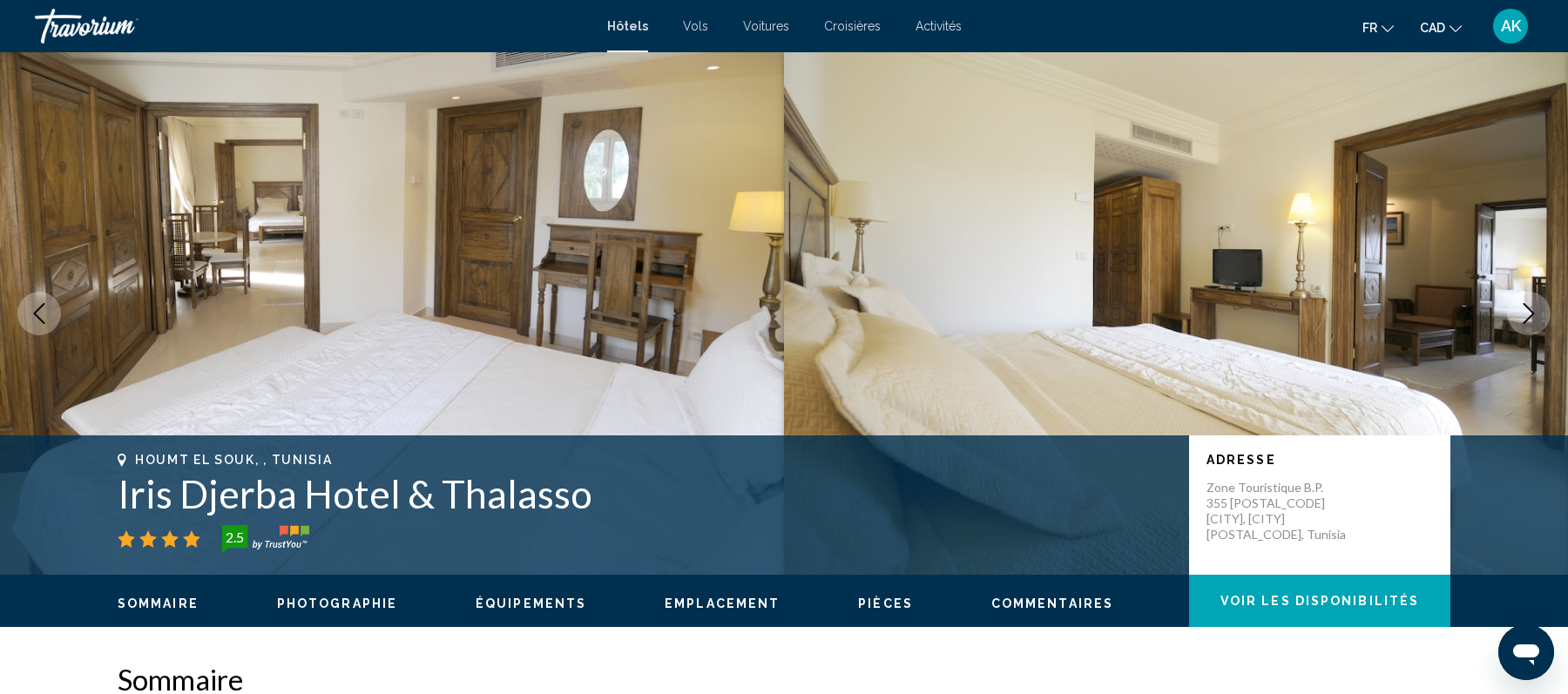 click at bounding box center [1529, 313] 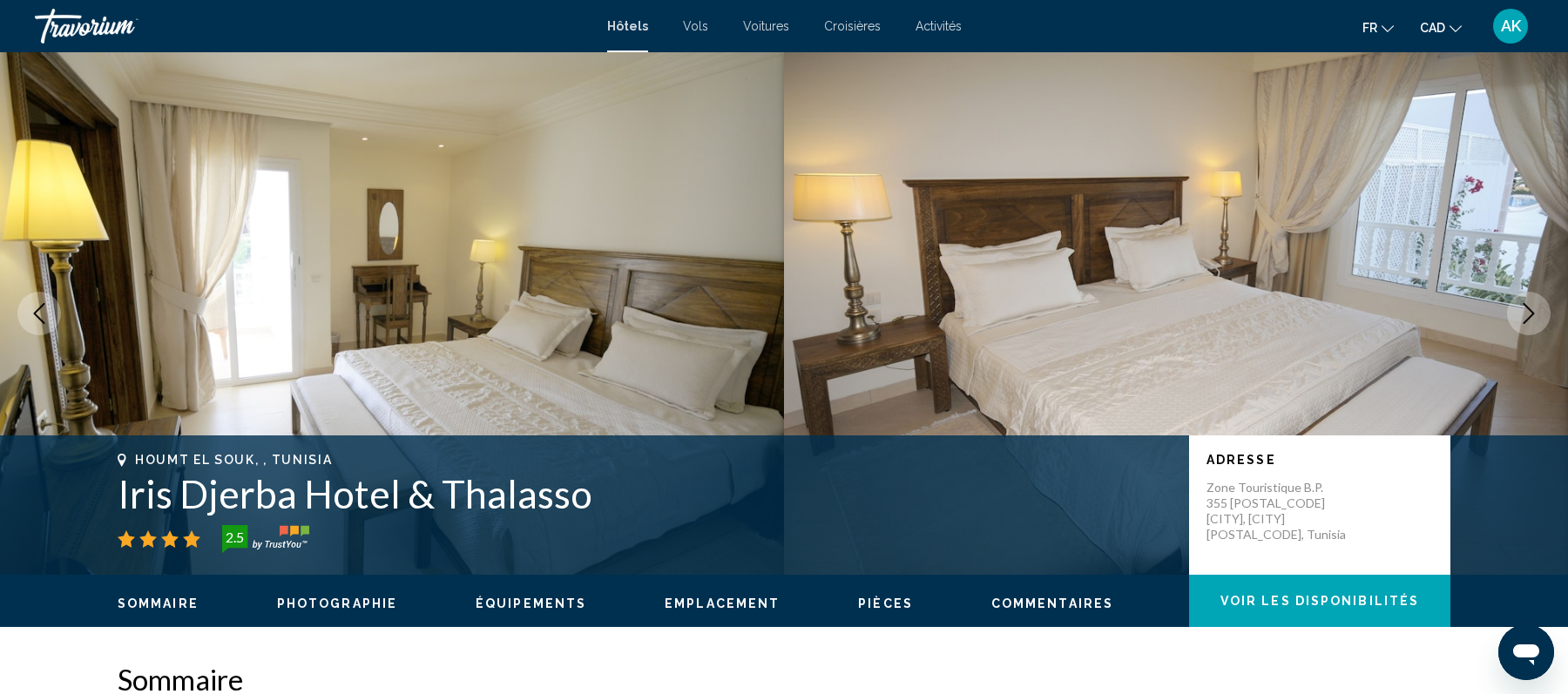 click at bounding box center [1529, 313] 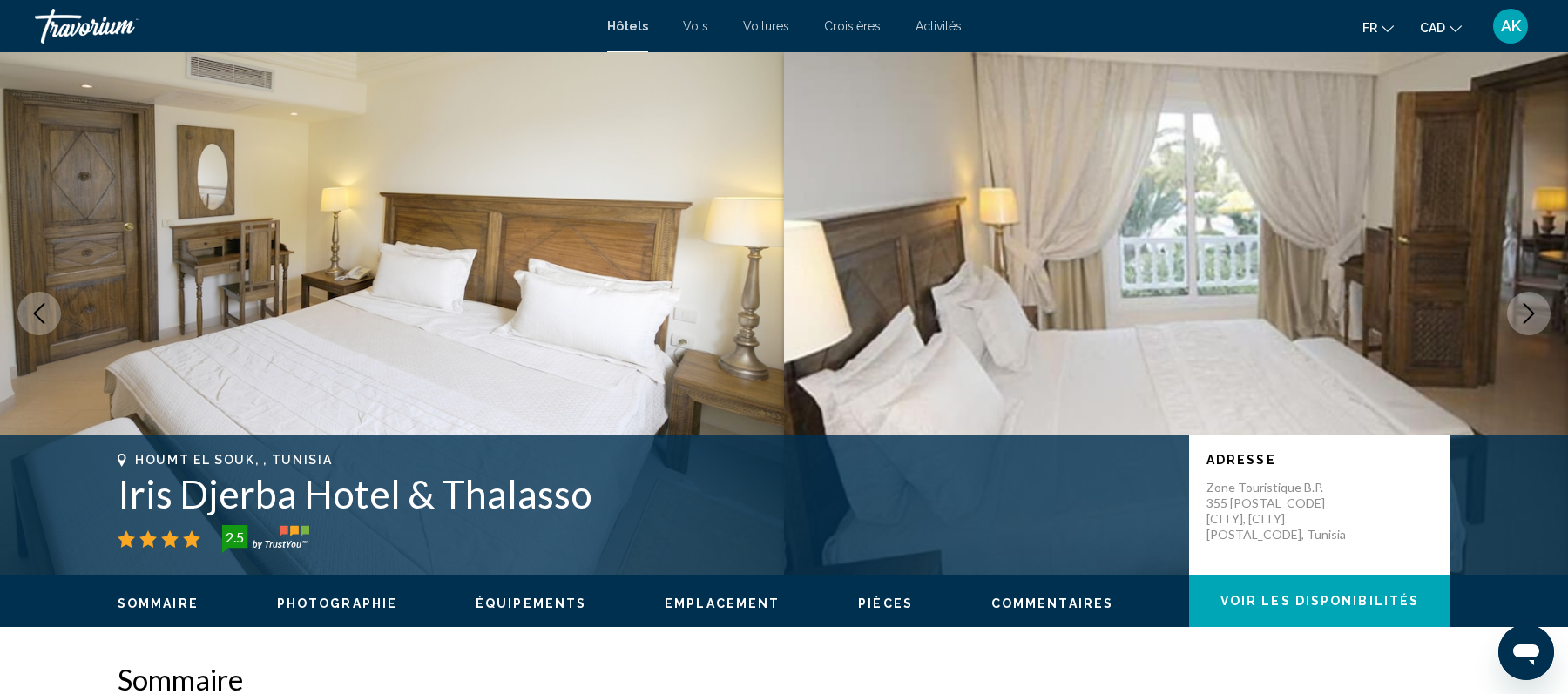 click at bounding box center (1529, 313) 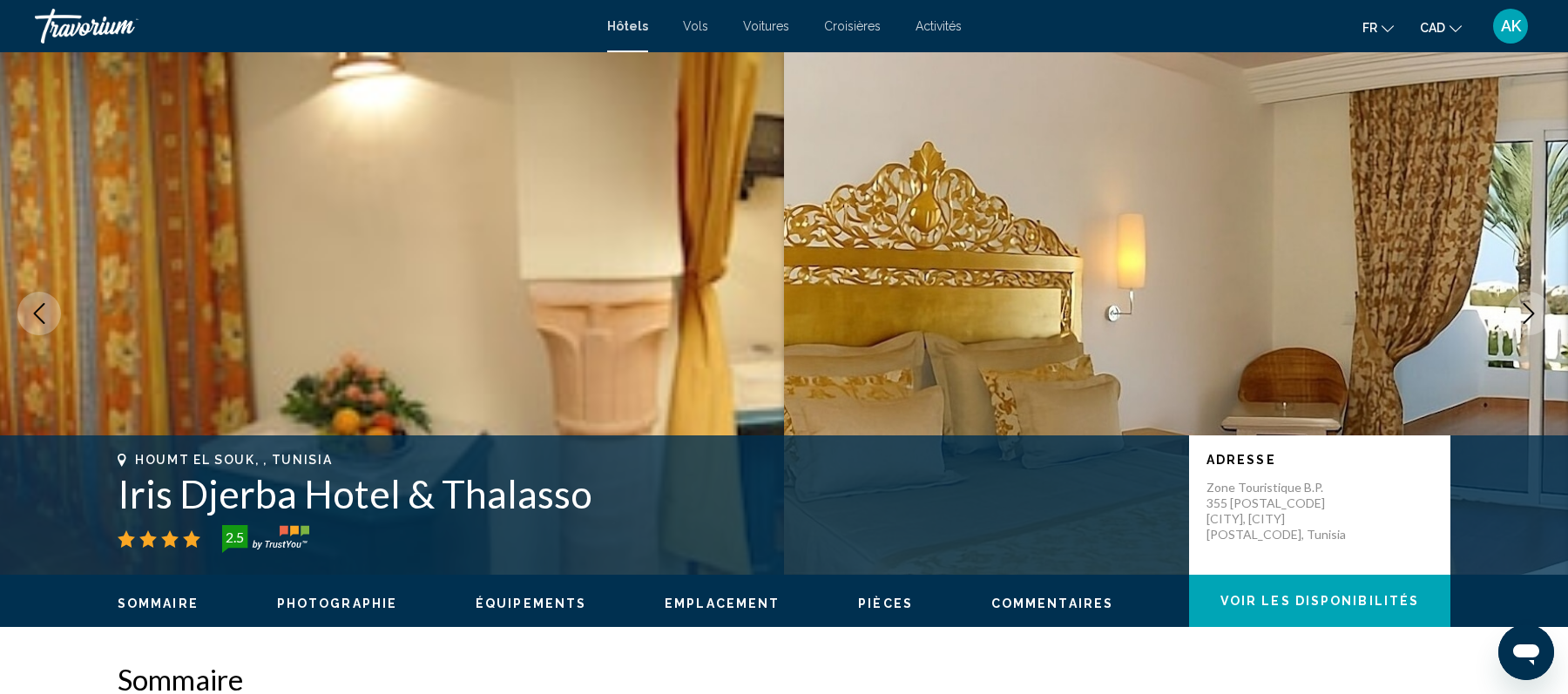 click at bounding box center (1529, 313) 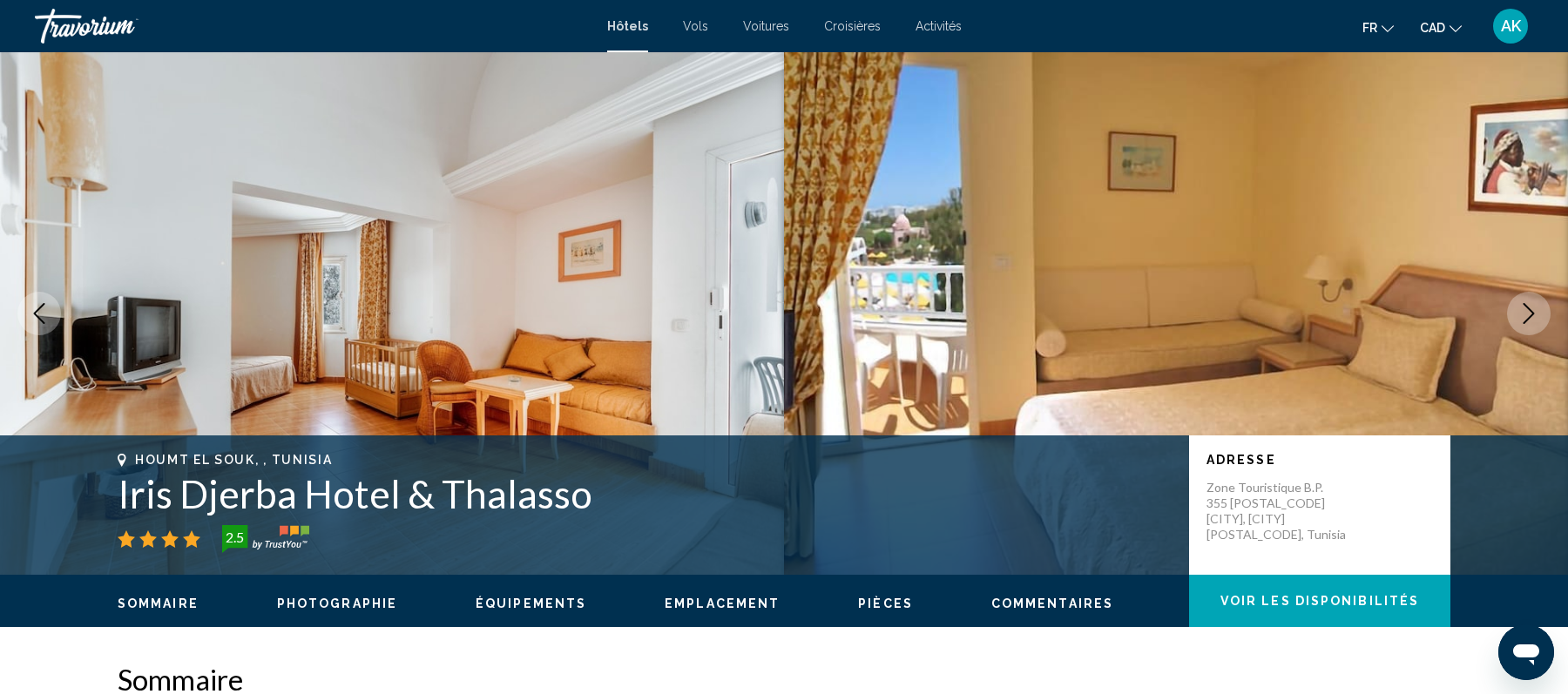 click at bounding box center (1529, 313) 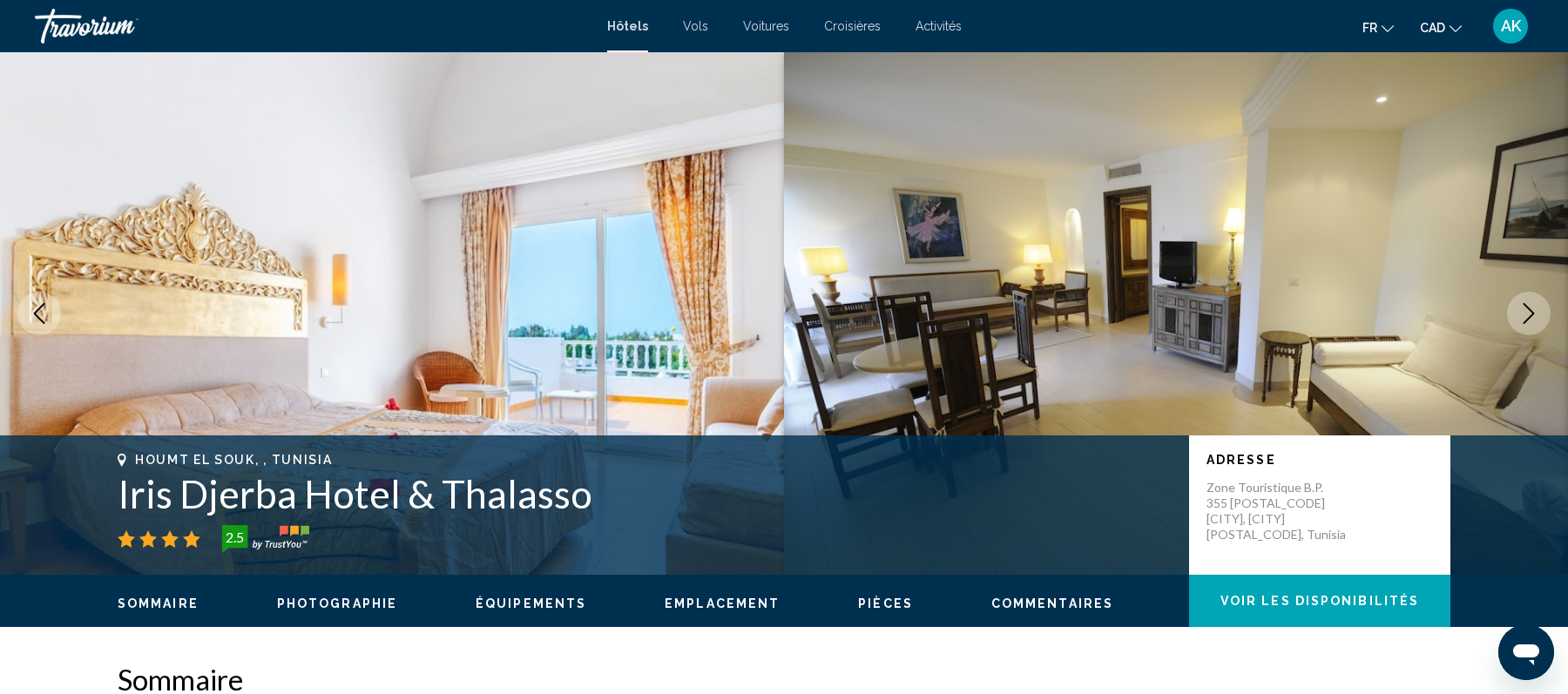 click at bounding box center [1529, 313] 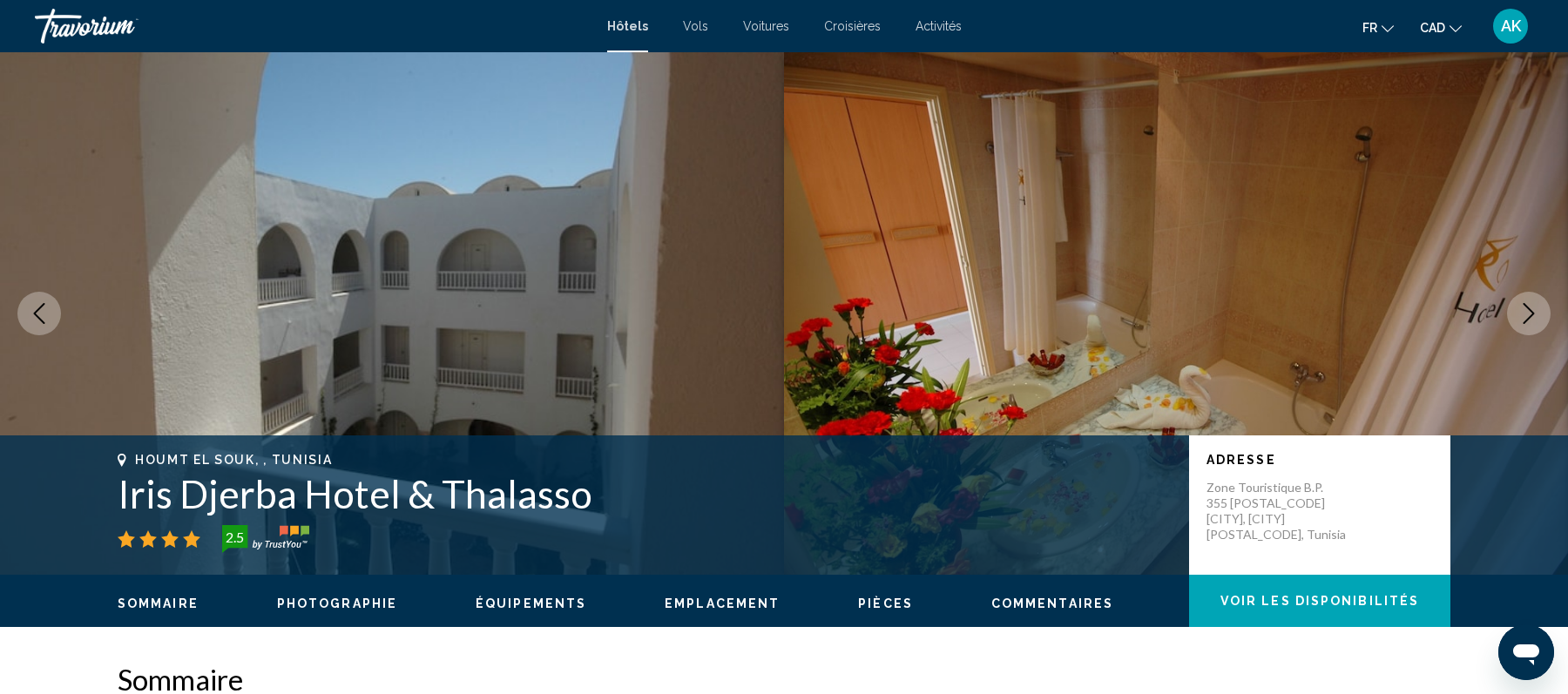 click at bounding box center (1529, 313) 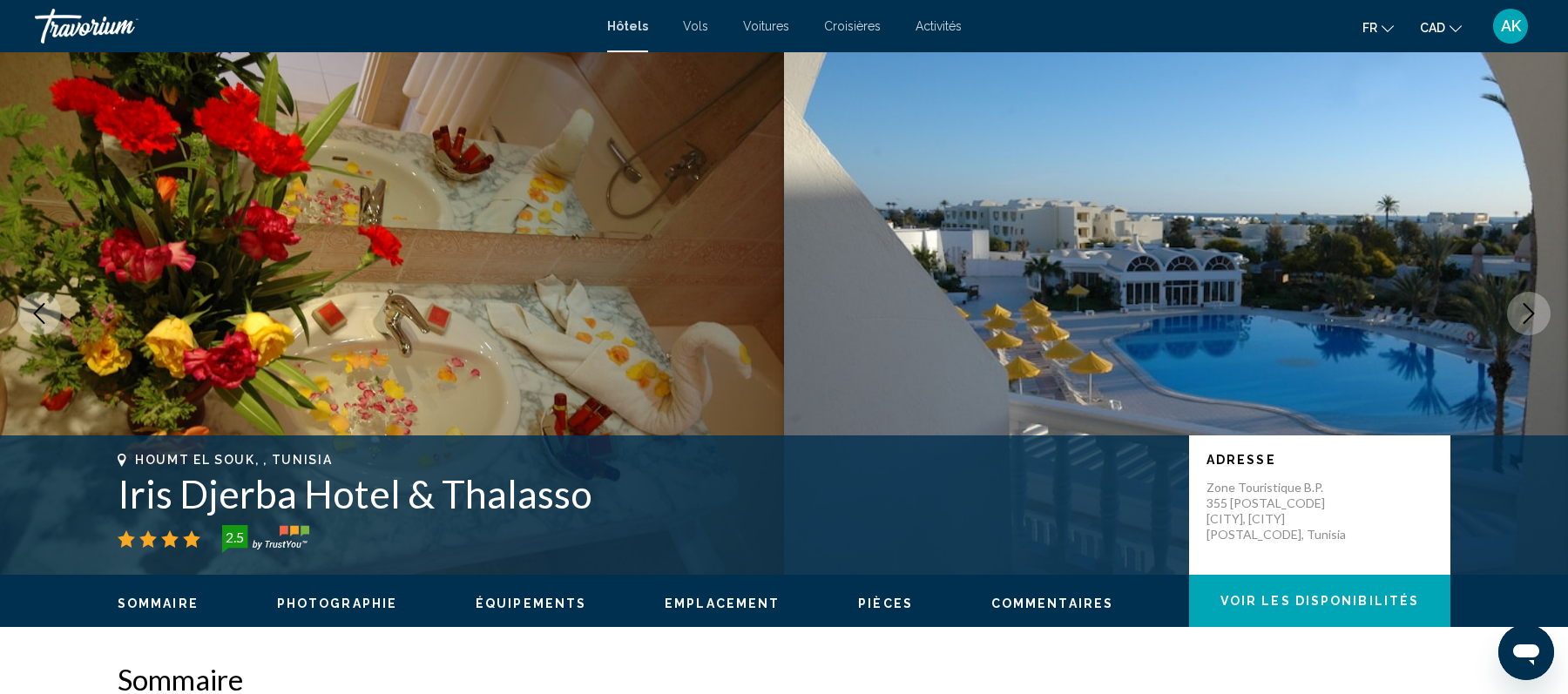 click at bounding box center (1529, 313) 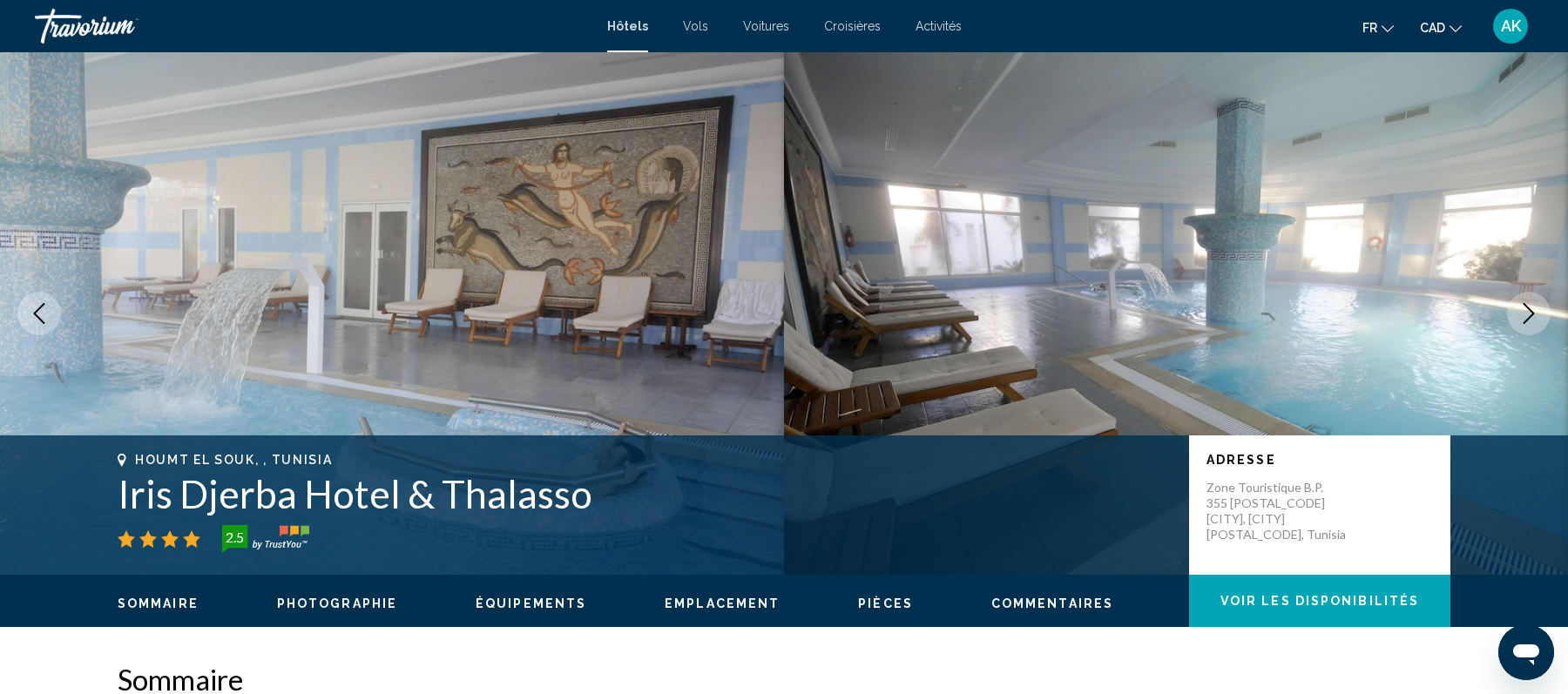 click at bounding box center (1529, 313) 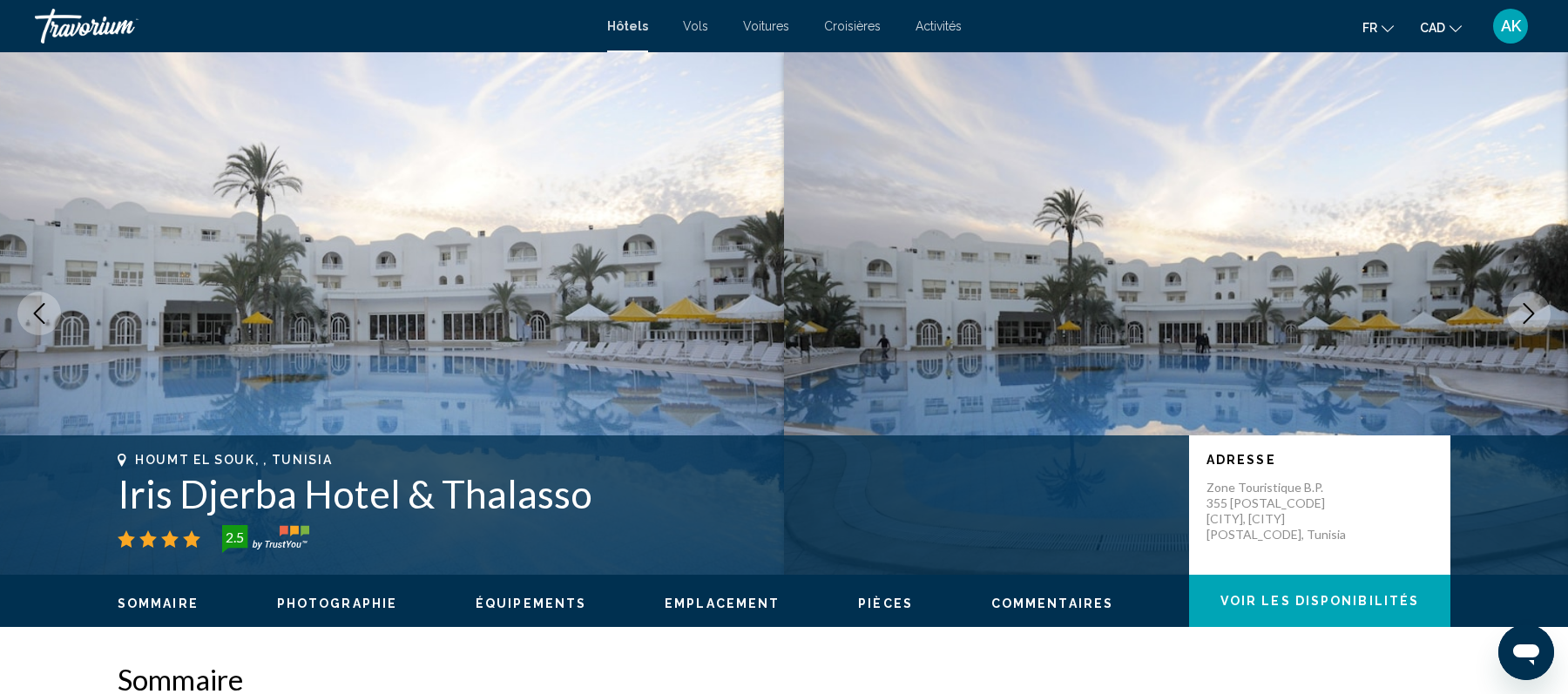 click at bounding box center (1529, 313) 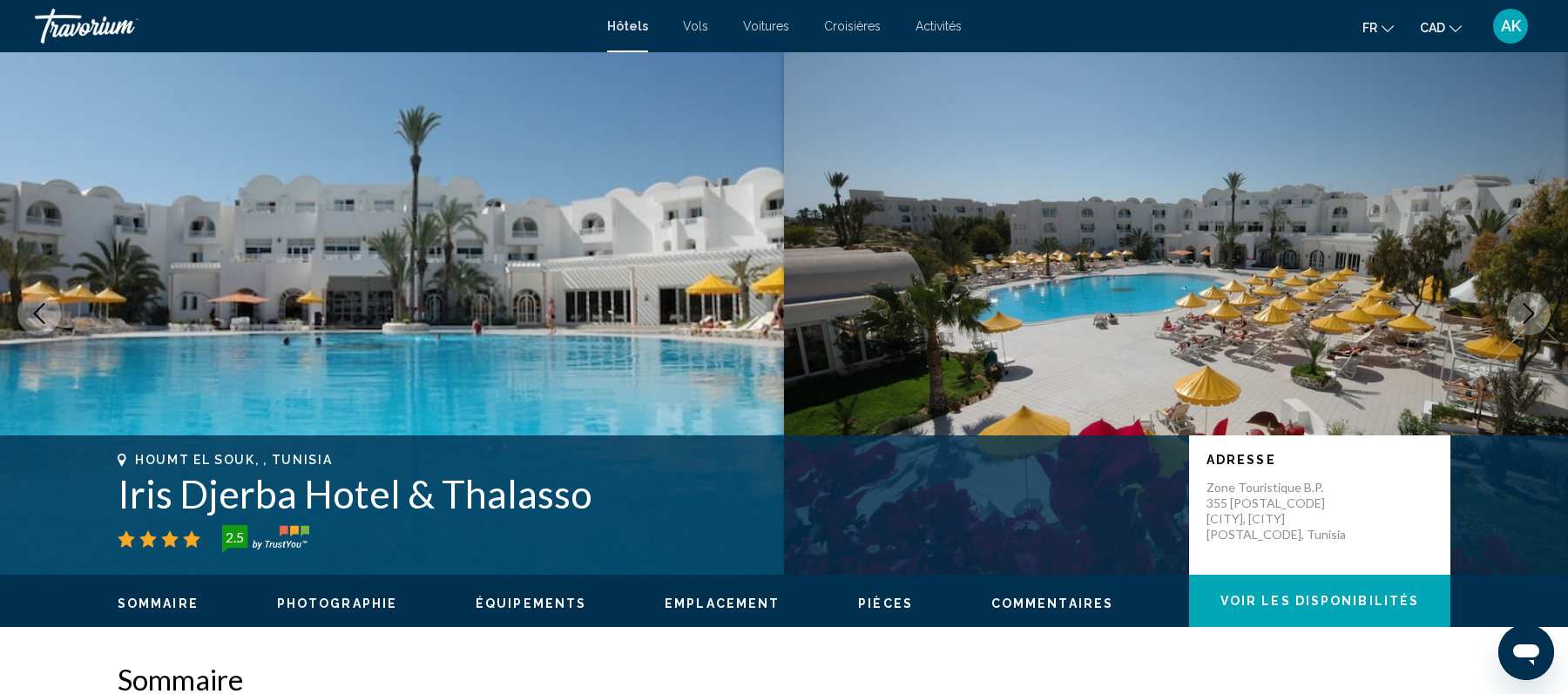 click at bounding box center (1529, 313) 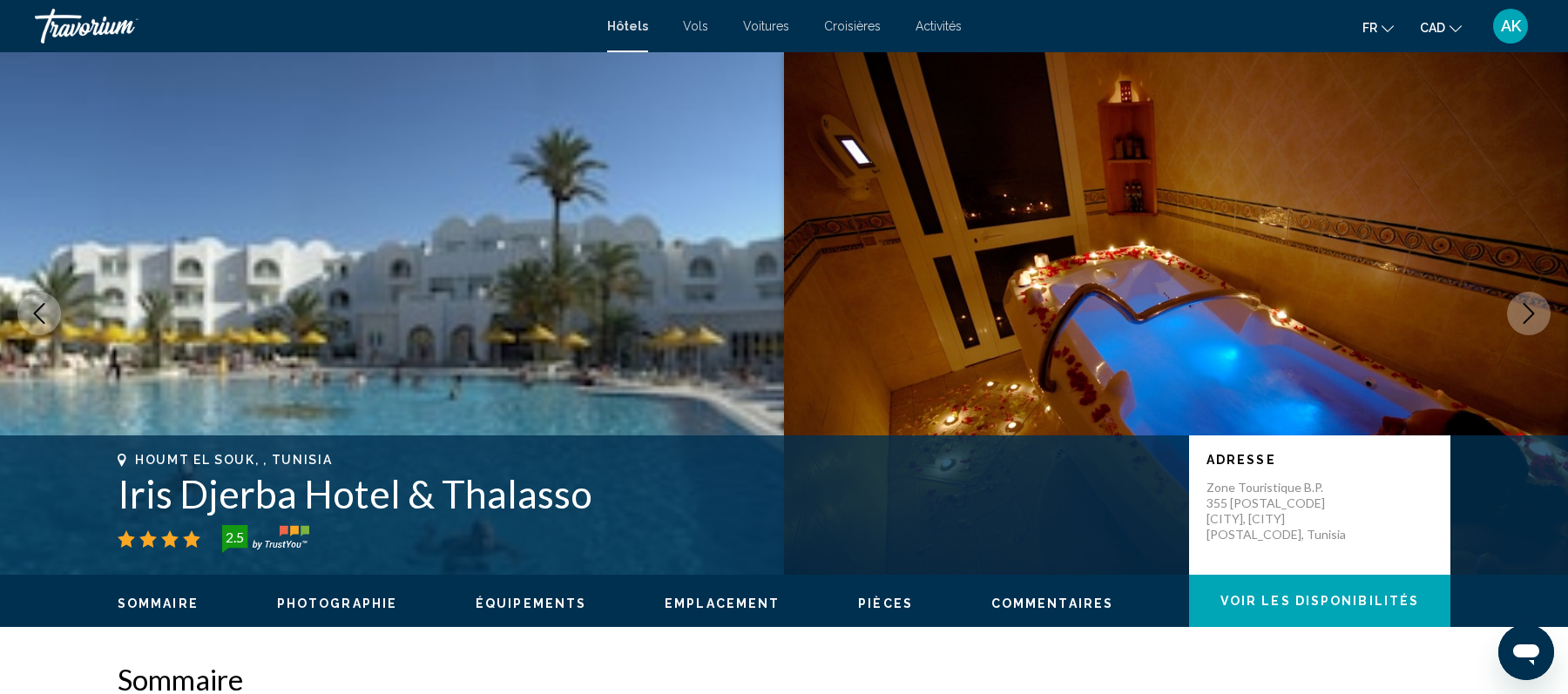 click at bounding box center [1529, 313] 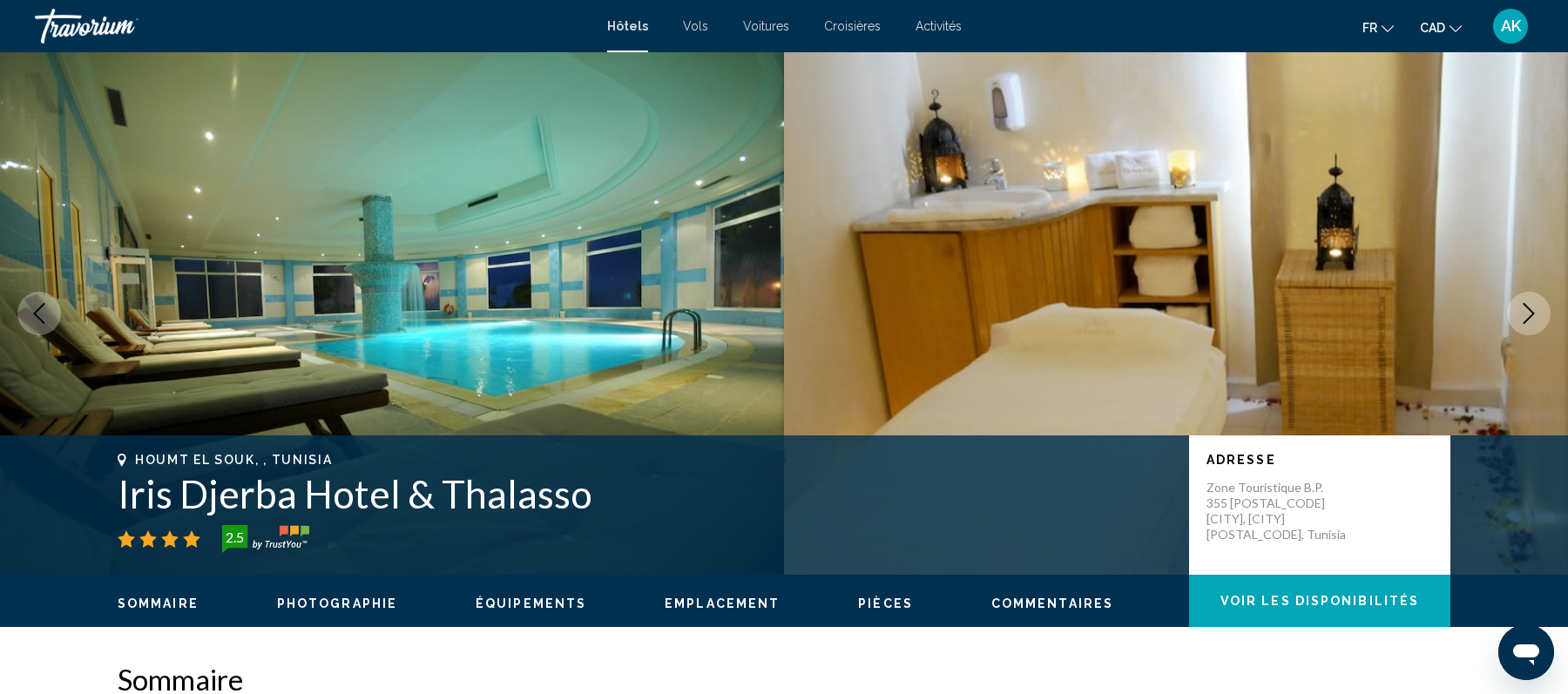 click at bounding box center (1529, 313) 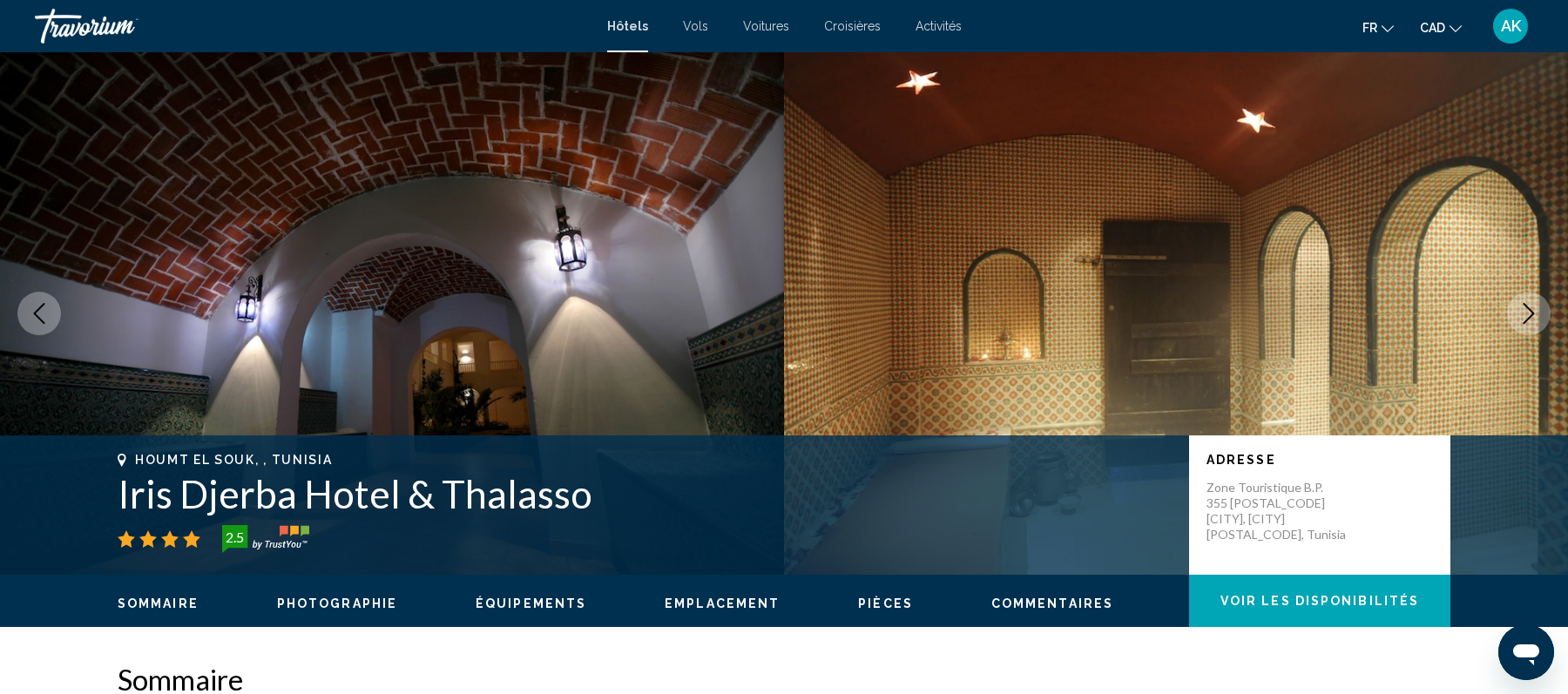 click at bounding box center (1529, 313) 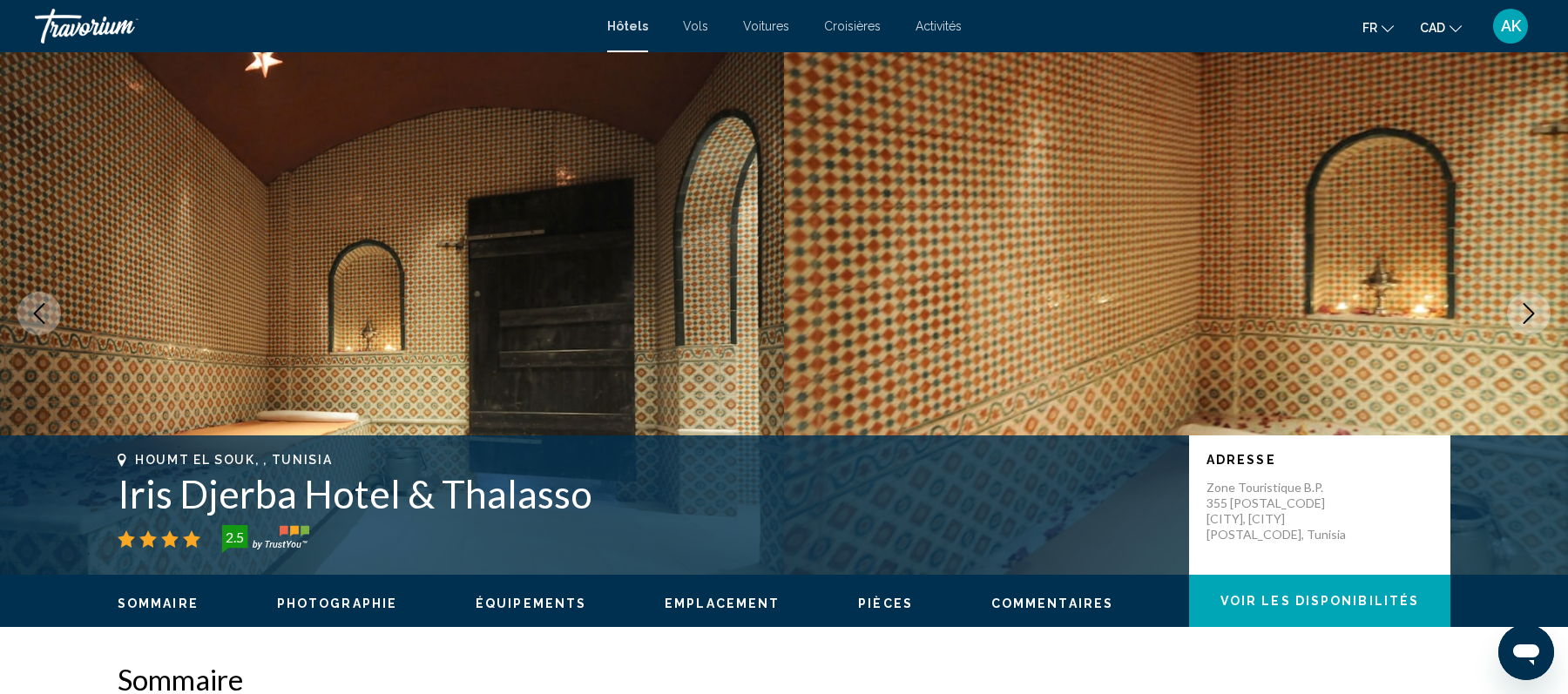 click at bounding box center [1529, 313] 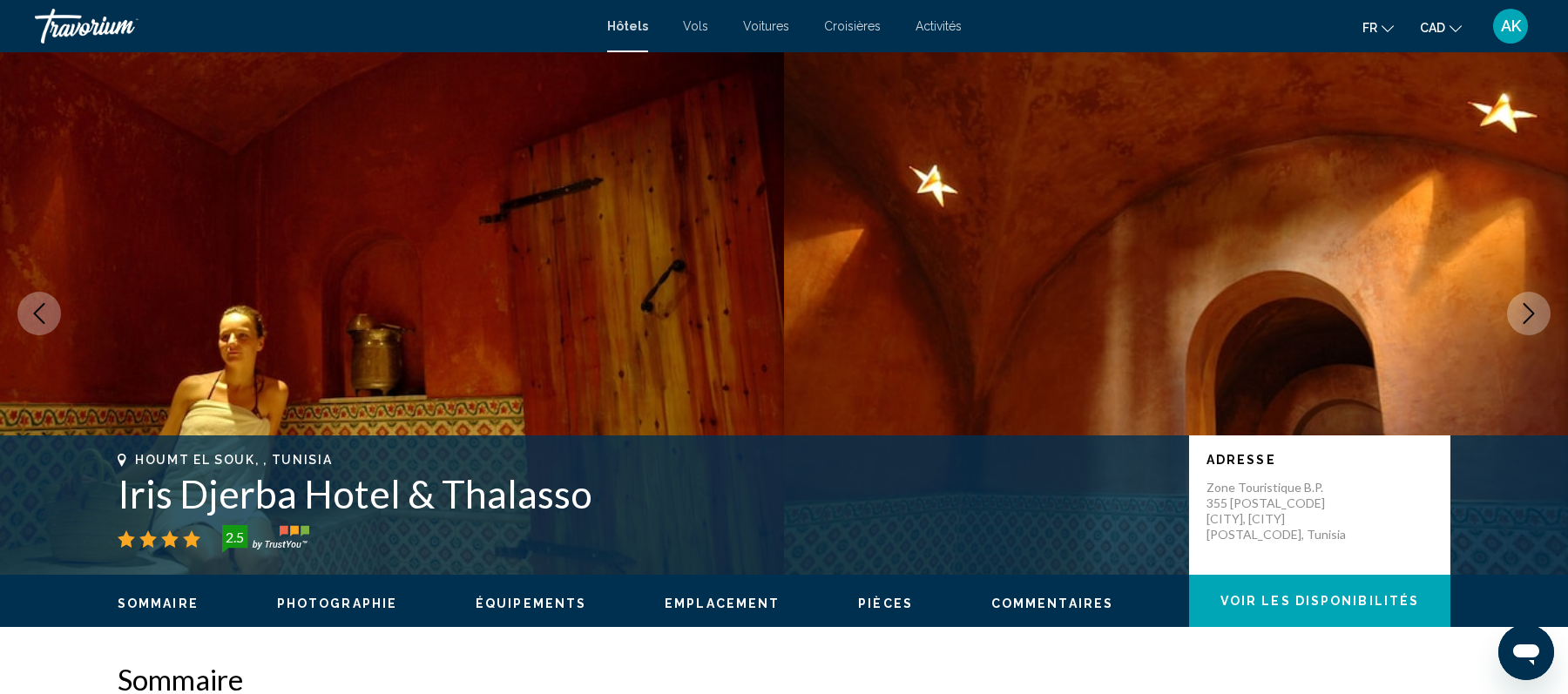 click at bounding box center [1529, 313] 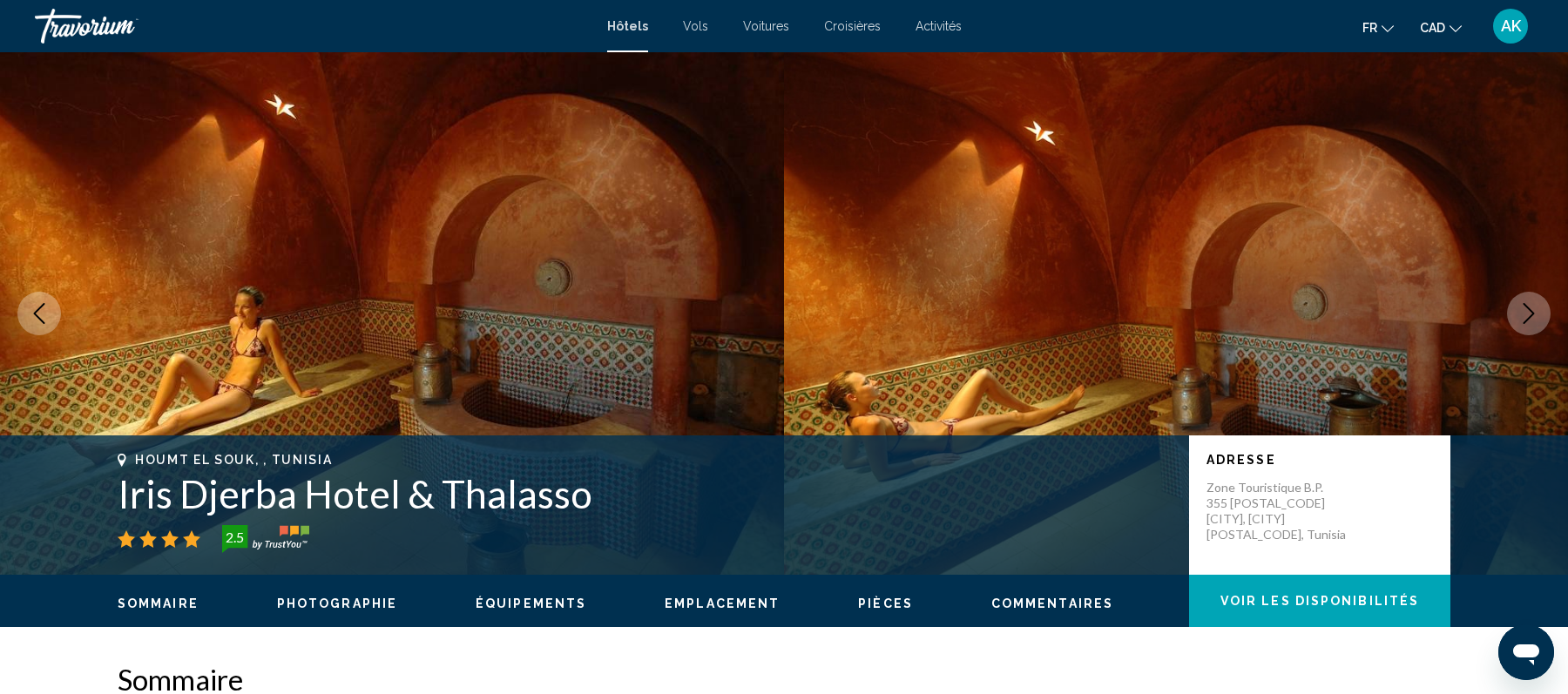 click at bounding box center [1529, 313] 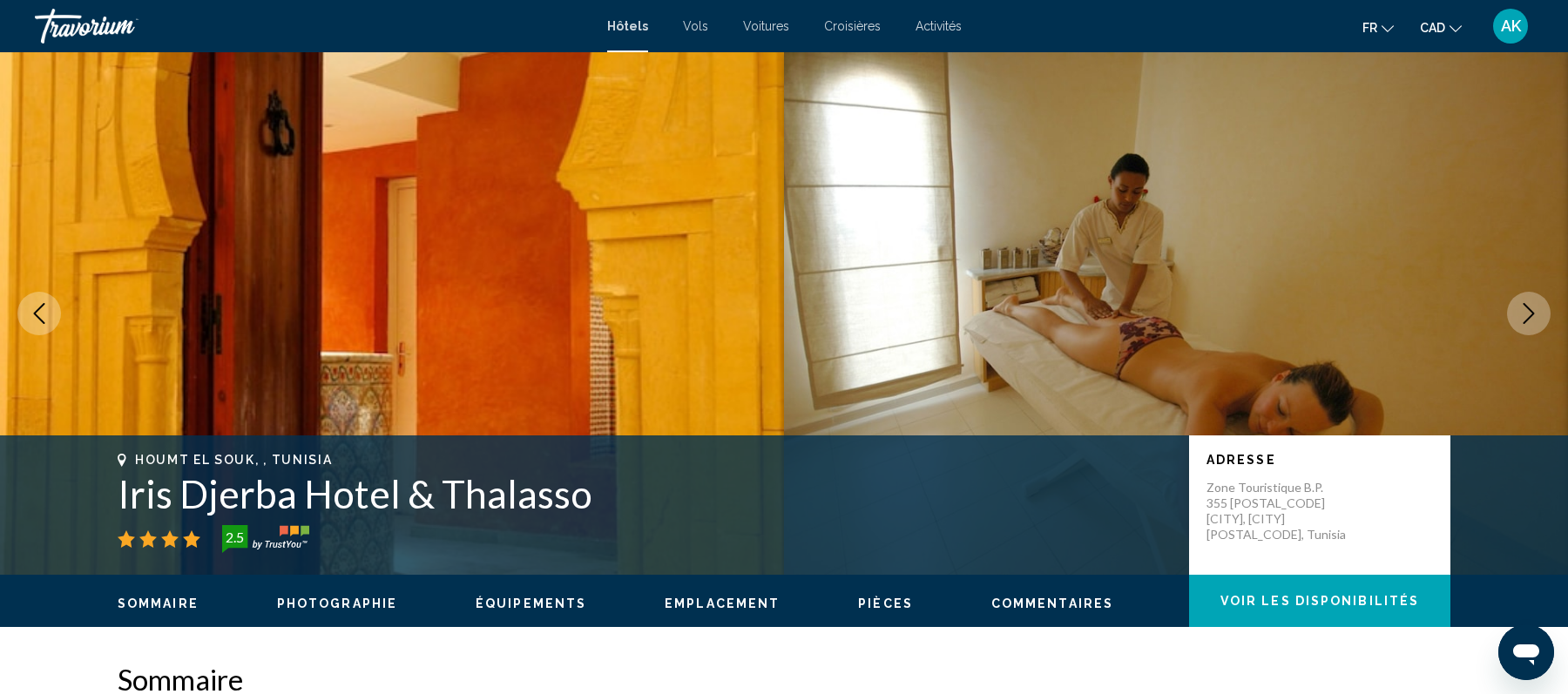 click at bounding box center [1529, 313] 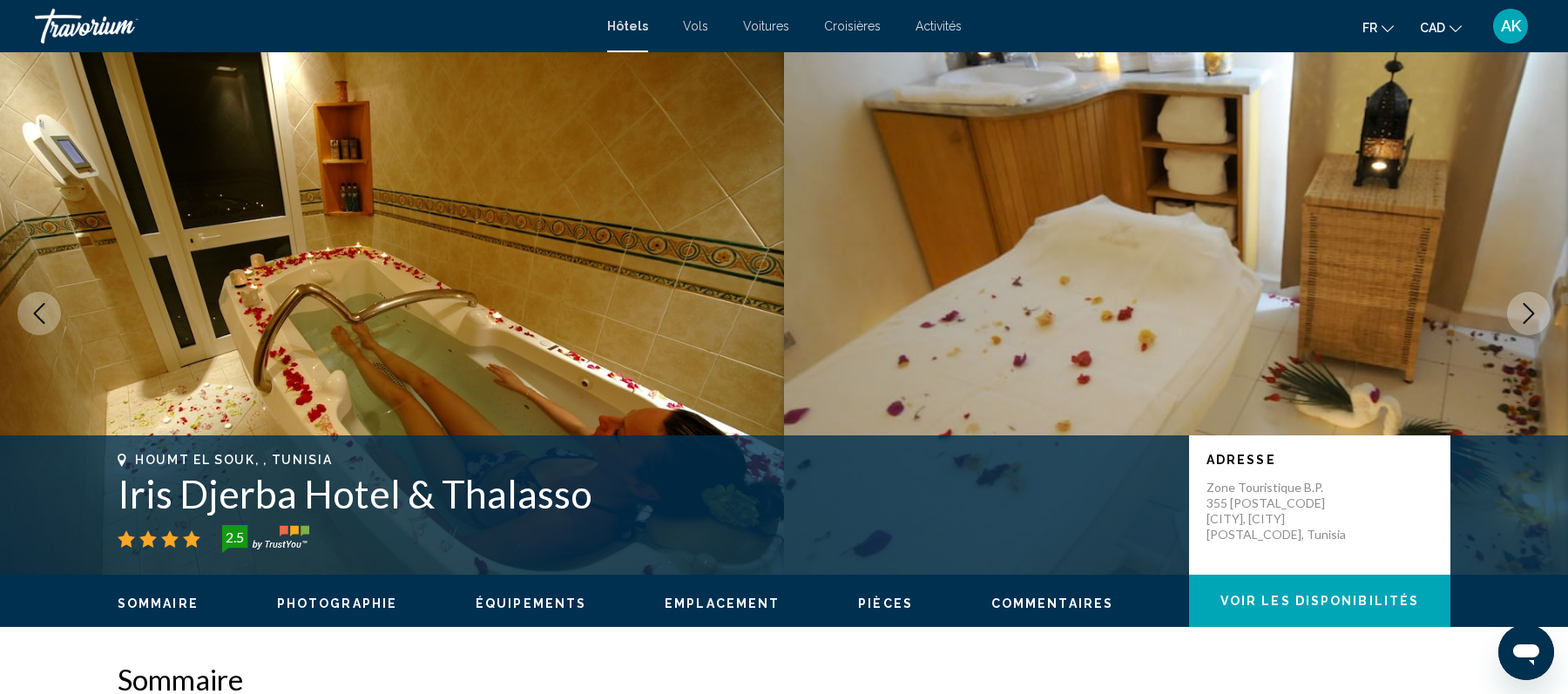 click at bounding box center (1529, 313) 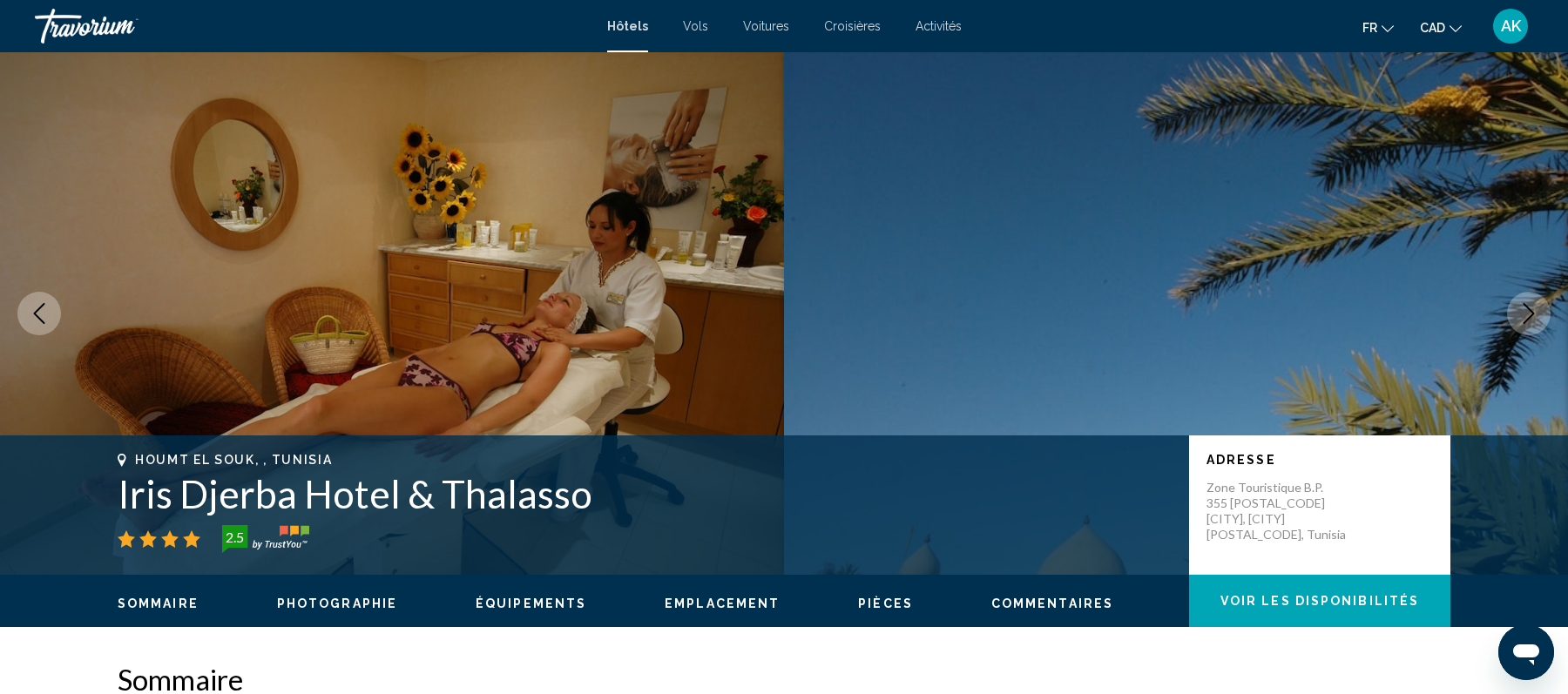 click at bounding box center [1529, 313] 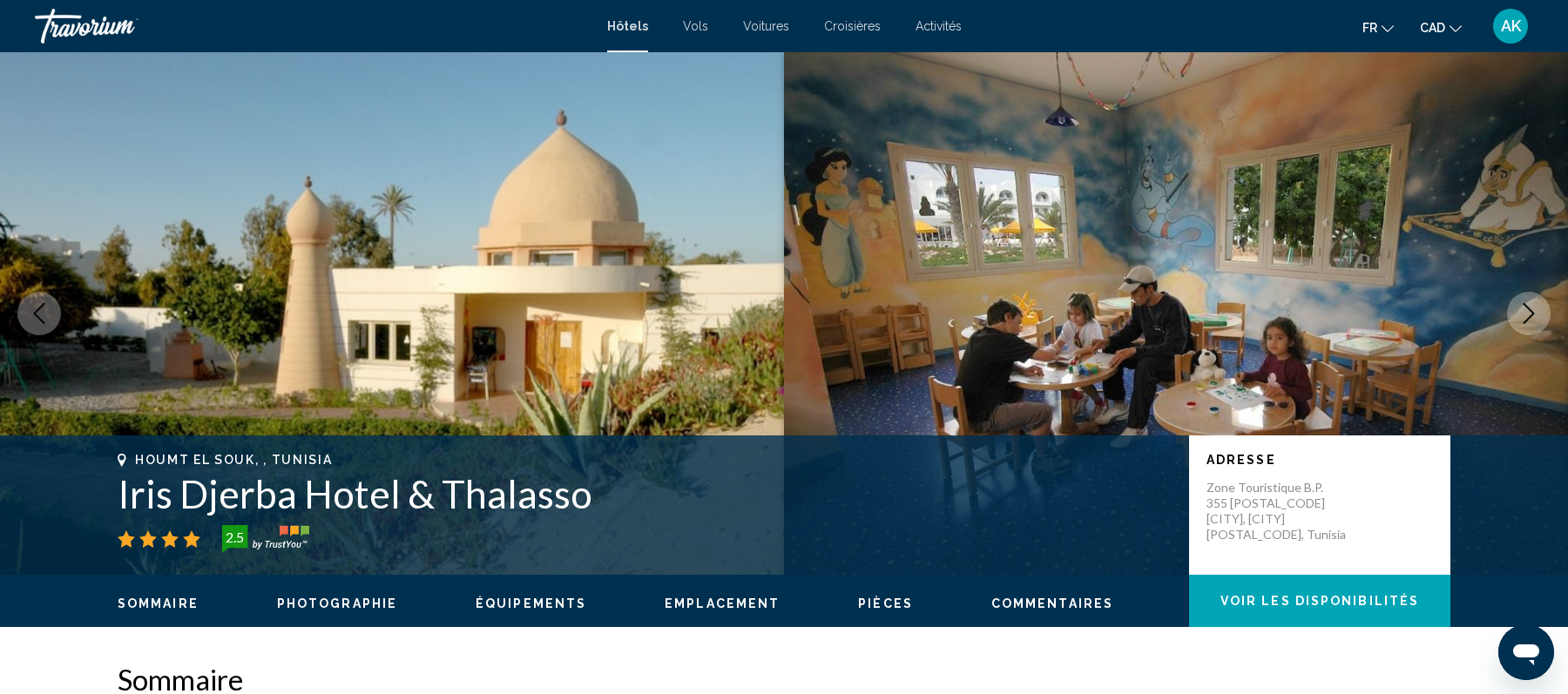 click at bounding box center [1529, 313] 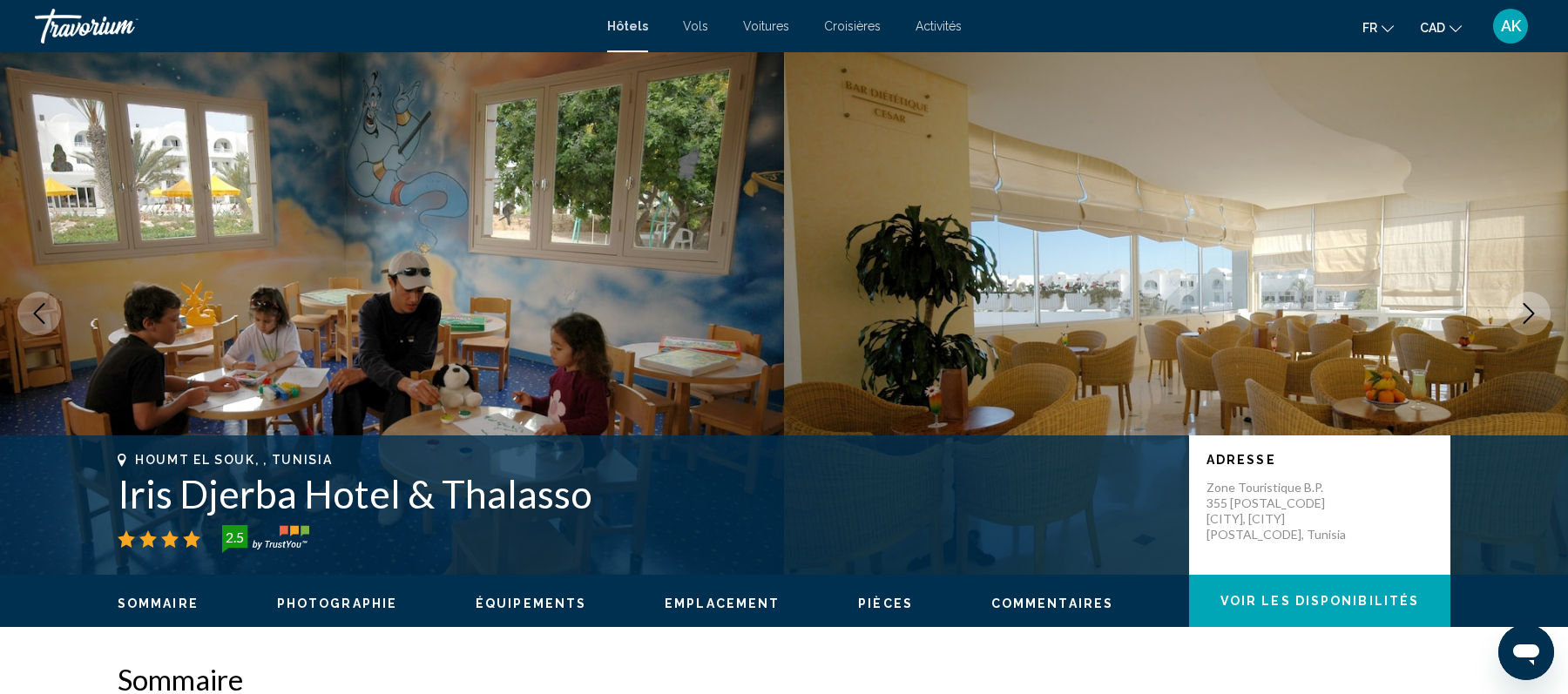 click at bounding box center [1529, 313] 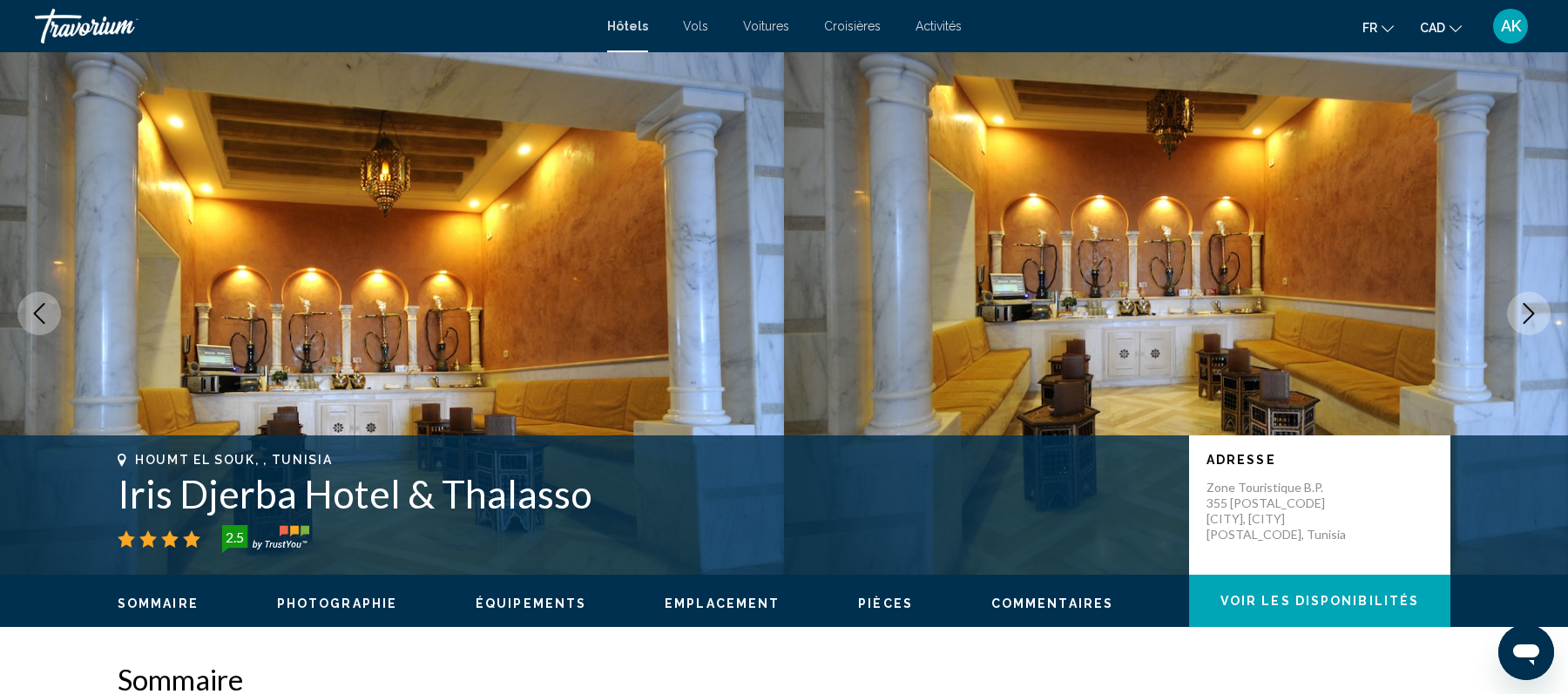 click at bounding box center (1529, 313) 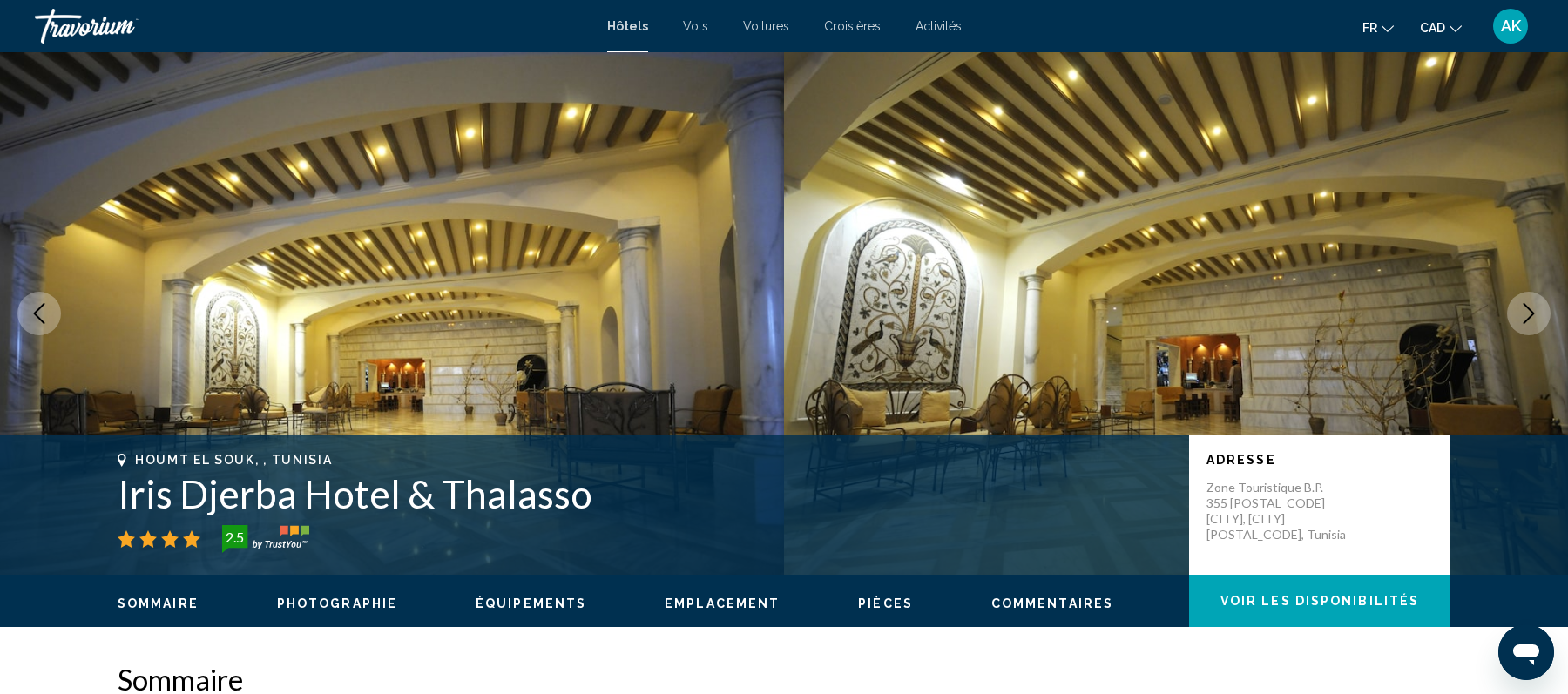 click at bounding box center [1529, 313] 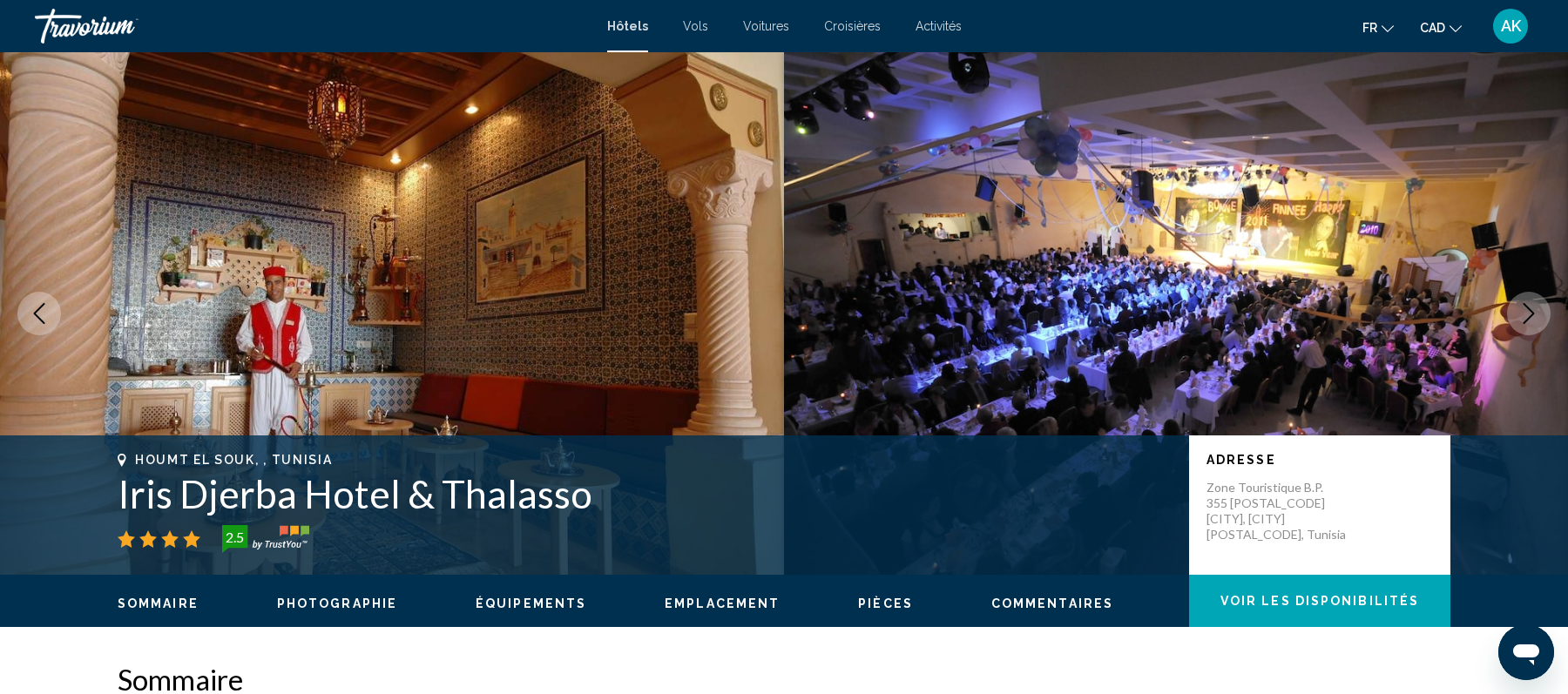 click at bounding box center (1529, 313) 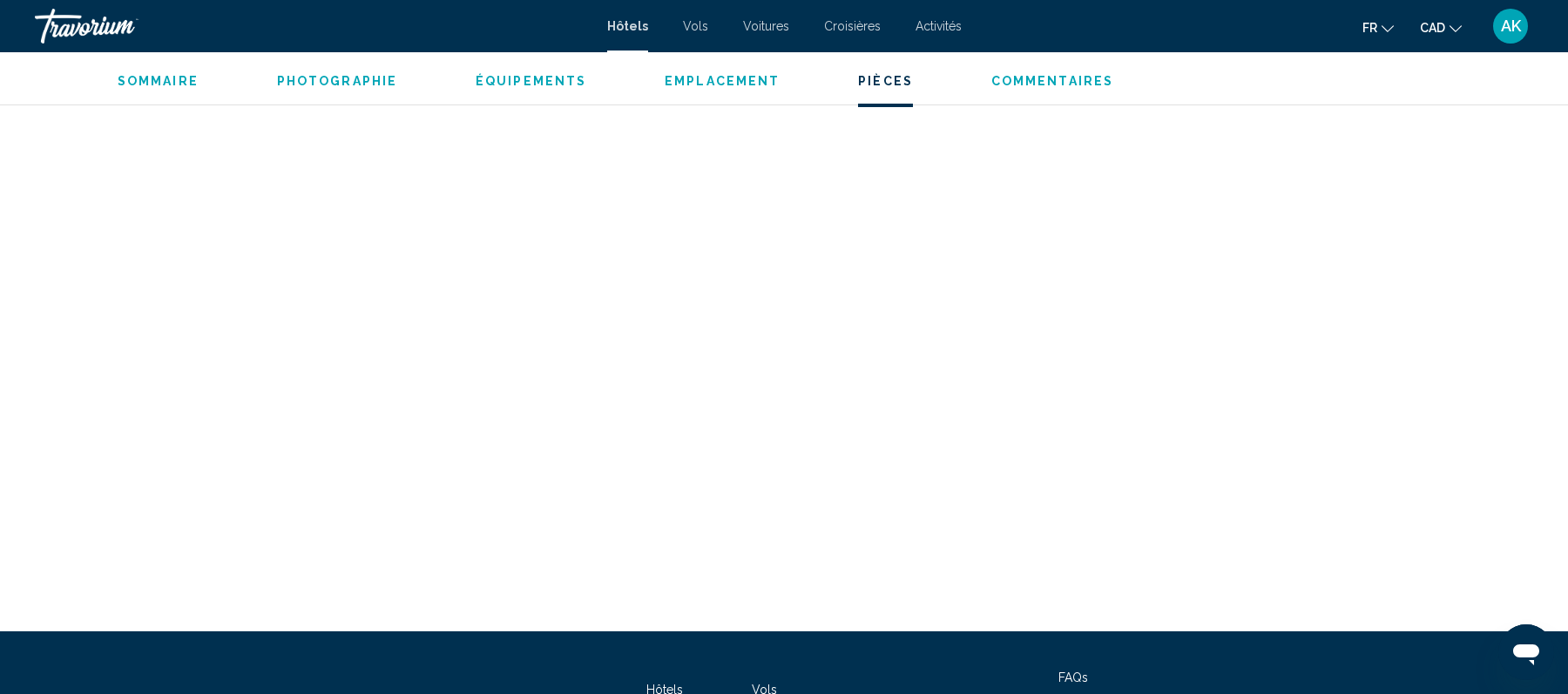 scroll, scrollTop: 3342, scrollLeft: 0, axis: vertical 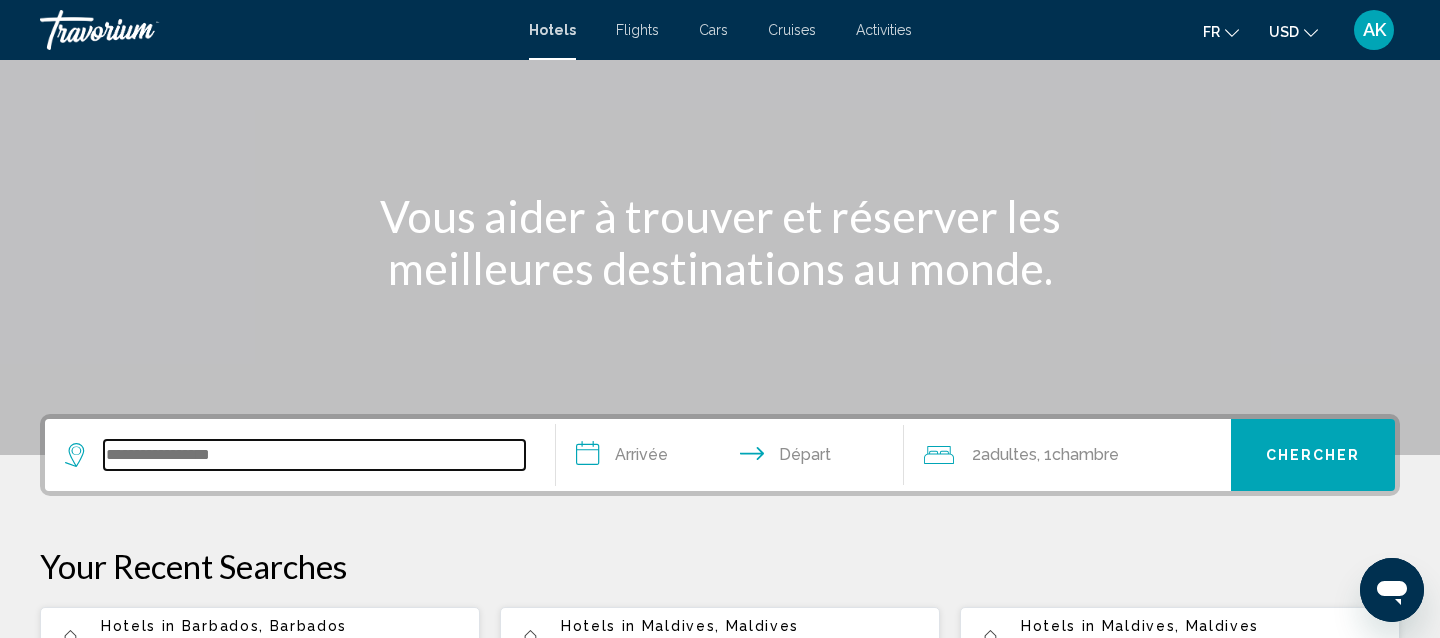click at bounding box center [314, 455] 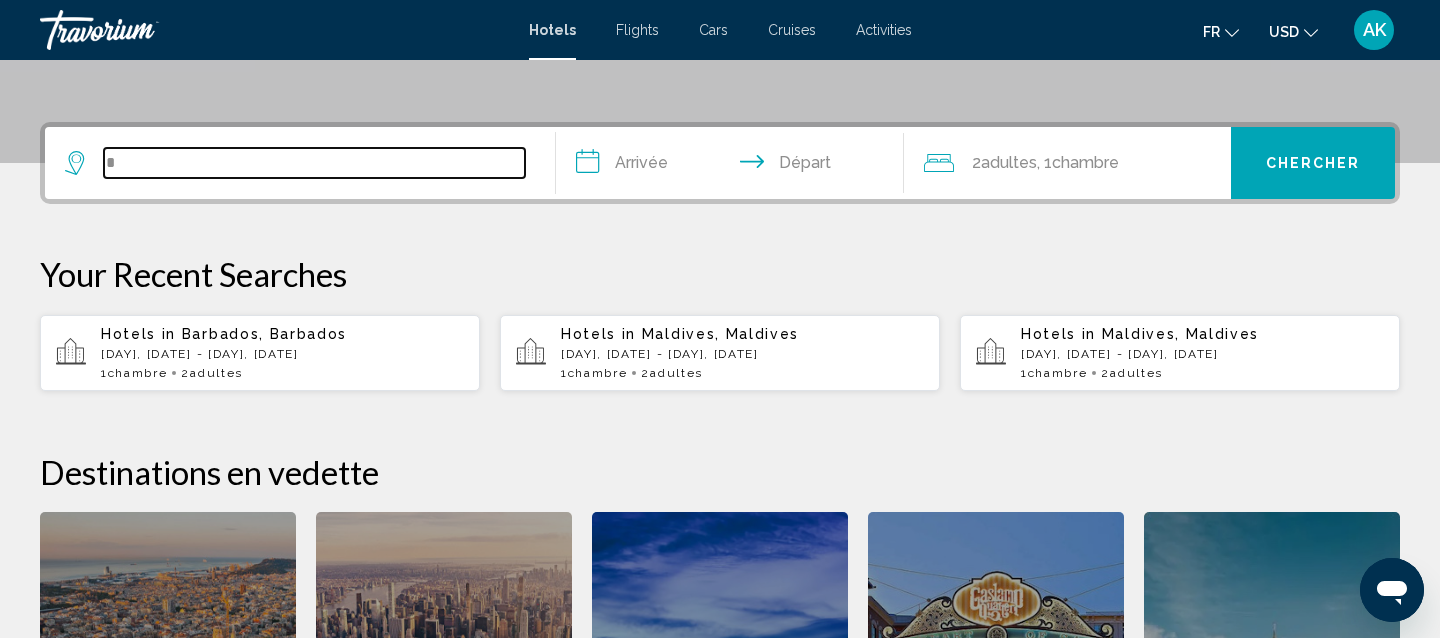 scroll, scrollTop: 494, scrollLeft: 0, axis: vertical 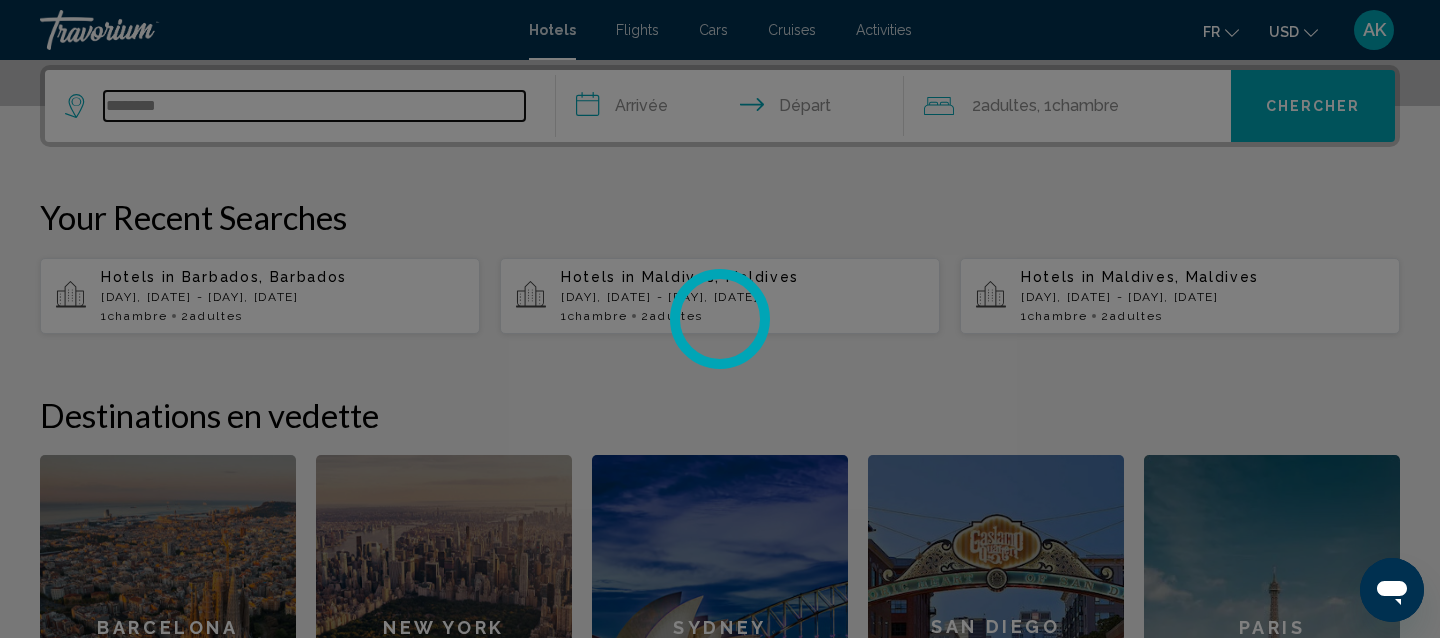 type on "********" 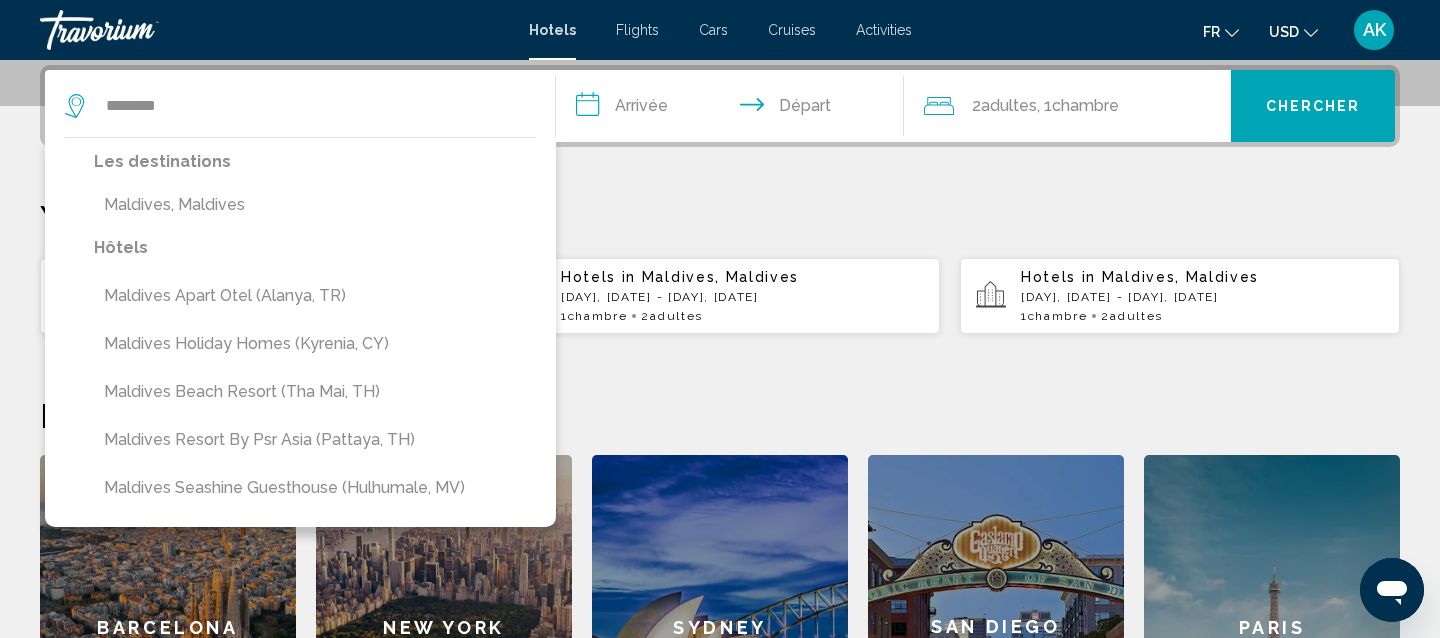 click on "**********" at bounding box center [720, -175] 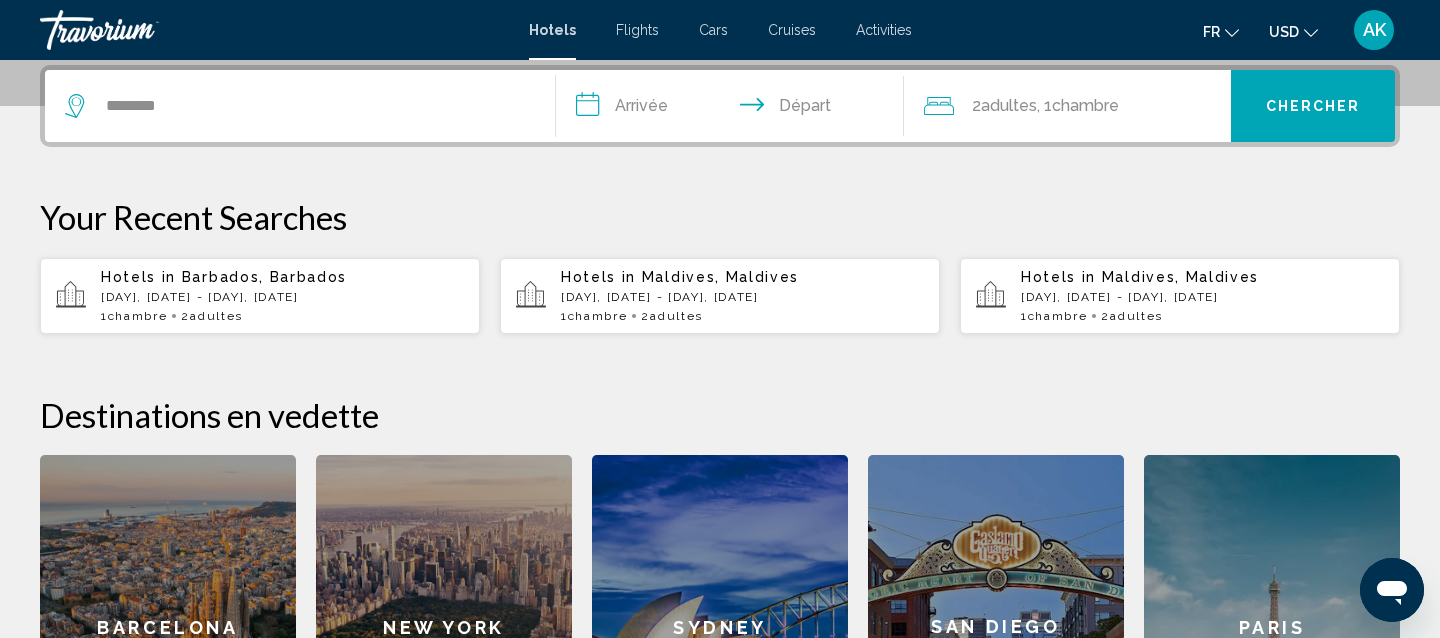 click on "**********" at bounding box center [734, 109] 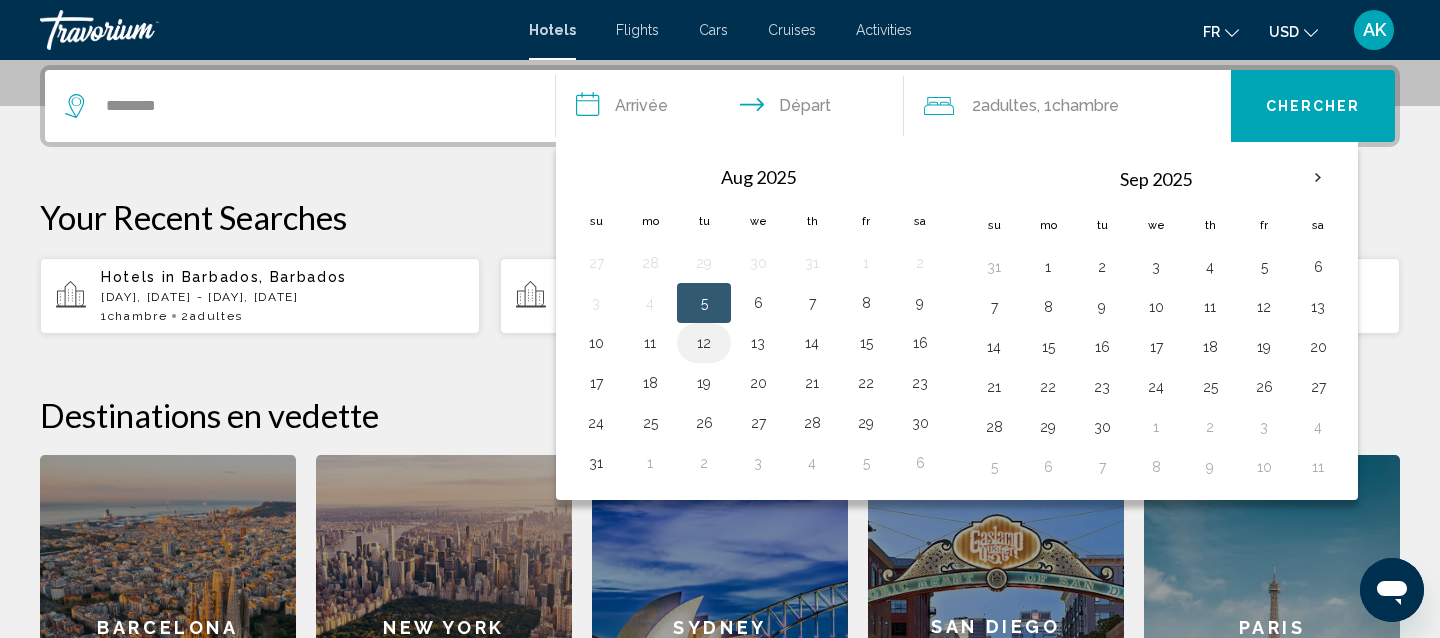 click on "12" at bounding box center (704, 343) 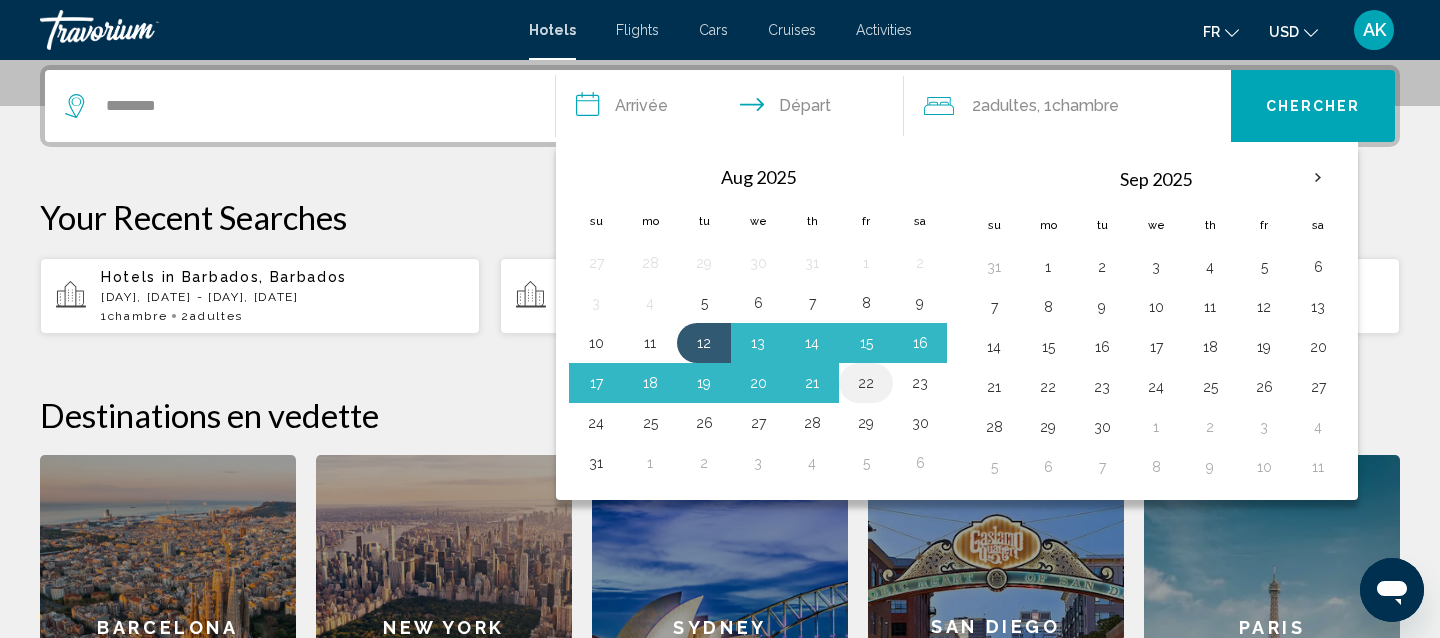 click on "22" at bounding box center [866, 383] 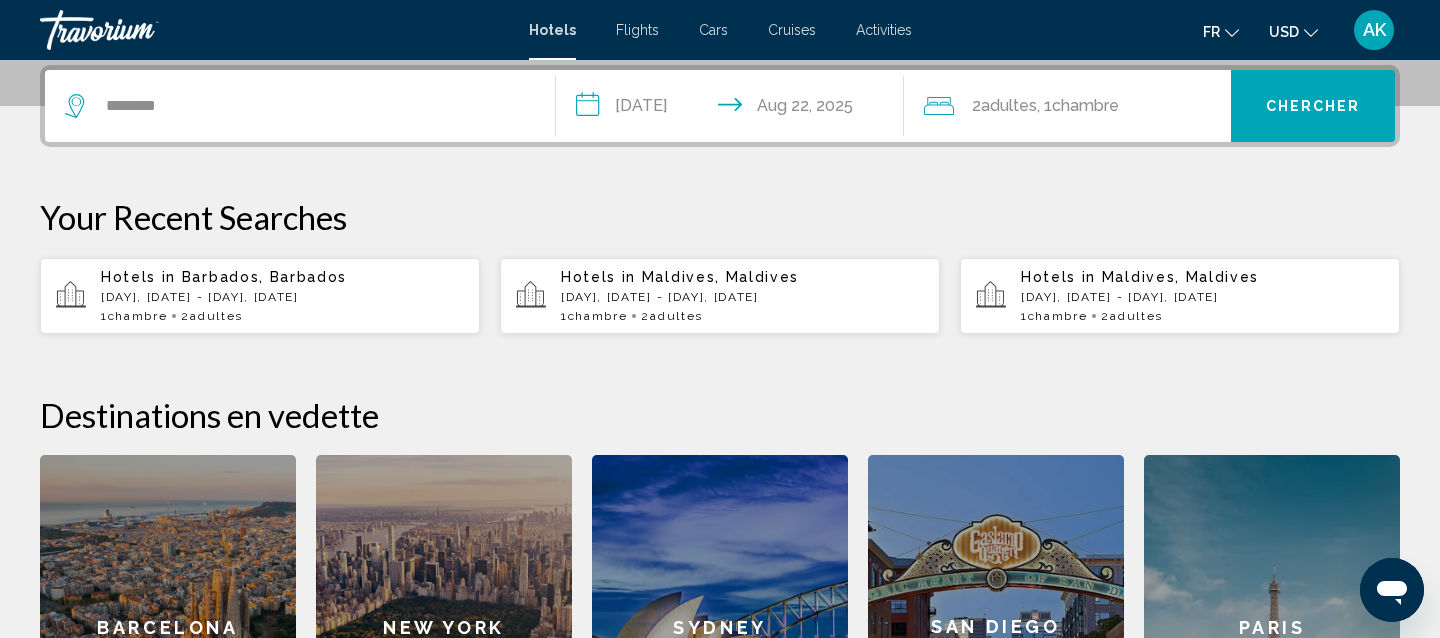 click on "Chercher" at bounding box center (1313, 106) 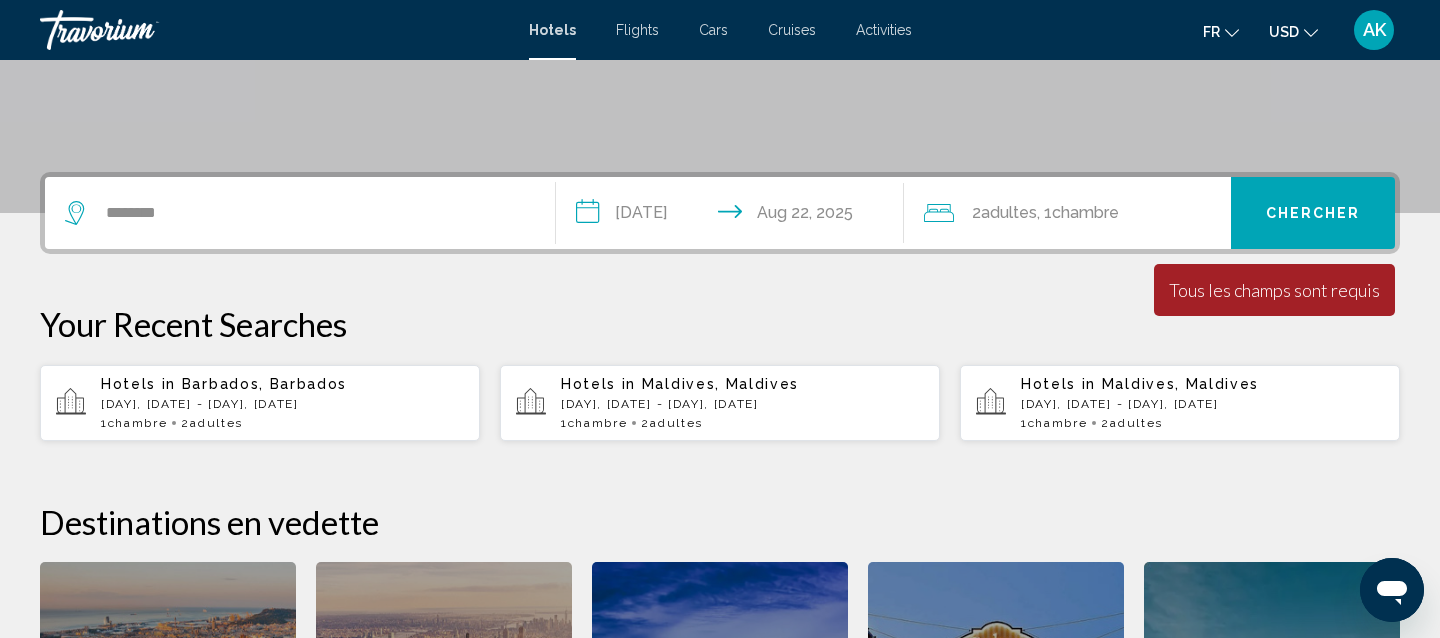scroll, scrollTop: 311, scrollLeft: 0, axis: vertical 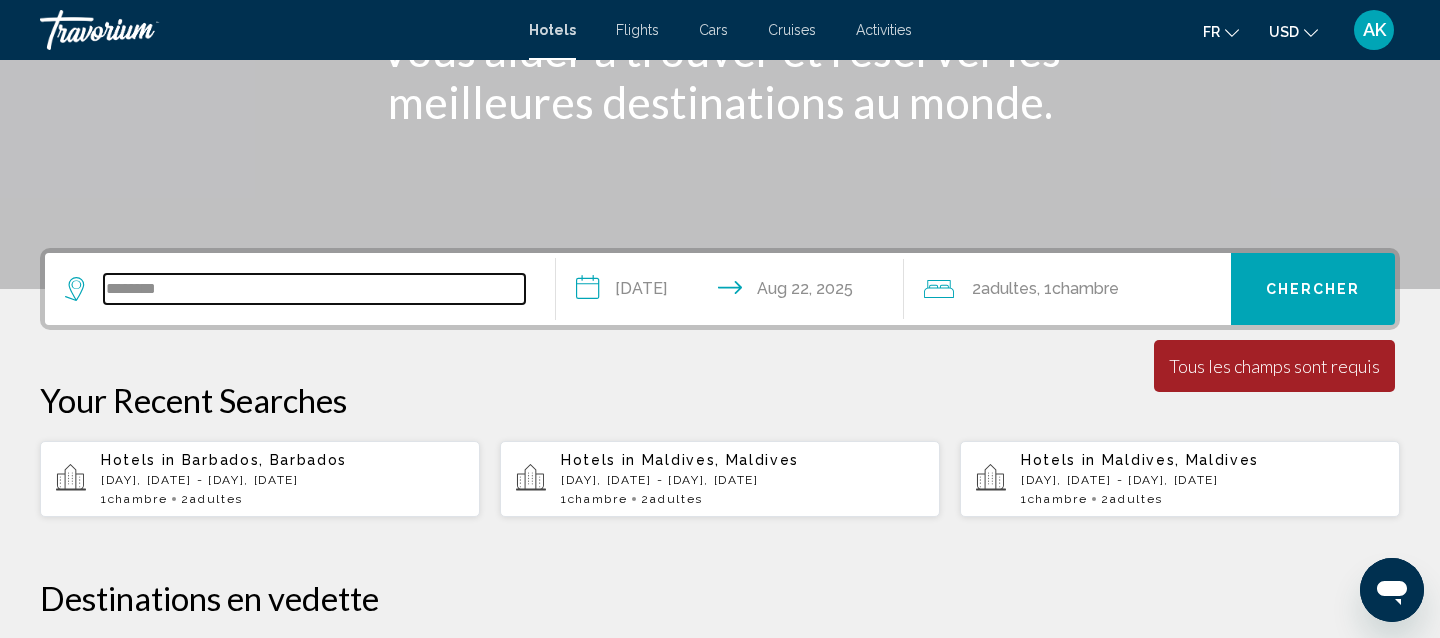 click on "********" at bounding box center (314, 289) 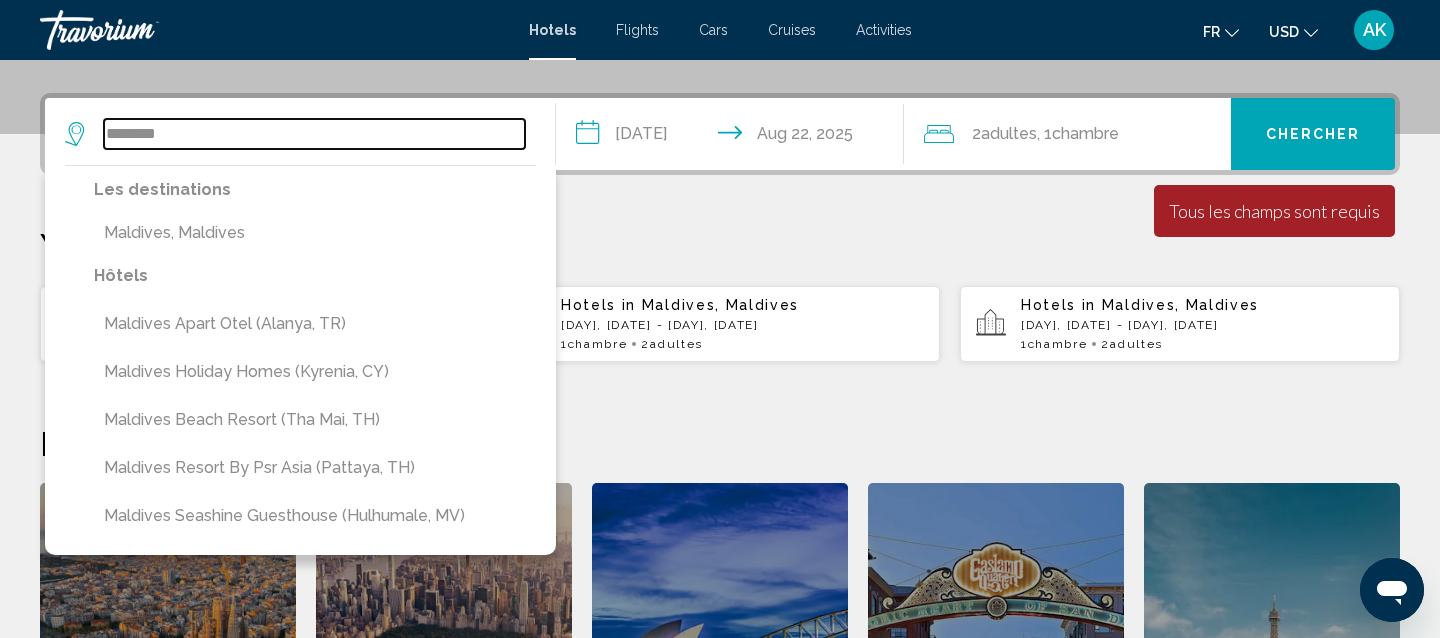 scroll, scrollTop: 494, scrollLeft: 0, axis: vertical 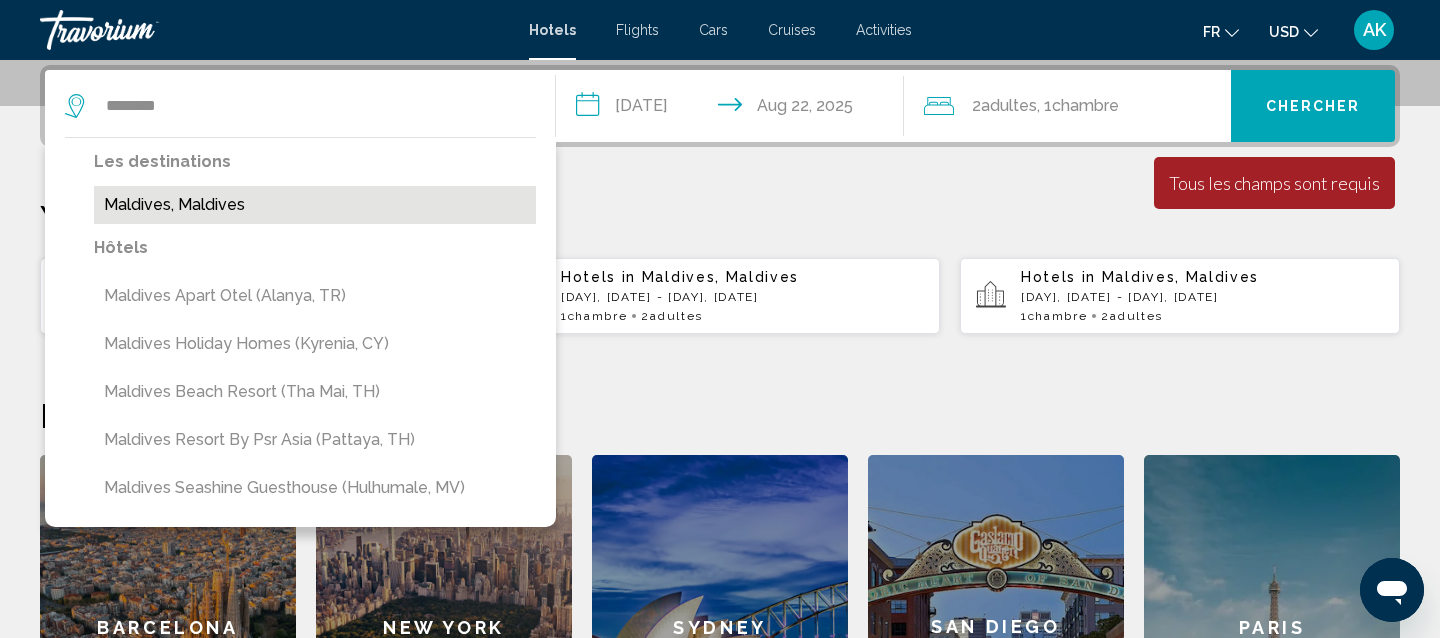 click on "Maldives, Maldives" at bounding box center [315, 205] 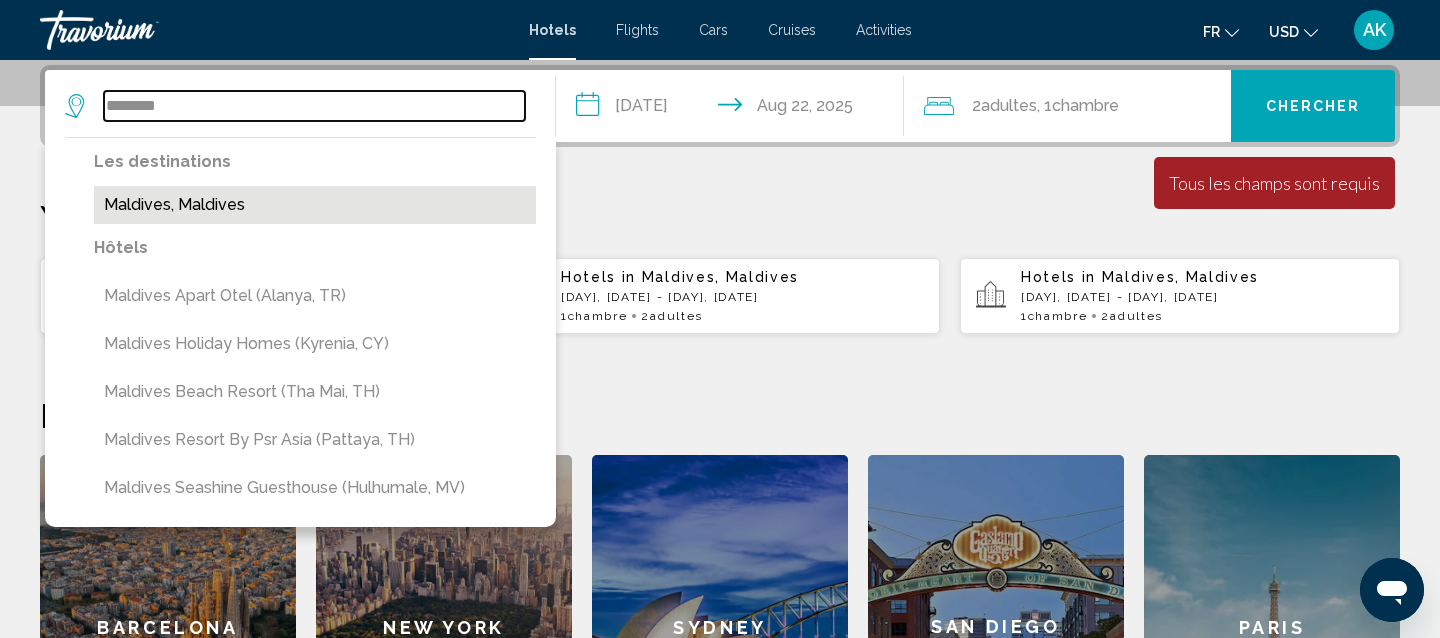 type on "**********" 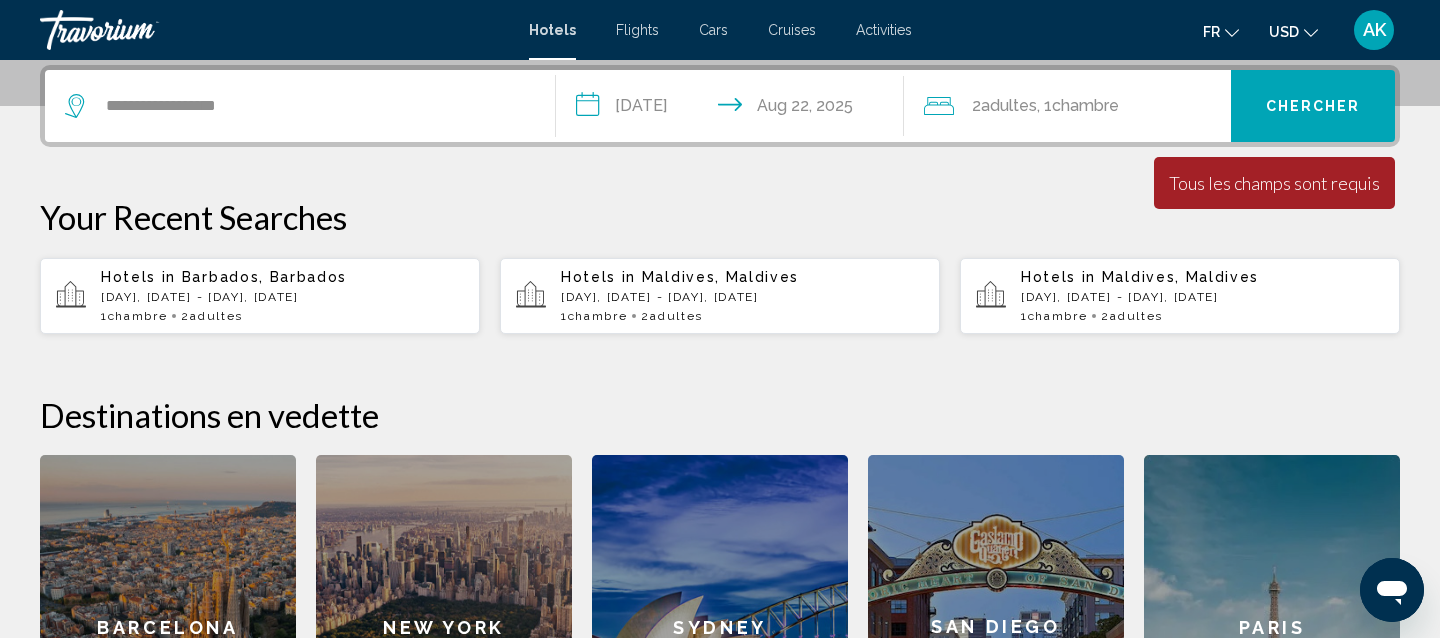 click on "Chercher" at bounding box center (1313, 107) 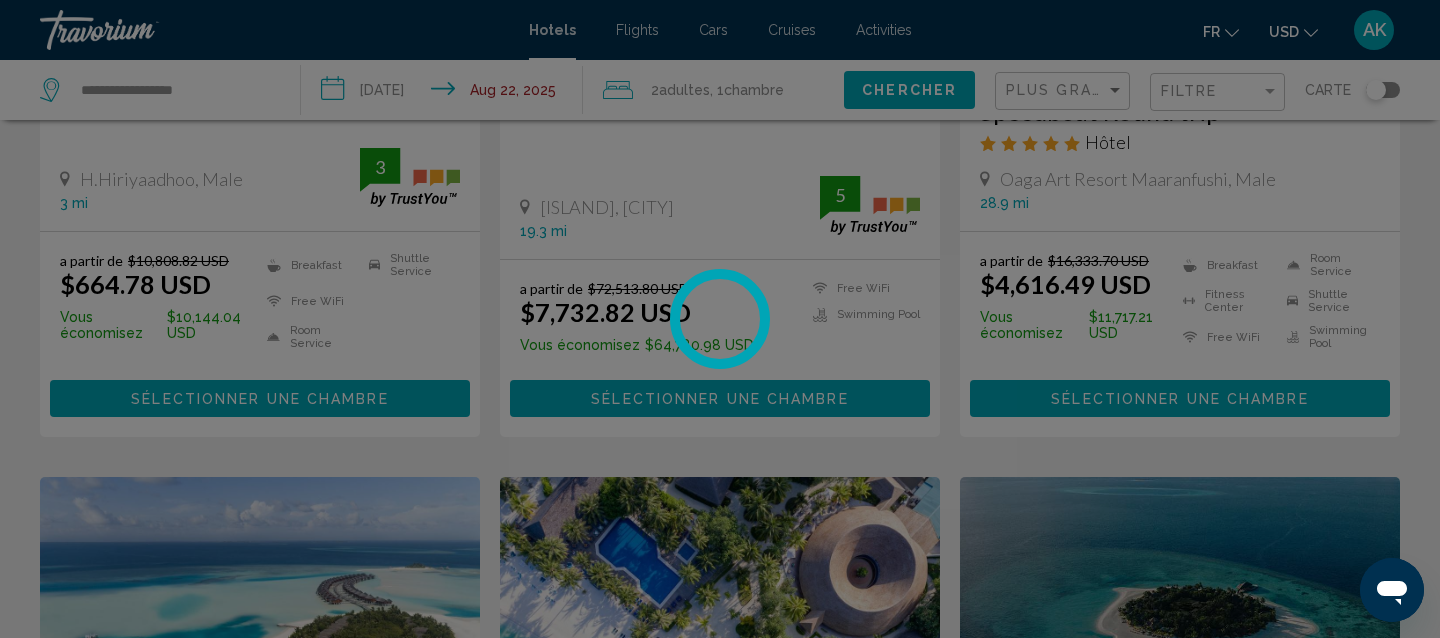 scroll, scrollTop: 0, scrollLeft: 0, axis: both 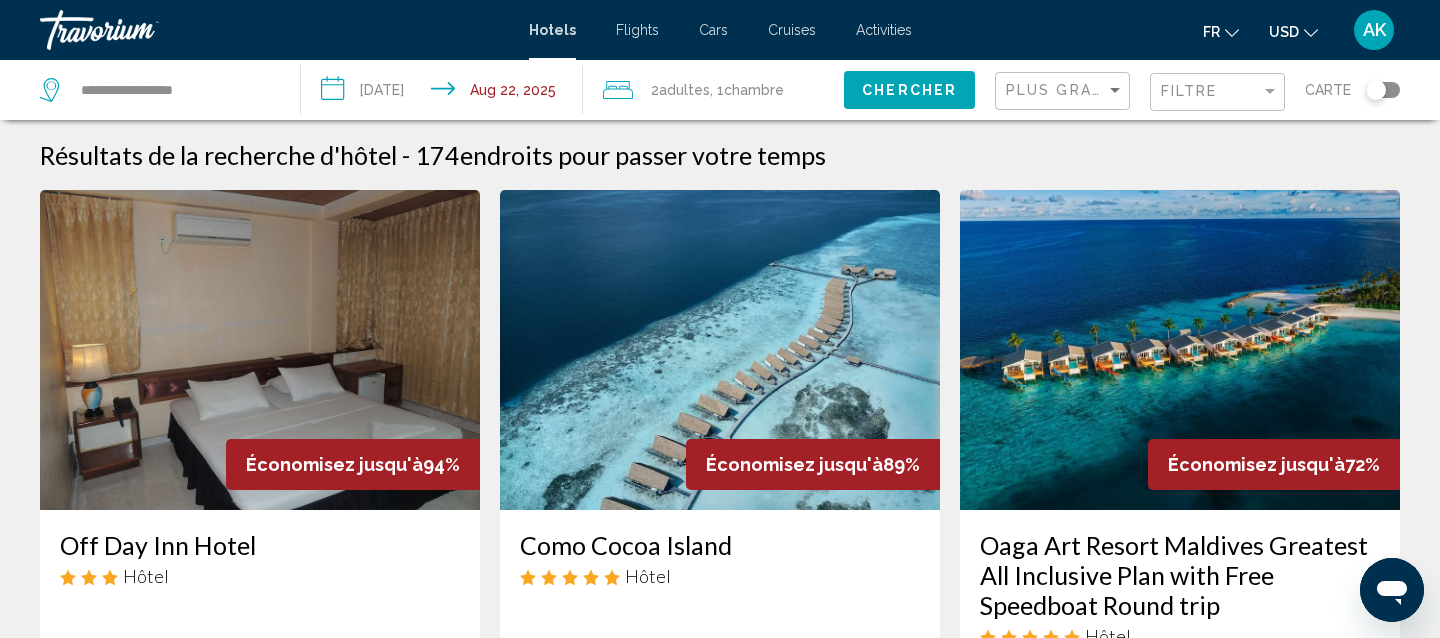 click 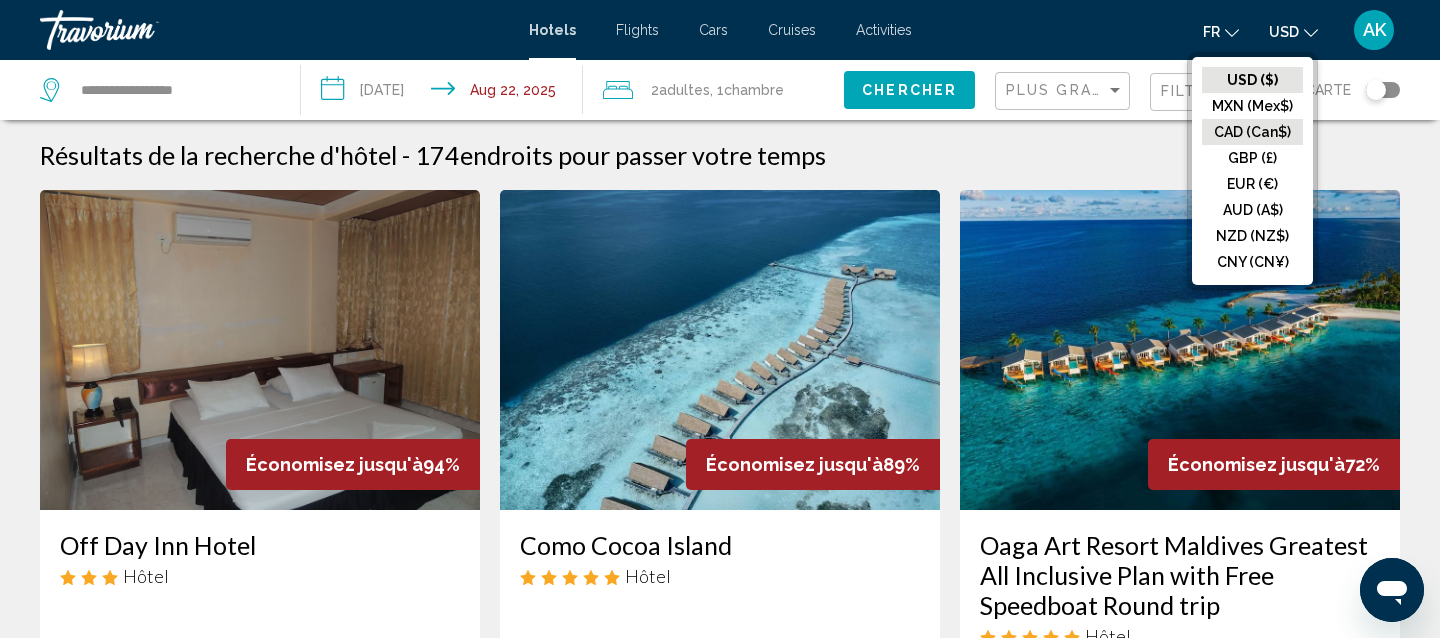 click on "CAD (Can$)" 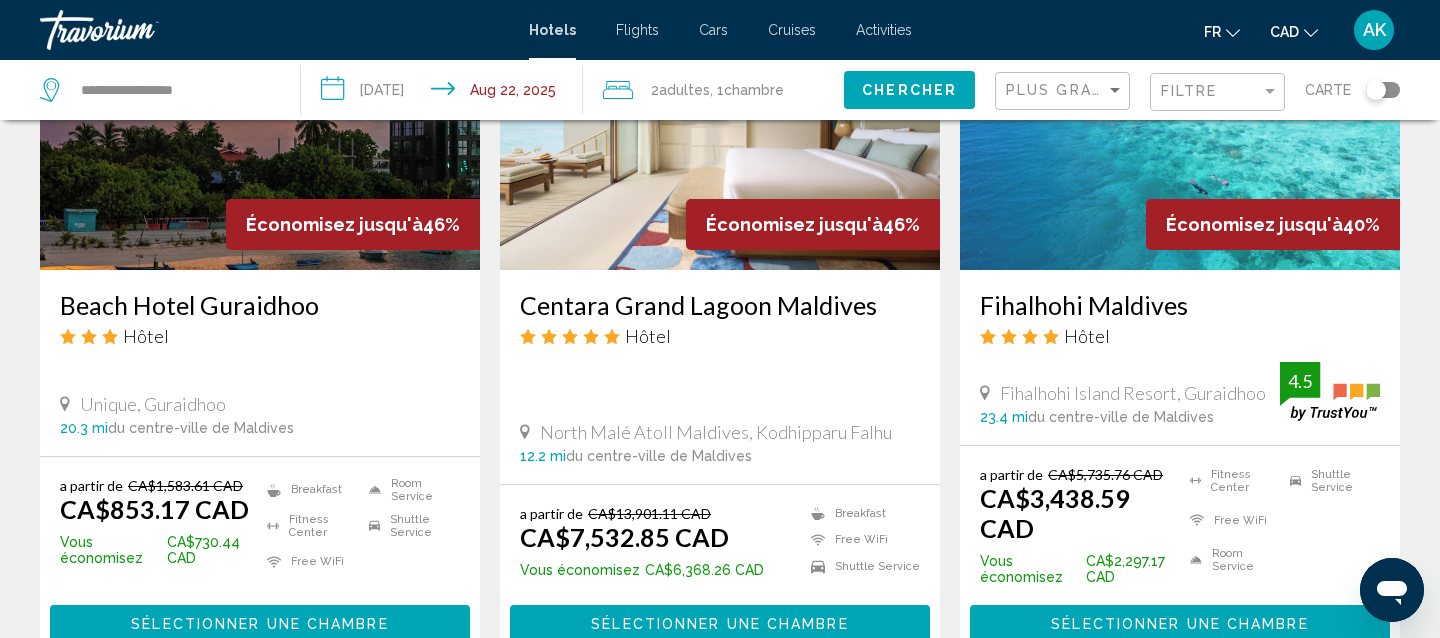scroll, scrollTop: 2592, scrollLeft: 0, axis: vertical 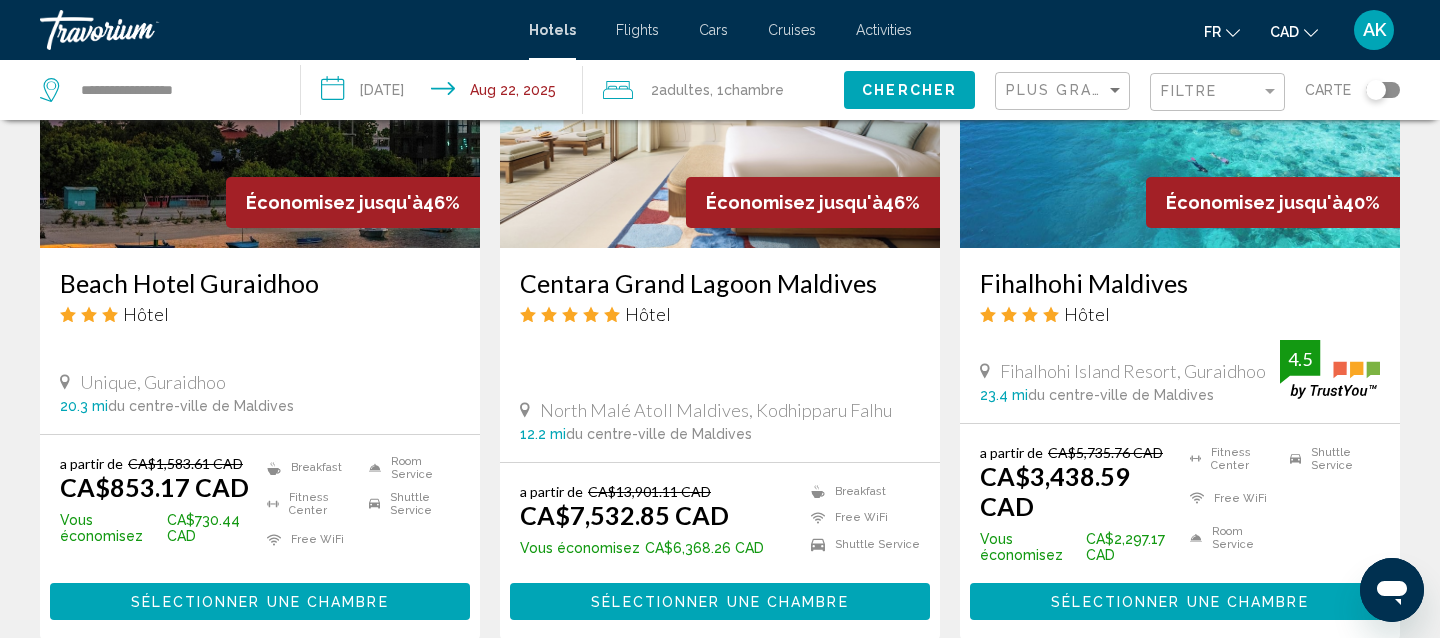 click on "**********" at bounding box center (445, 93) 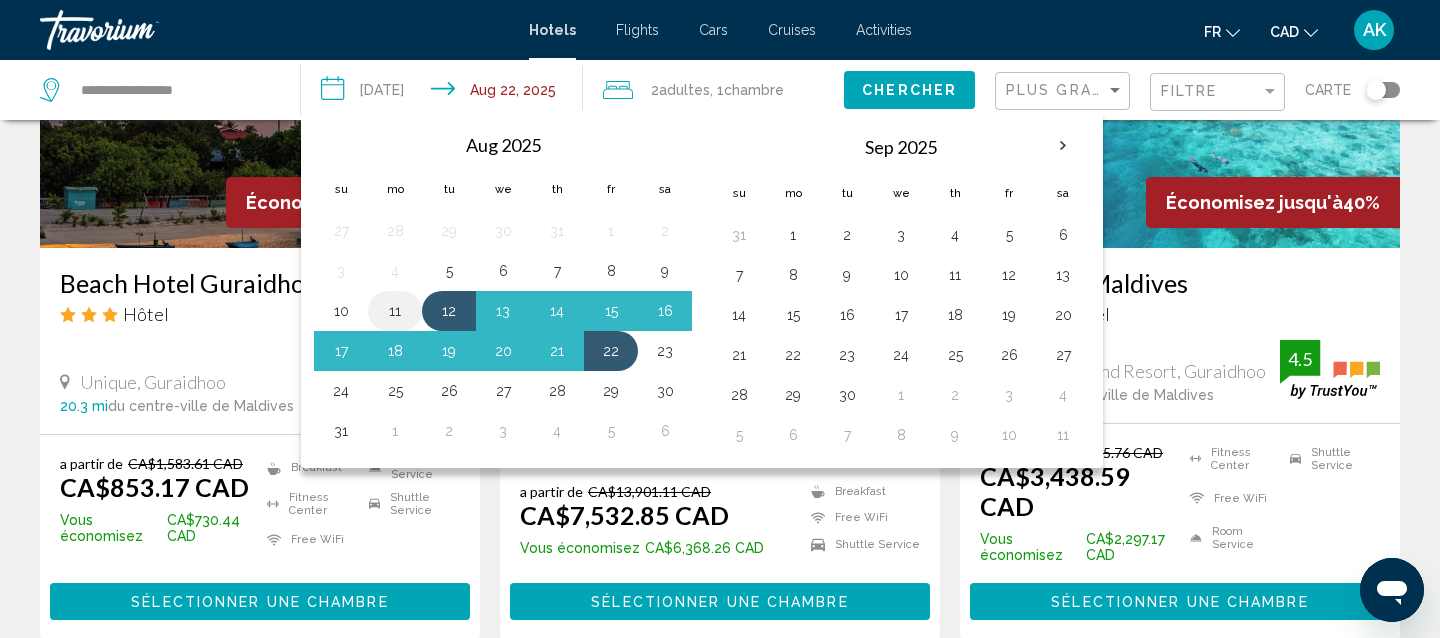 click on "11" at bounding box center [395, 311] 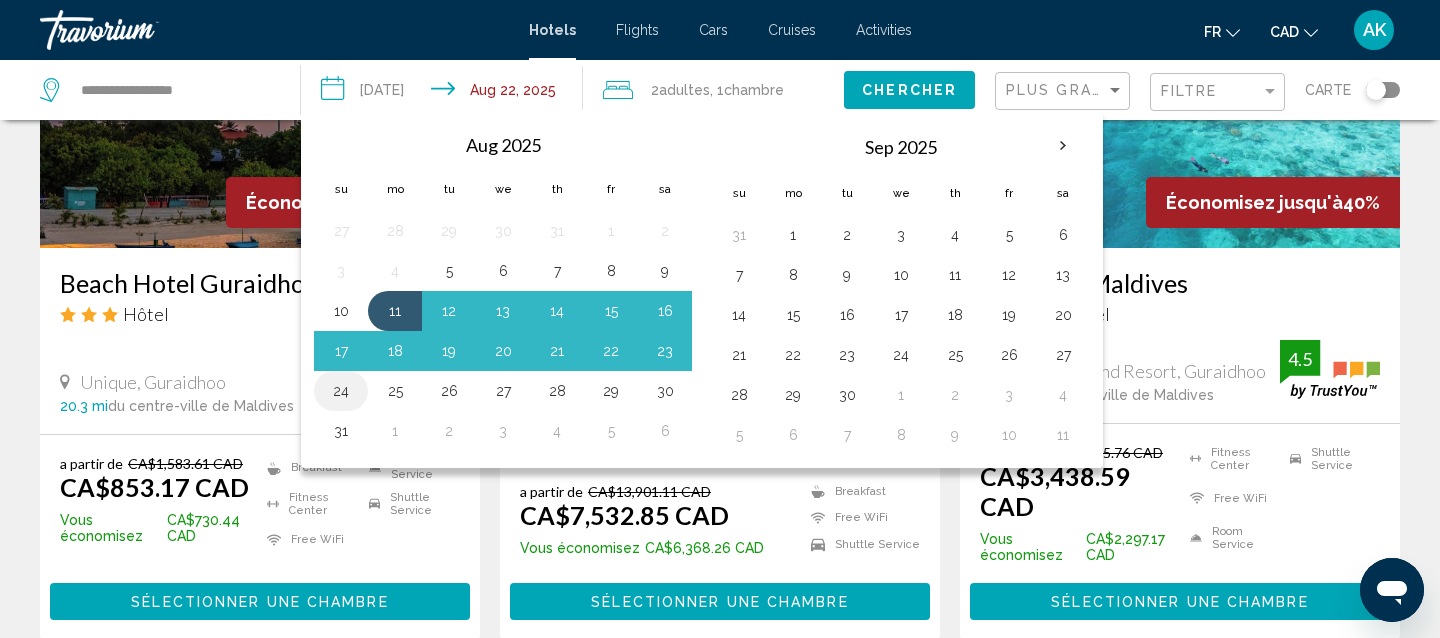 click on "24" at bounding box center (341, 391) 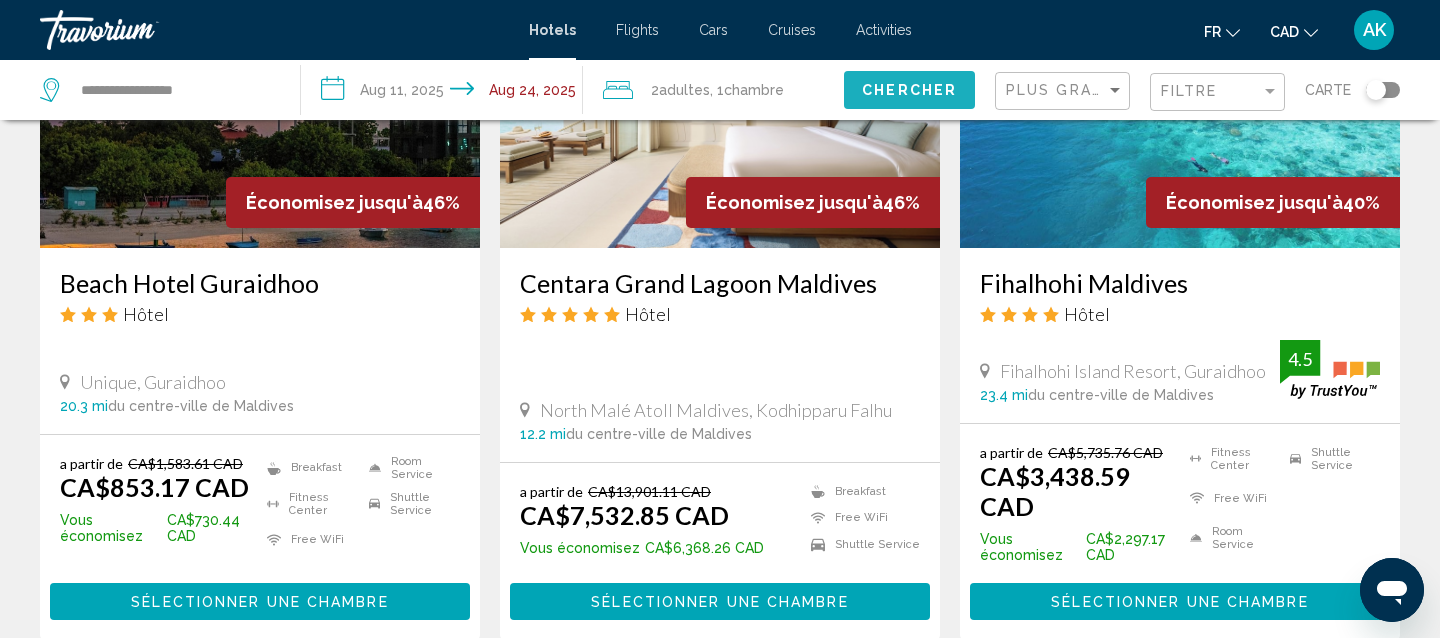 click on "Chercher" 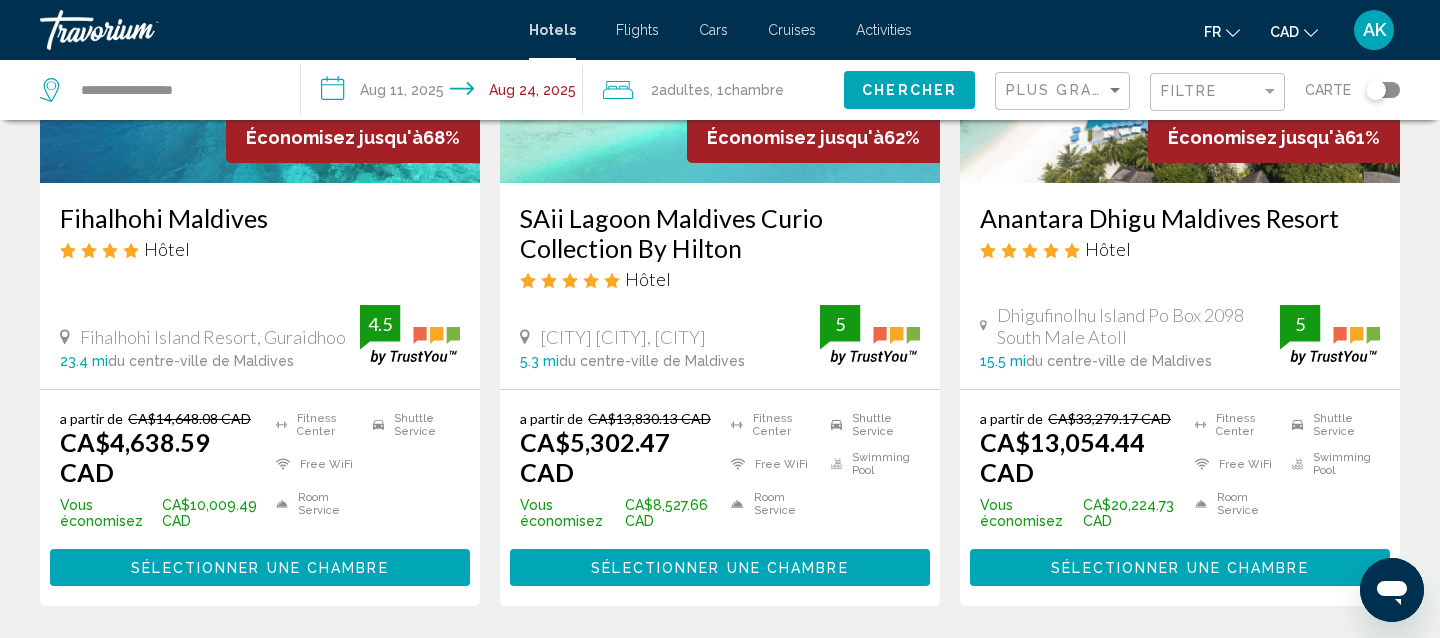 scroll, scrollTop: 1120, scrollLeft: 0, axis: vertical 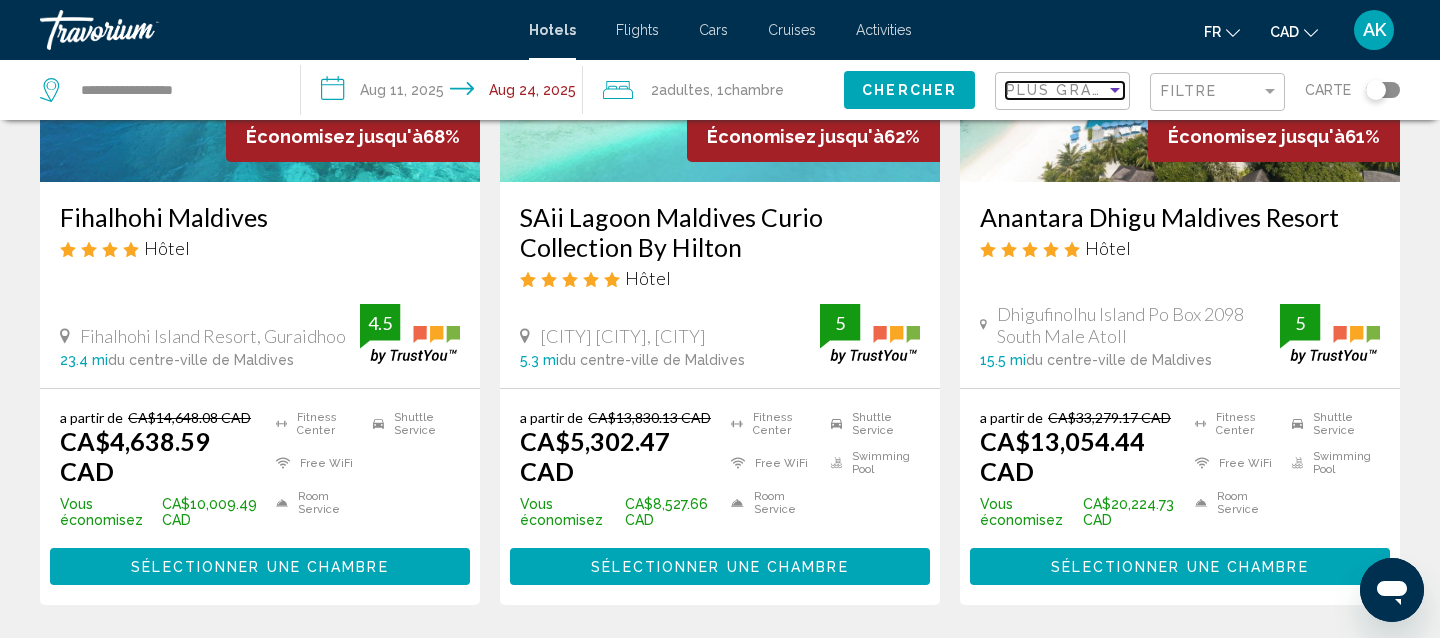 click on "Plus grandes économies" at bounding box center (1125, 90) 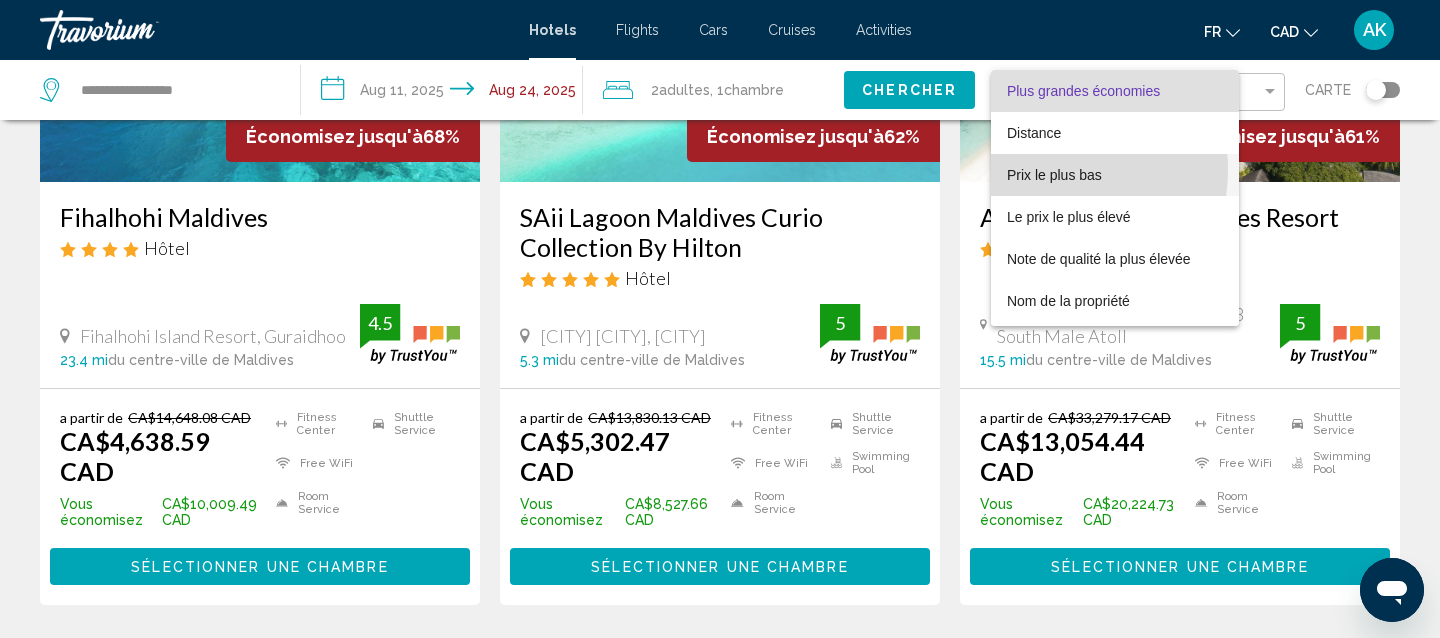 click on "Prix le plus bas" at bounding box center [1054, 175] 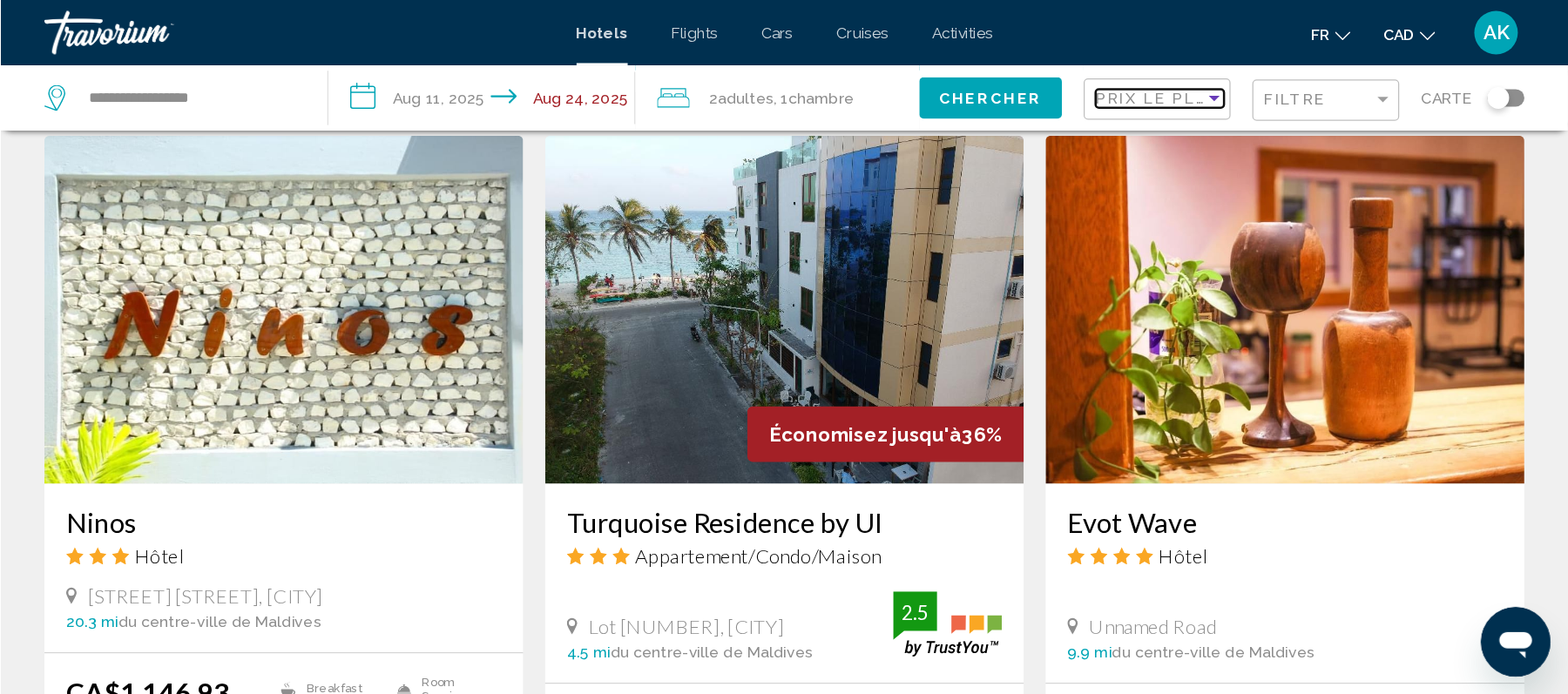 scroll, scrollTop: 1324, scrollLeft: 0, axis: vertical 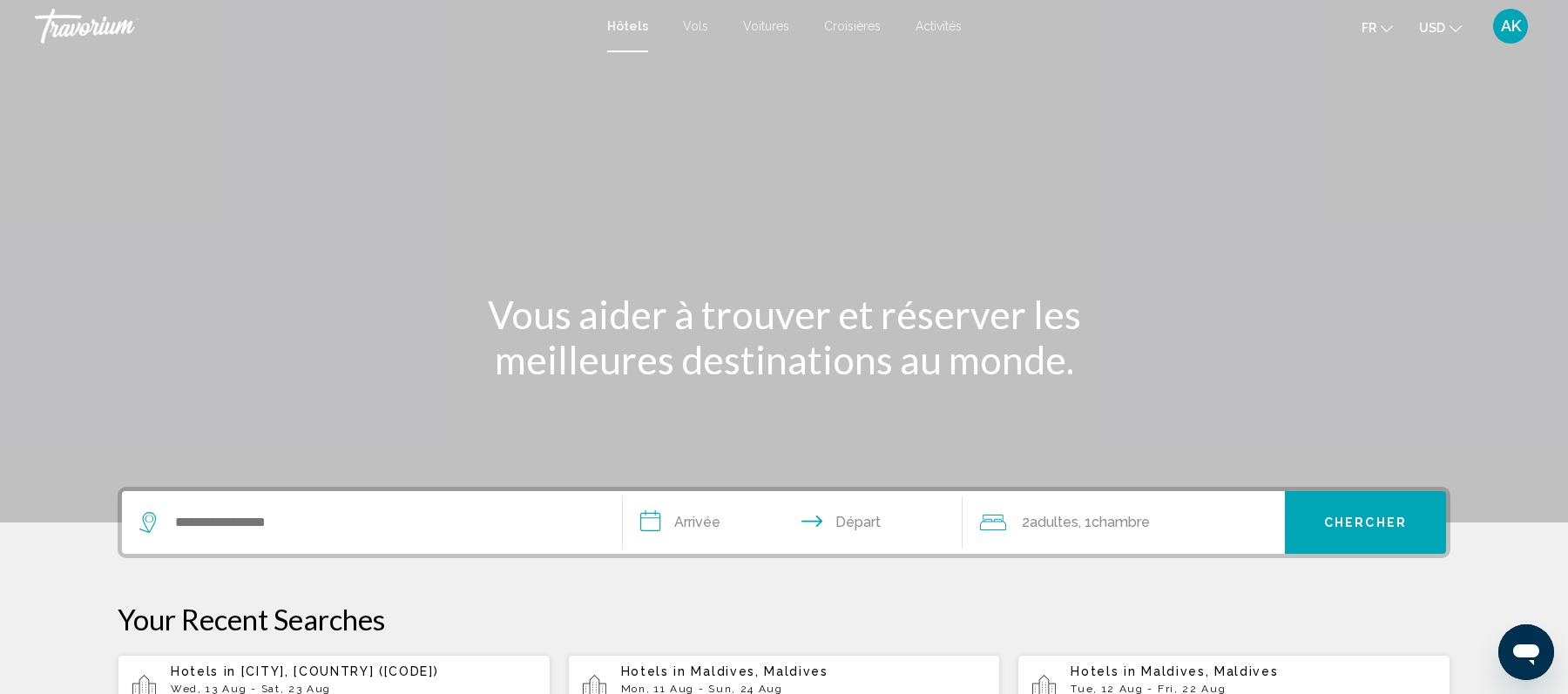 click 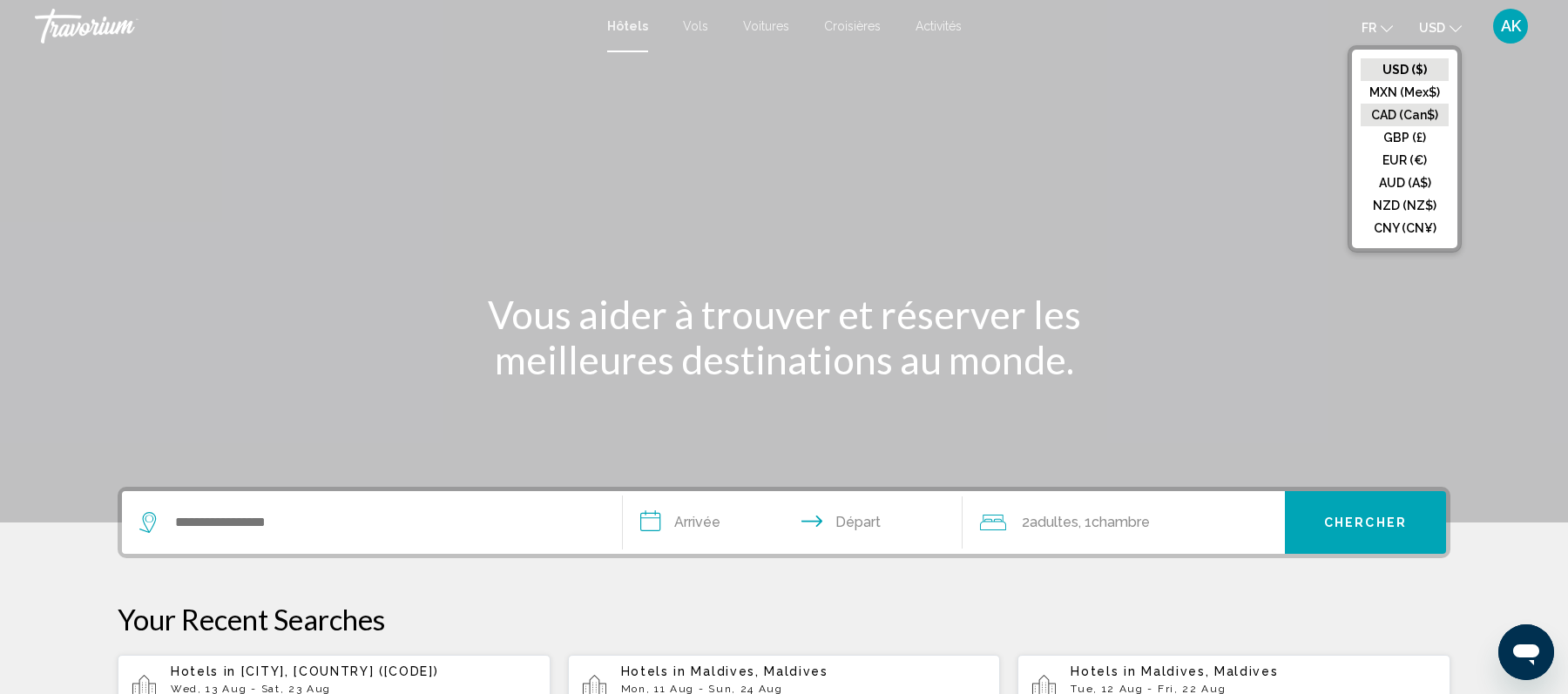 click on "CAD (Can$)" 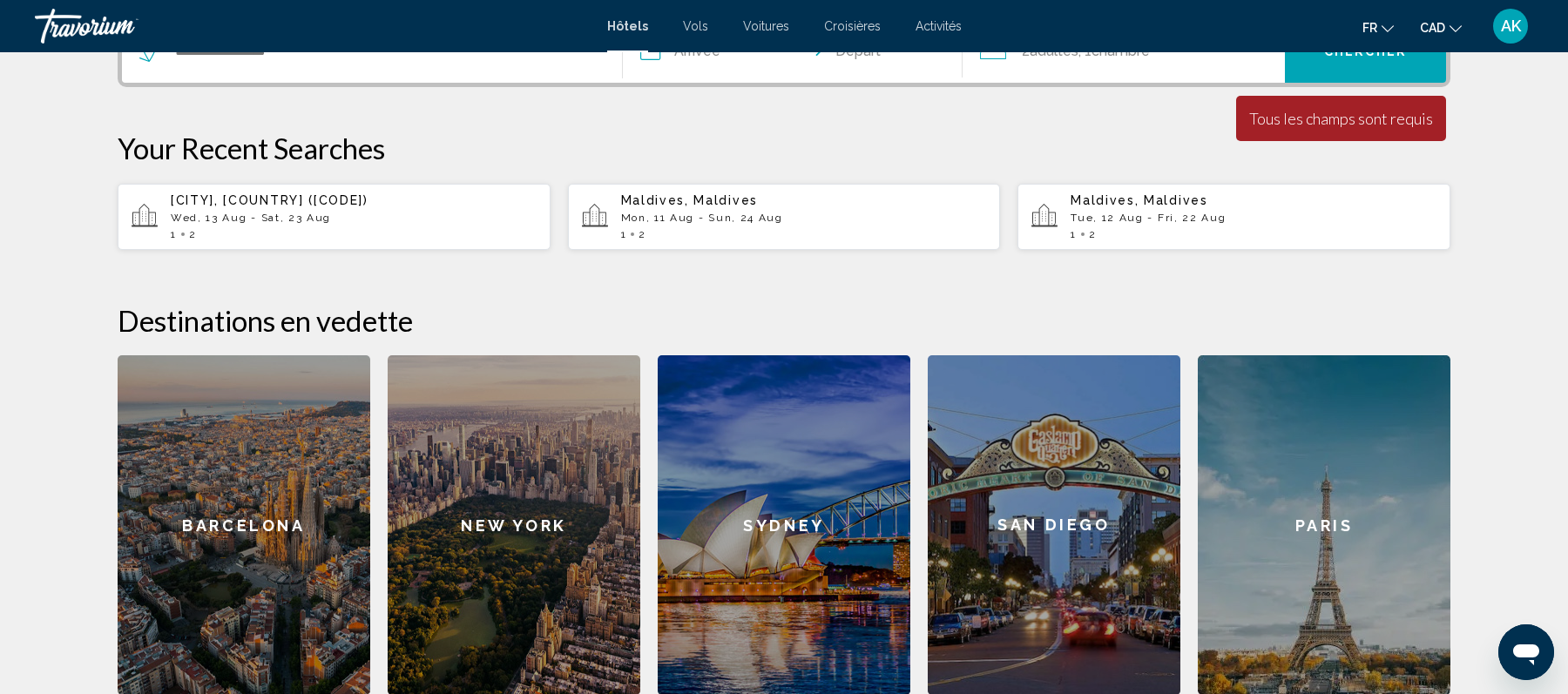 scroll, scrollTop: 419, scrollLeft: 0, axis: vertical 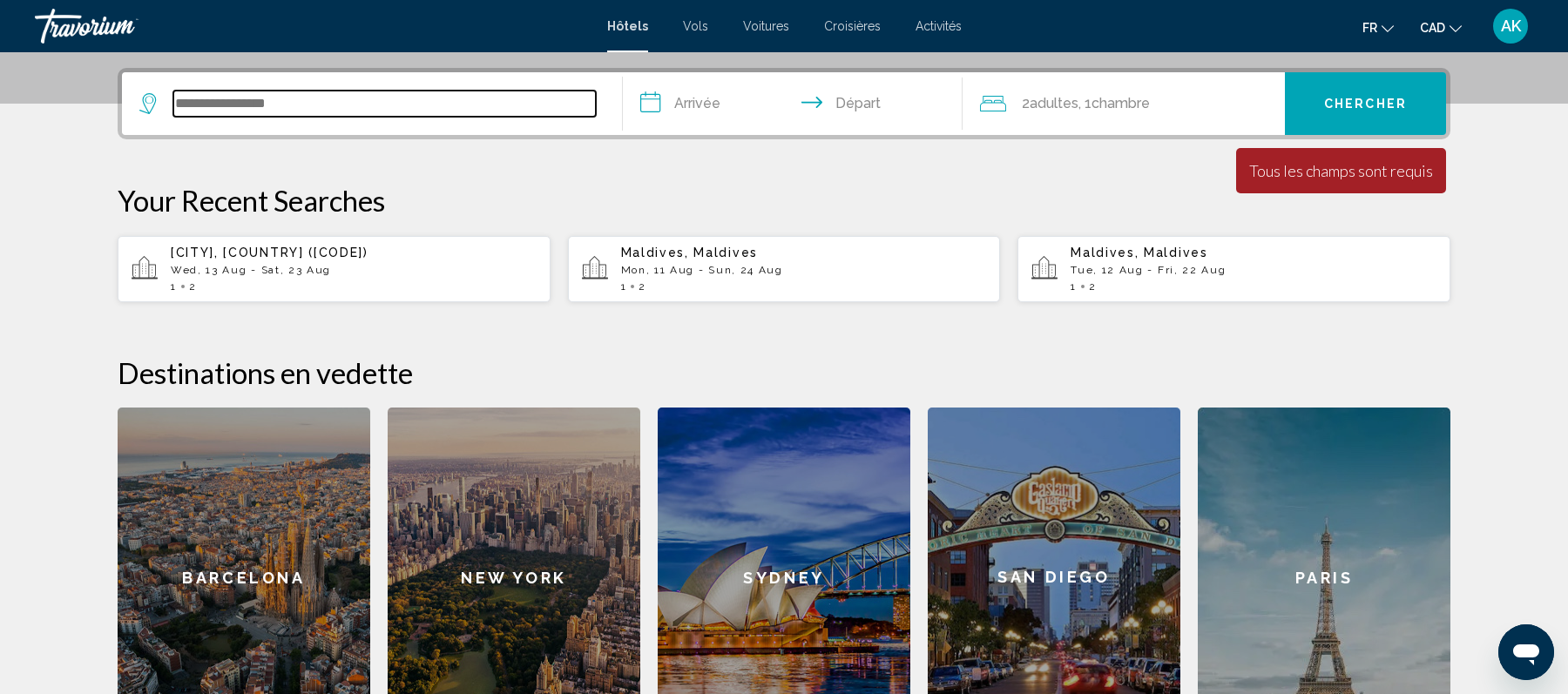 click at bounding box center (384, 104) 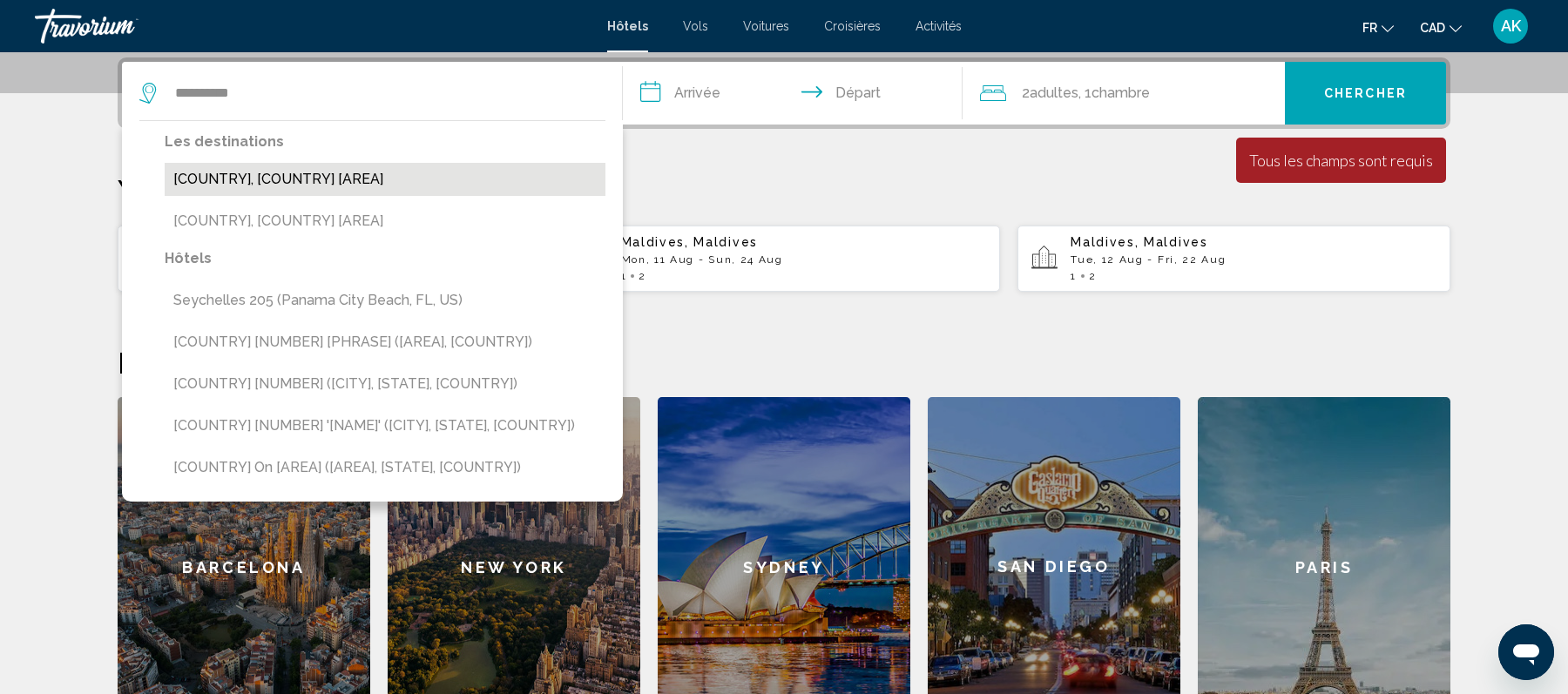 click on "Seychelles, Seychelles Islands" at bounding box center [385, 179] 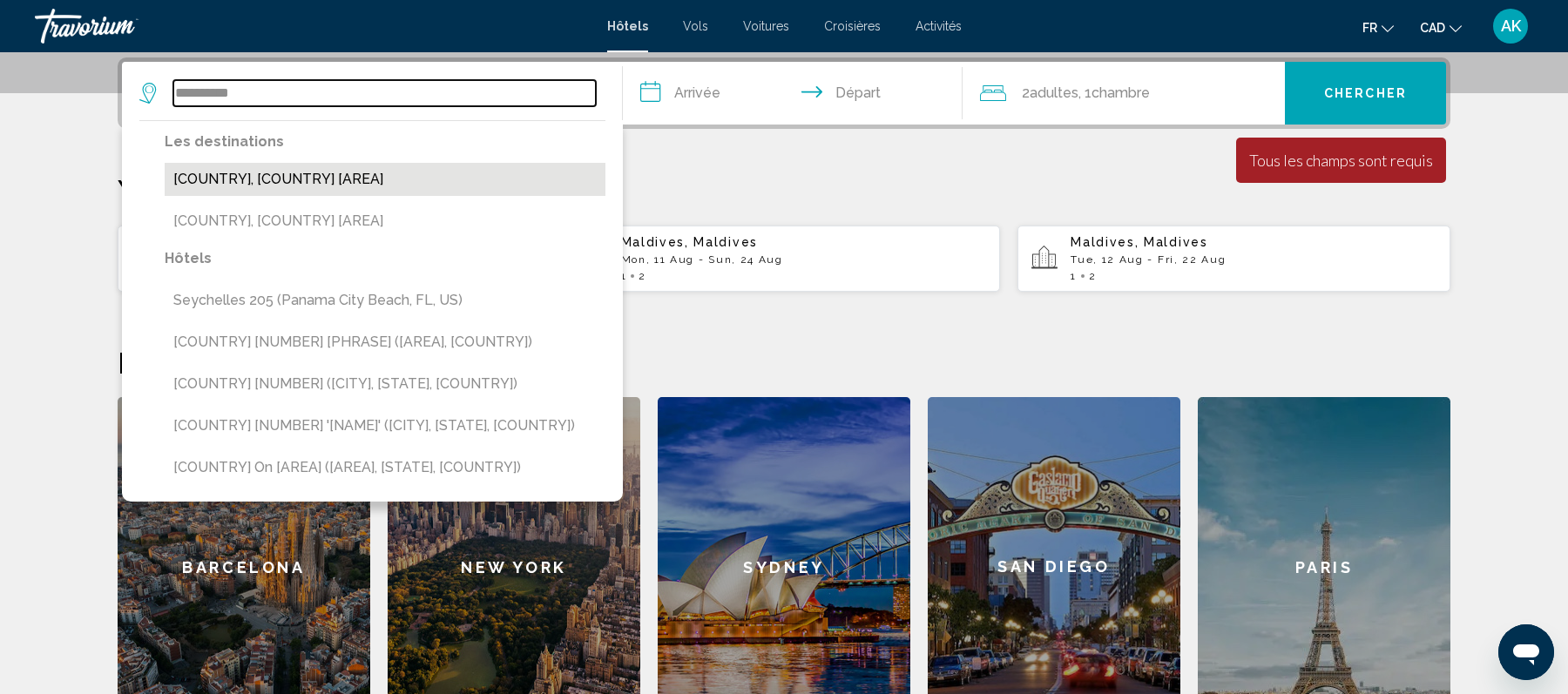 type on "**********" 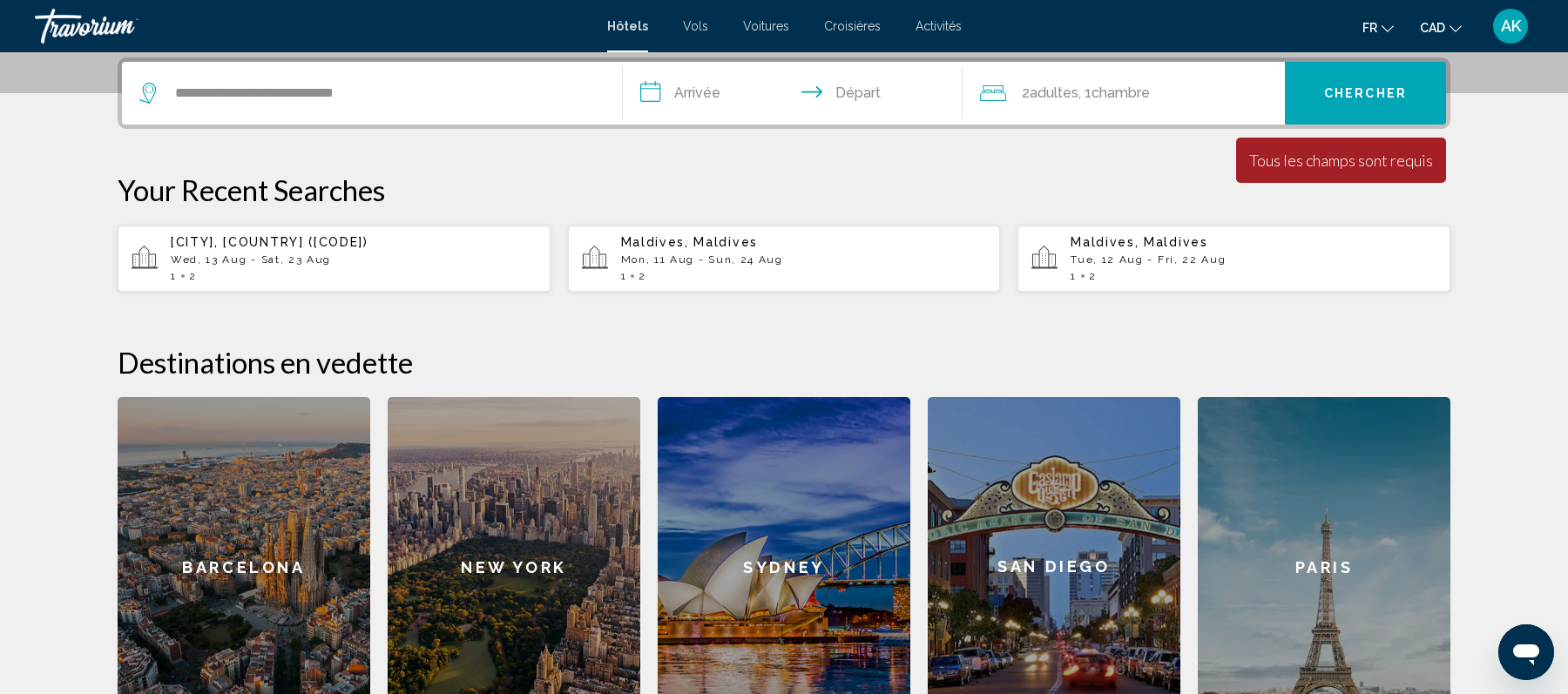 click on "**********" at bounding box center (796, 96) 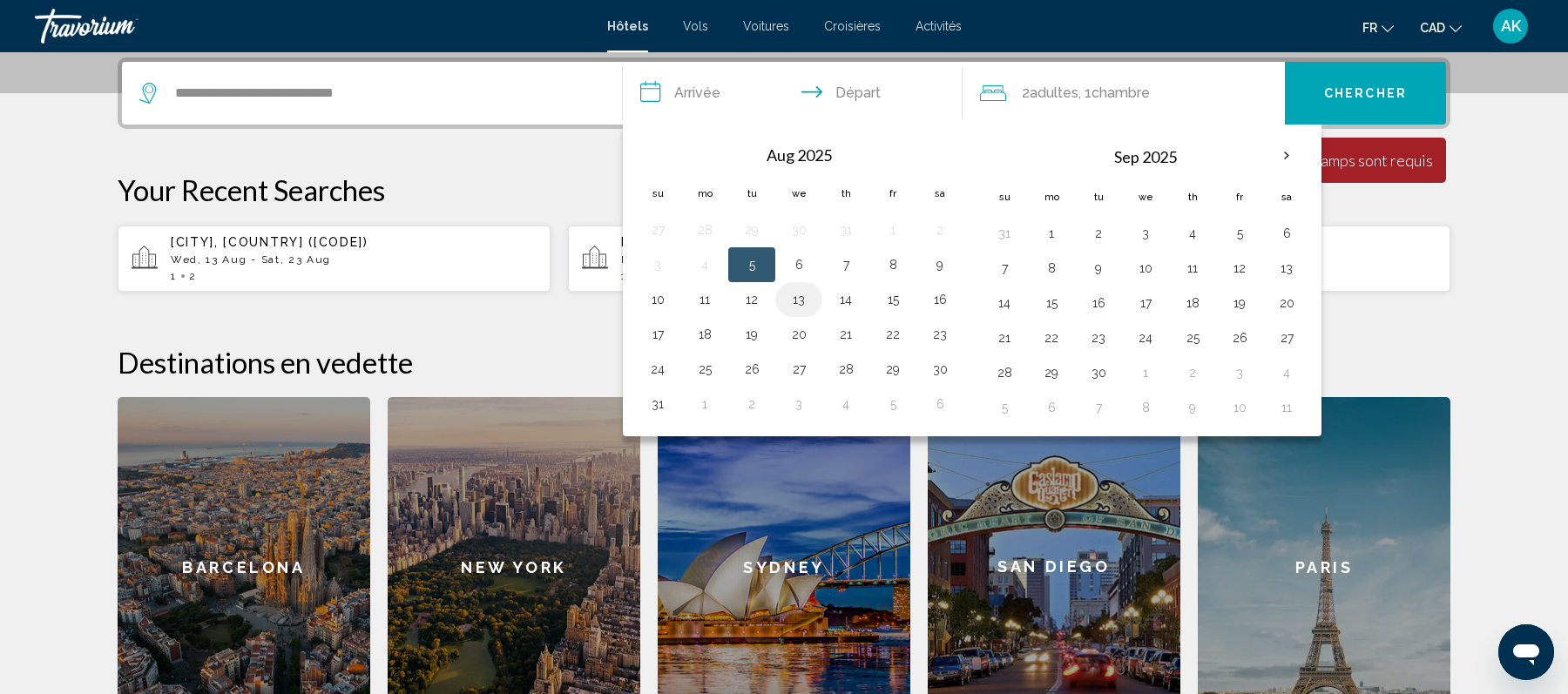 click on "13" at bounding box center (799, 300) 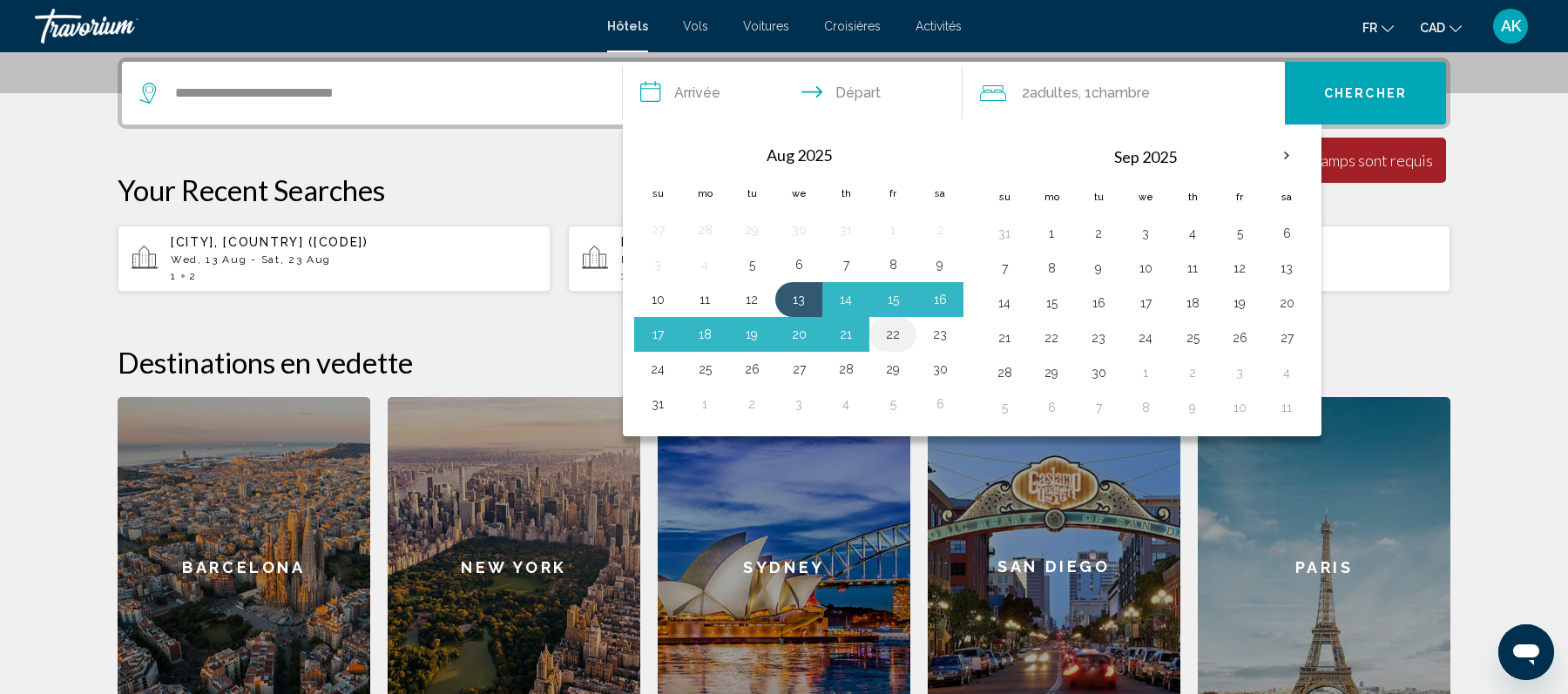 click on "22" at bounding box center [893, 334] 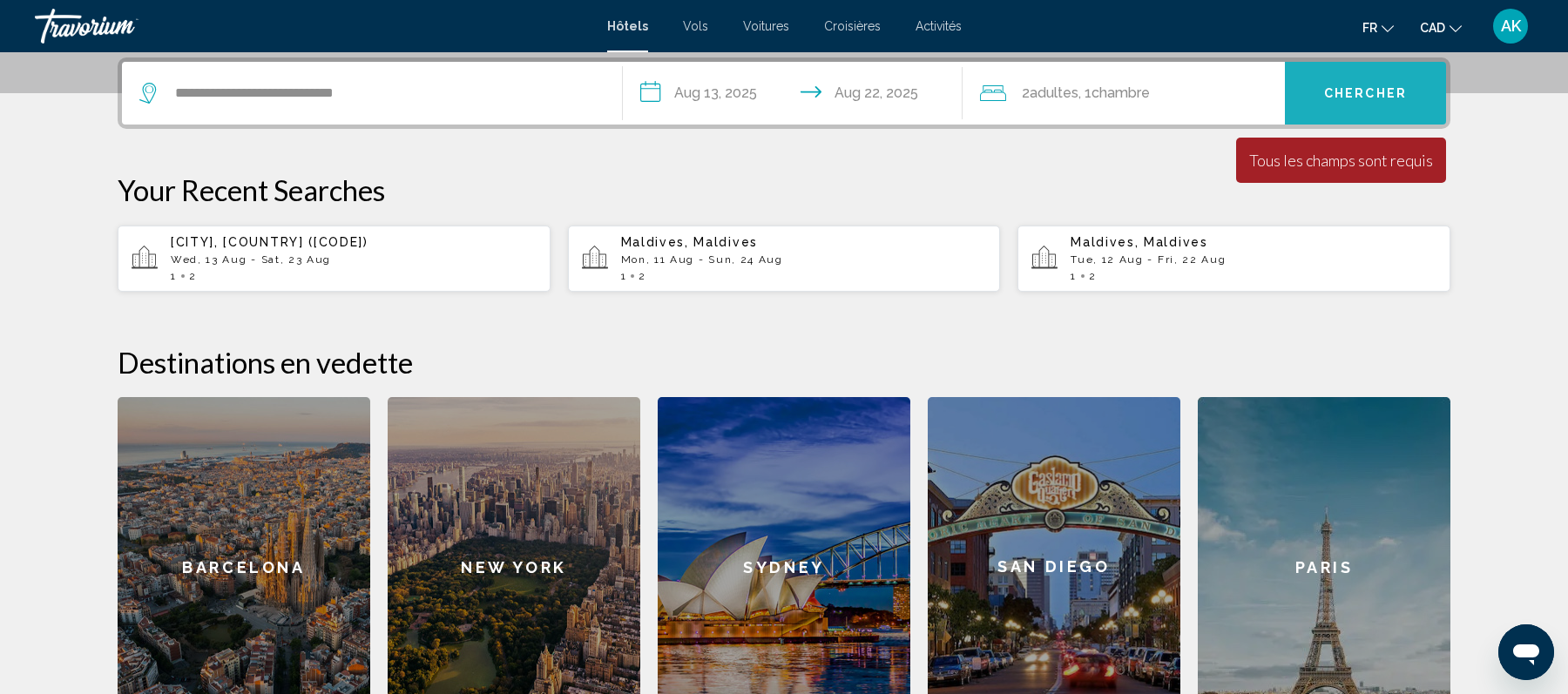 click on "Chercher" at bounding box center (1365, 93) 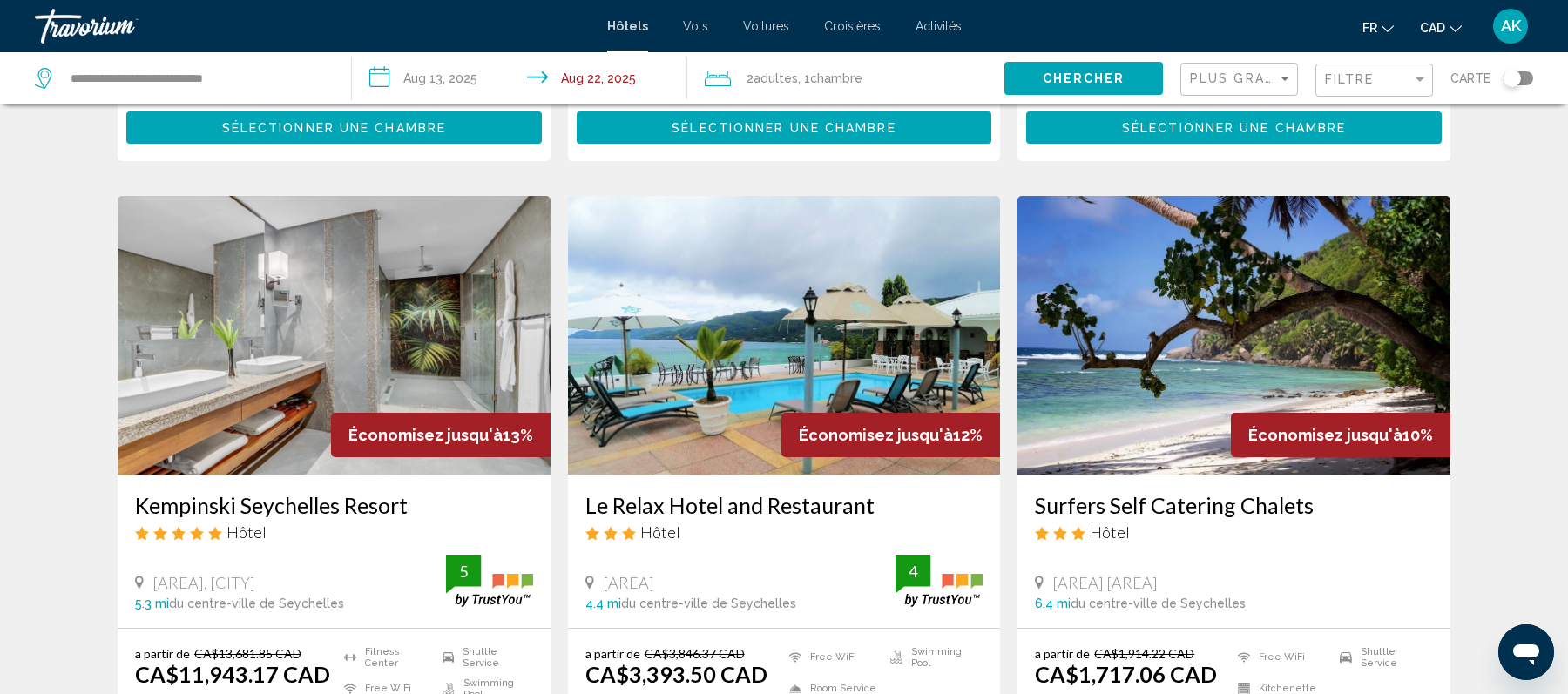 scroll, scrollTop: 1940, scrollLeft: 0, axis: vertical 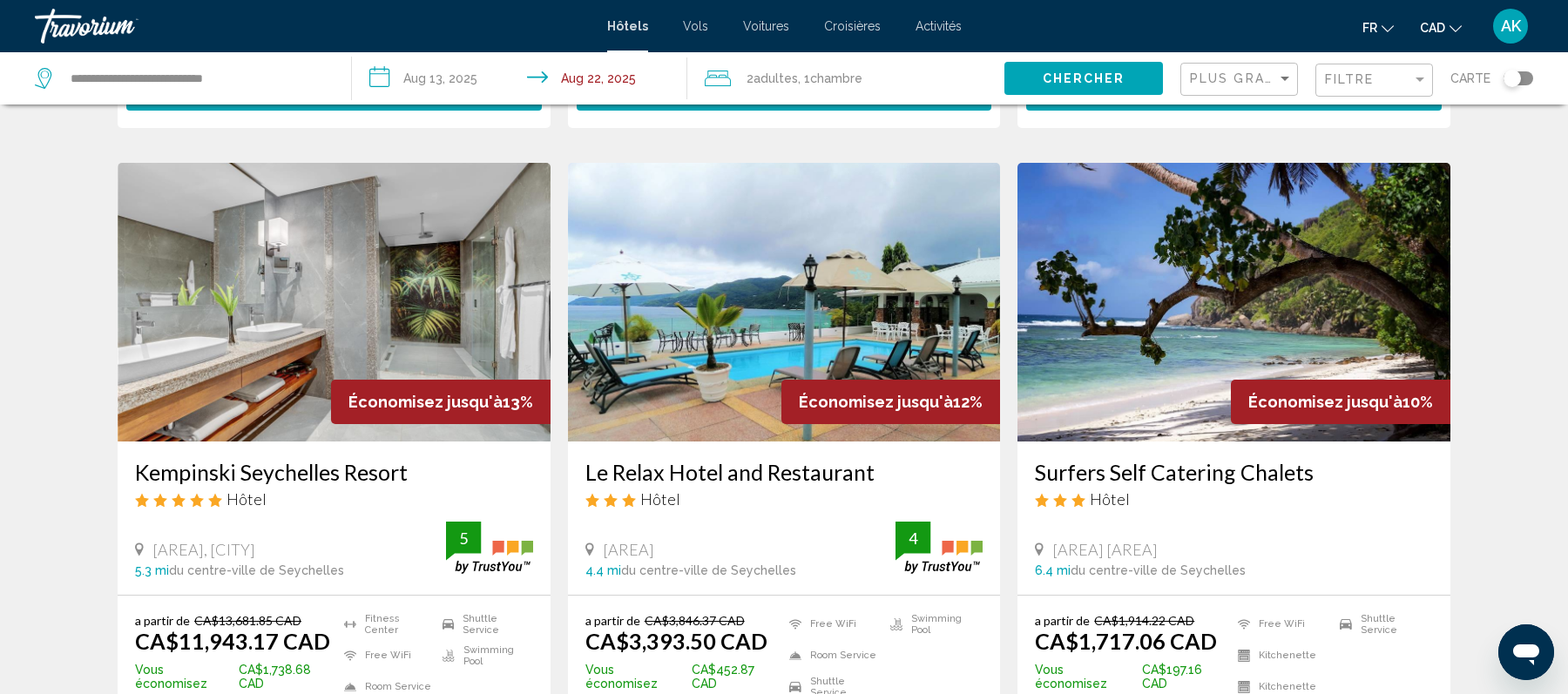 click at bounding box center (1233, 302) 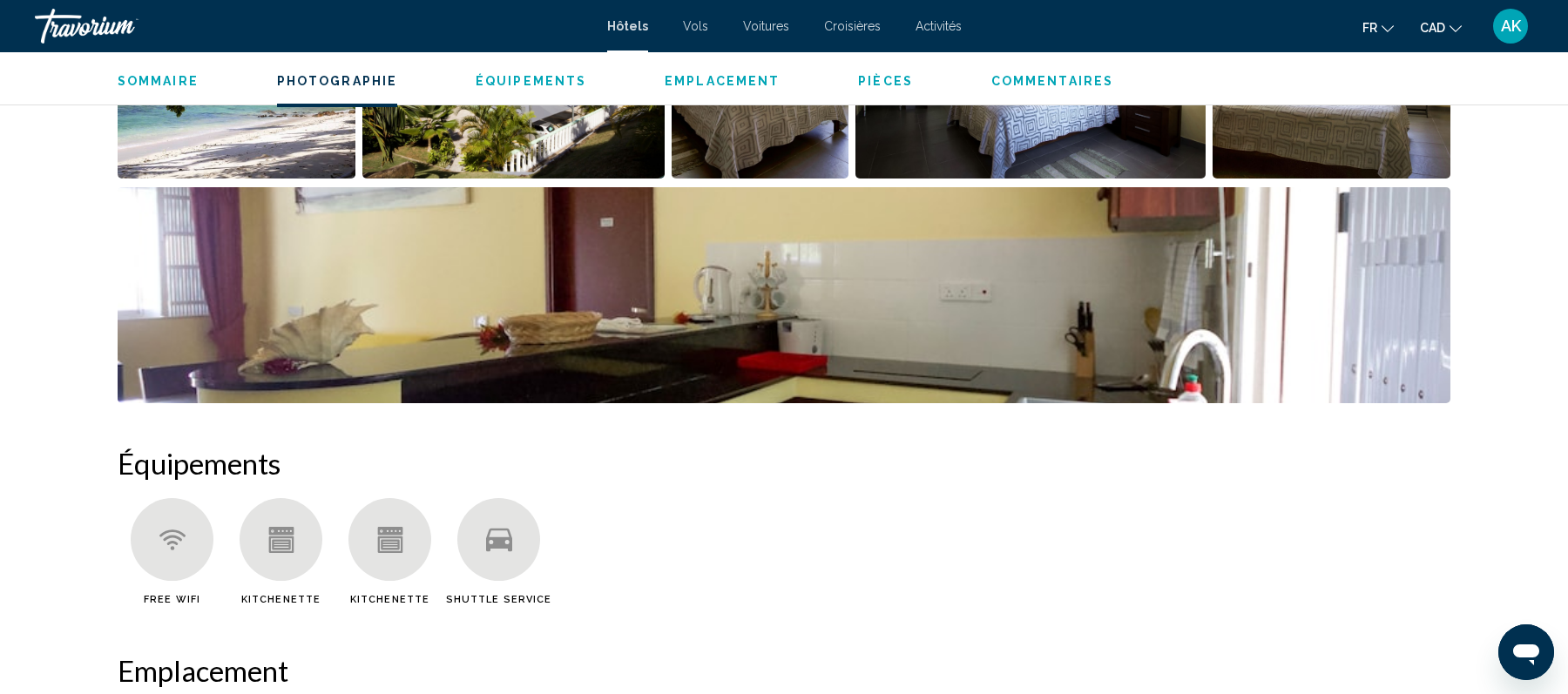 scroll, scrollTop: 1049, scrollLeft: 0, axis: vertical 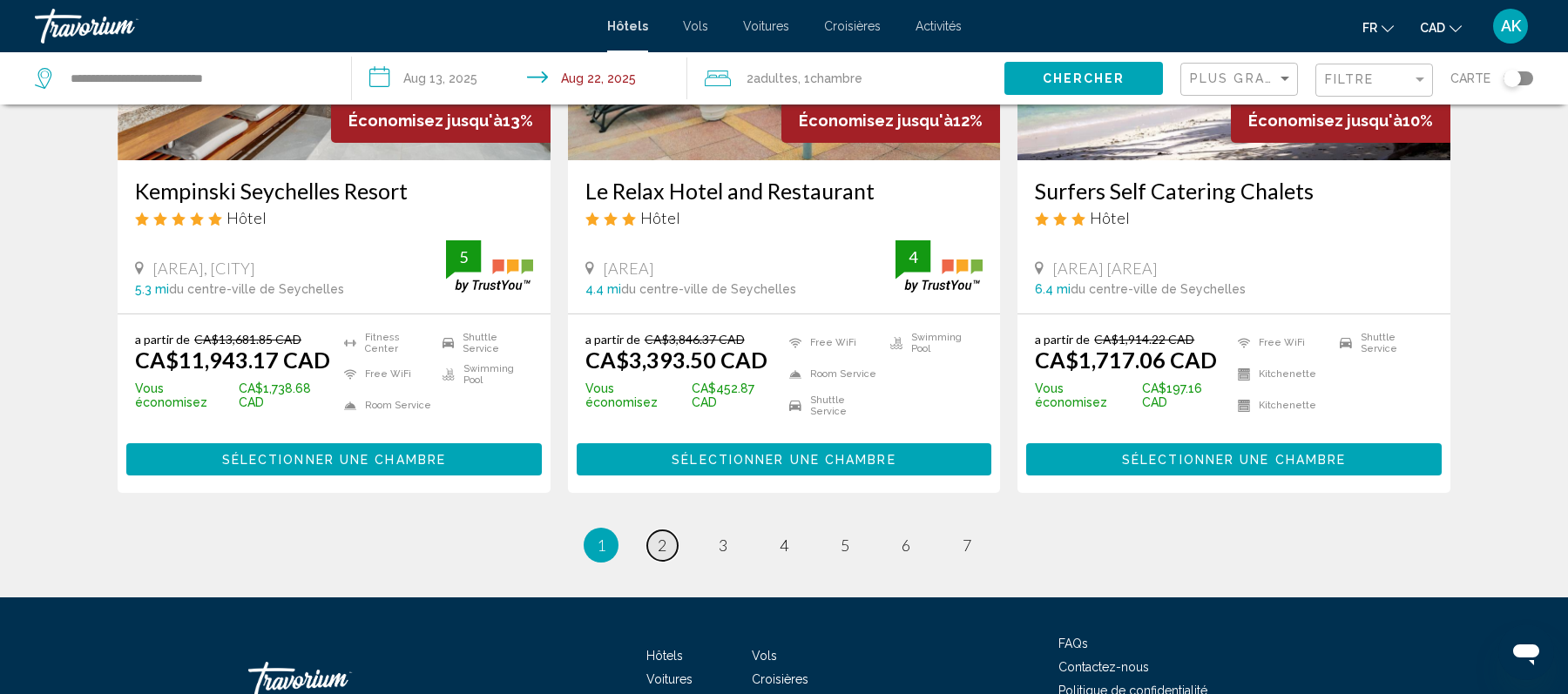 click on "2" at bounding box center (662, 545) 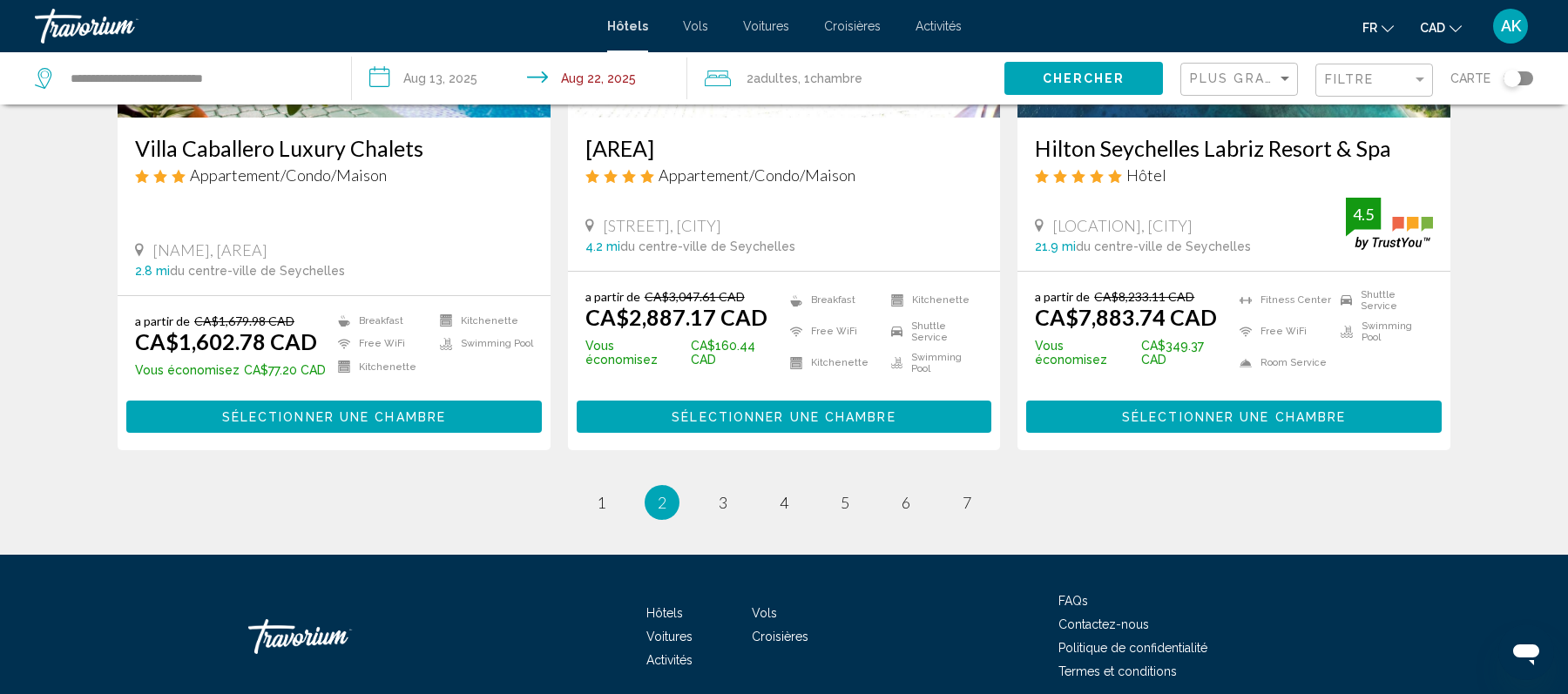 scroll, scrollTop: 2090, scrollLeft: 0, axis: vertical 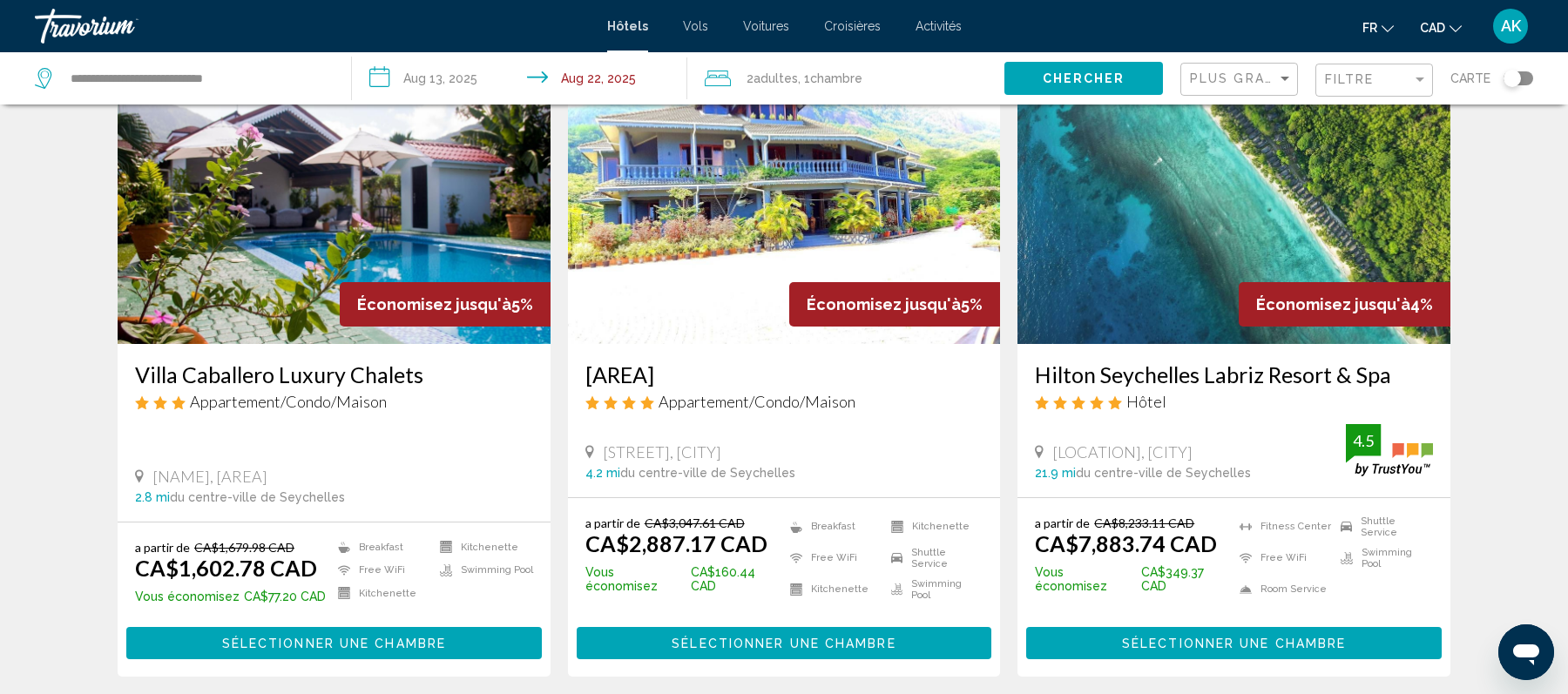 click at bounding box center [1233, 205] 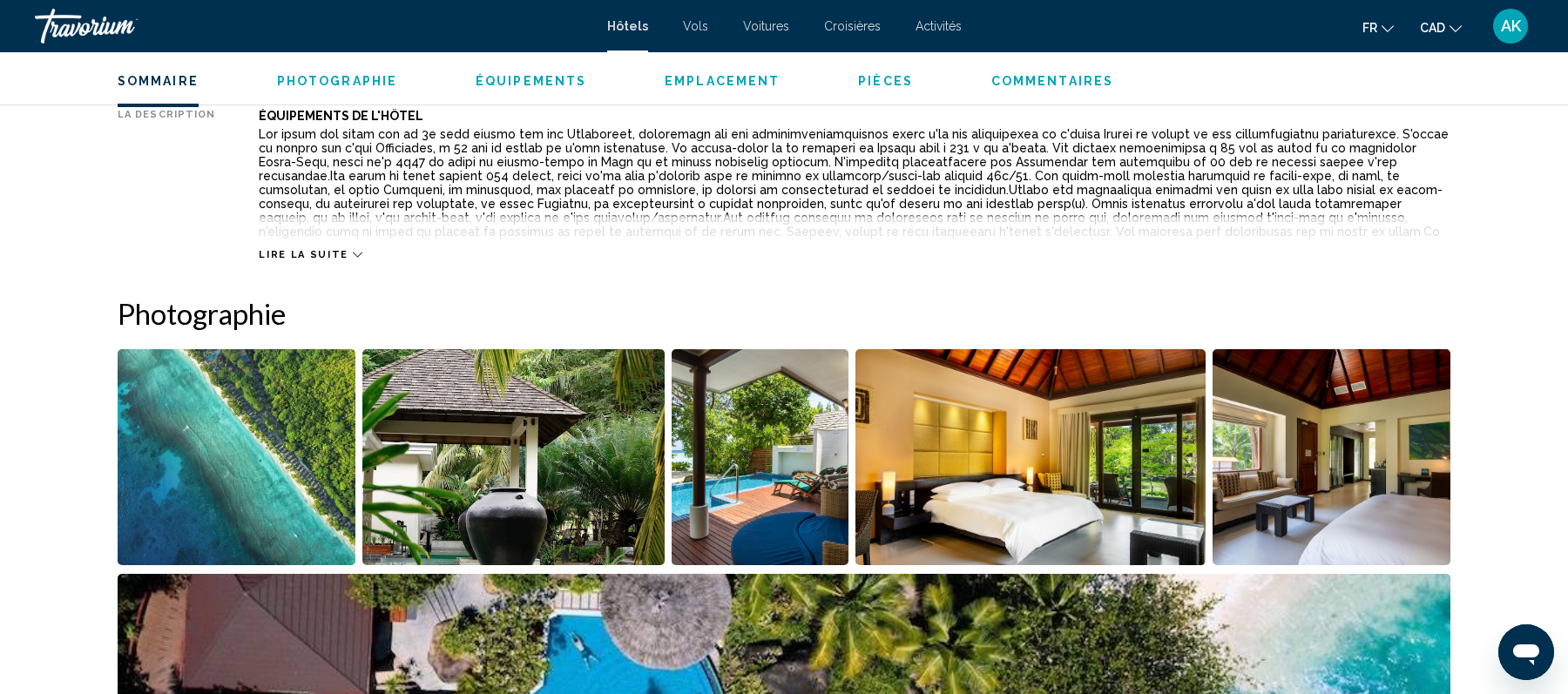 scroll, scrollTop: 758, scrollLeft: 0, axis: vertical 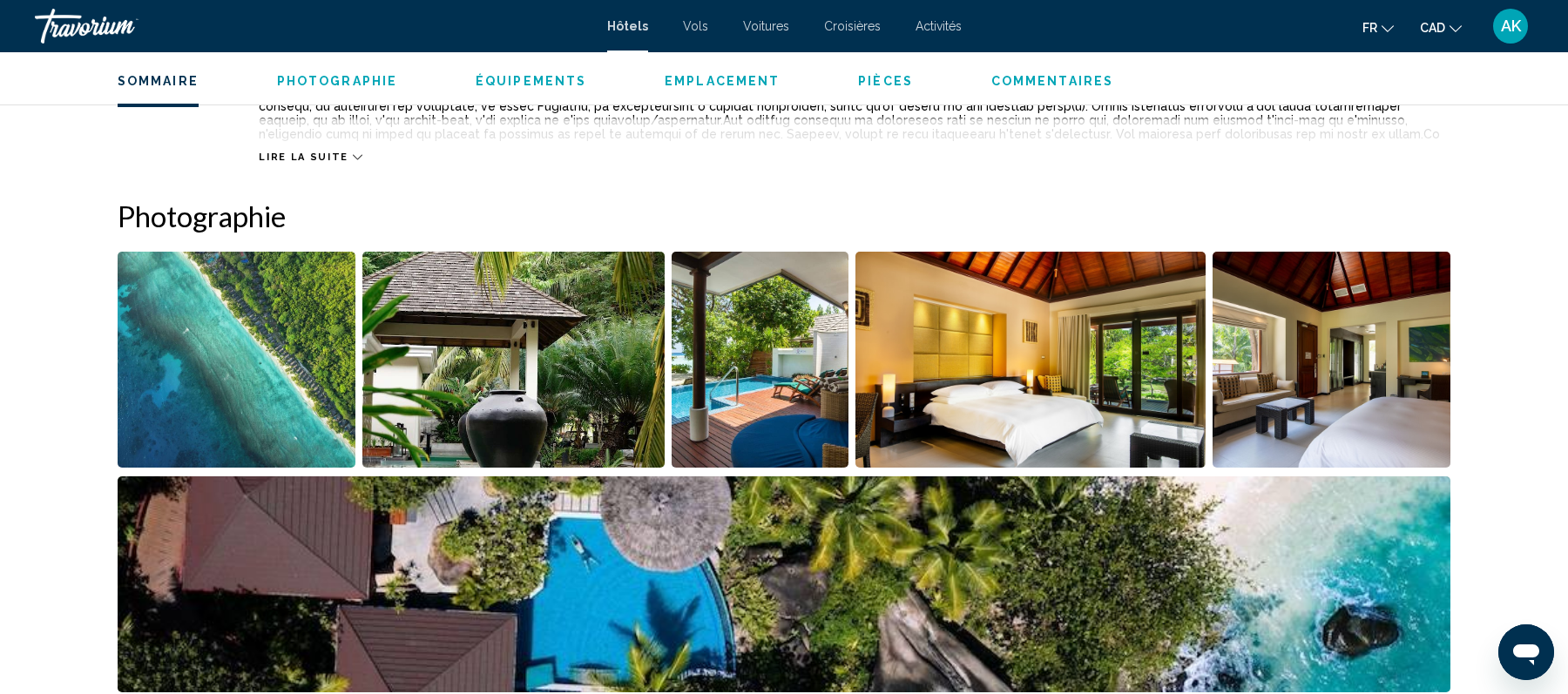 click at bounding box center [236, 360] 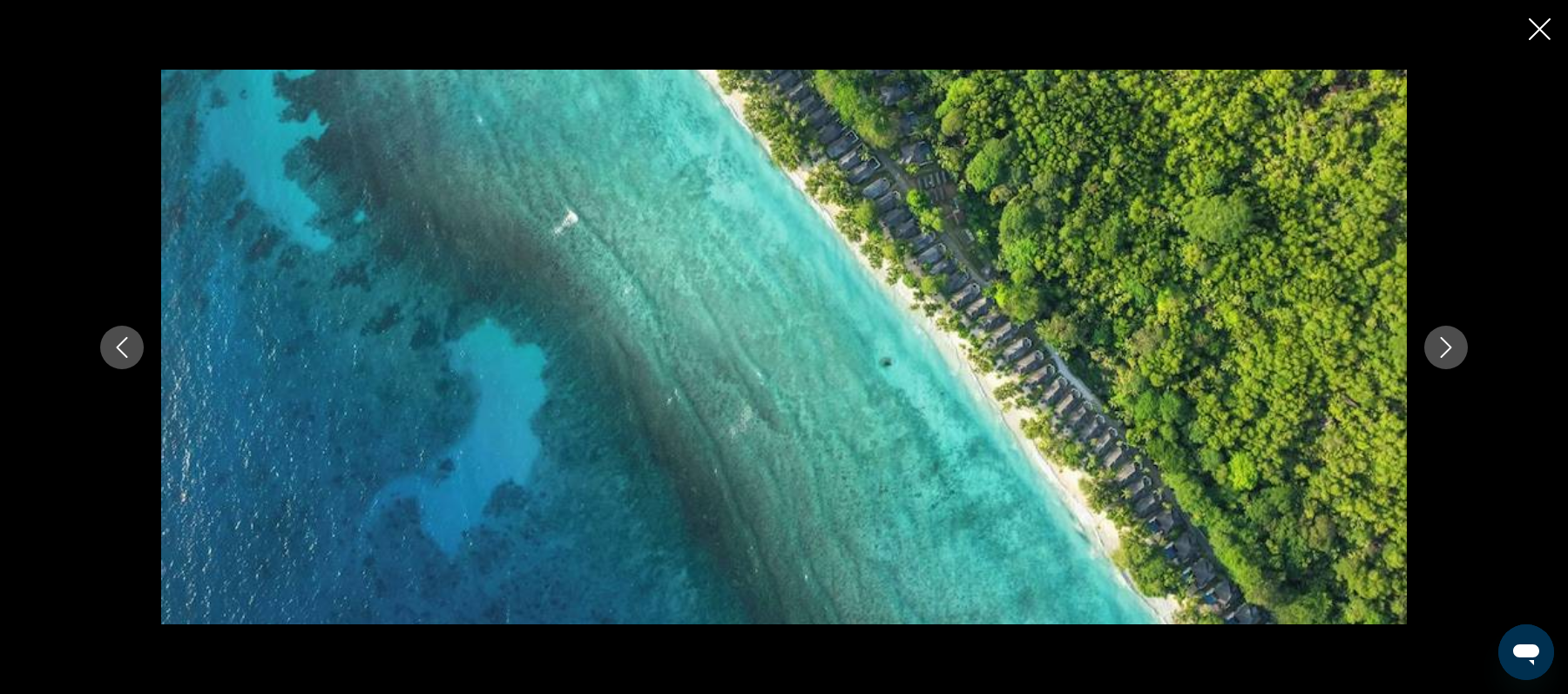 type 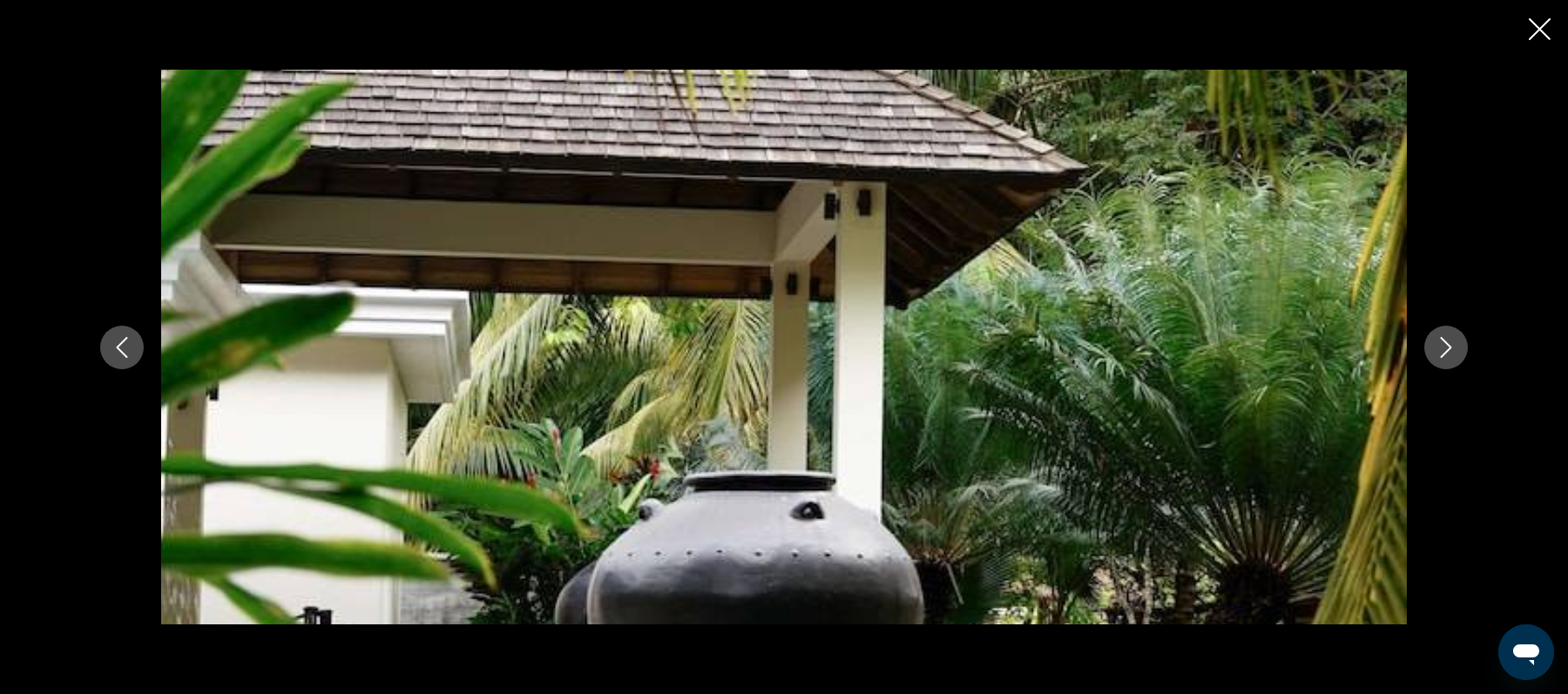 click 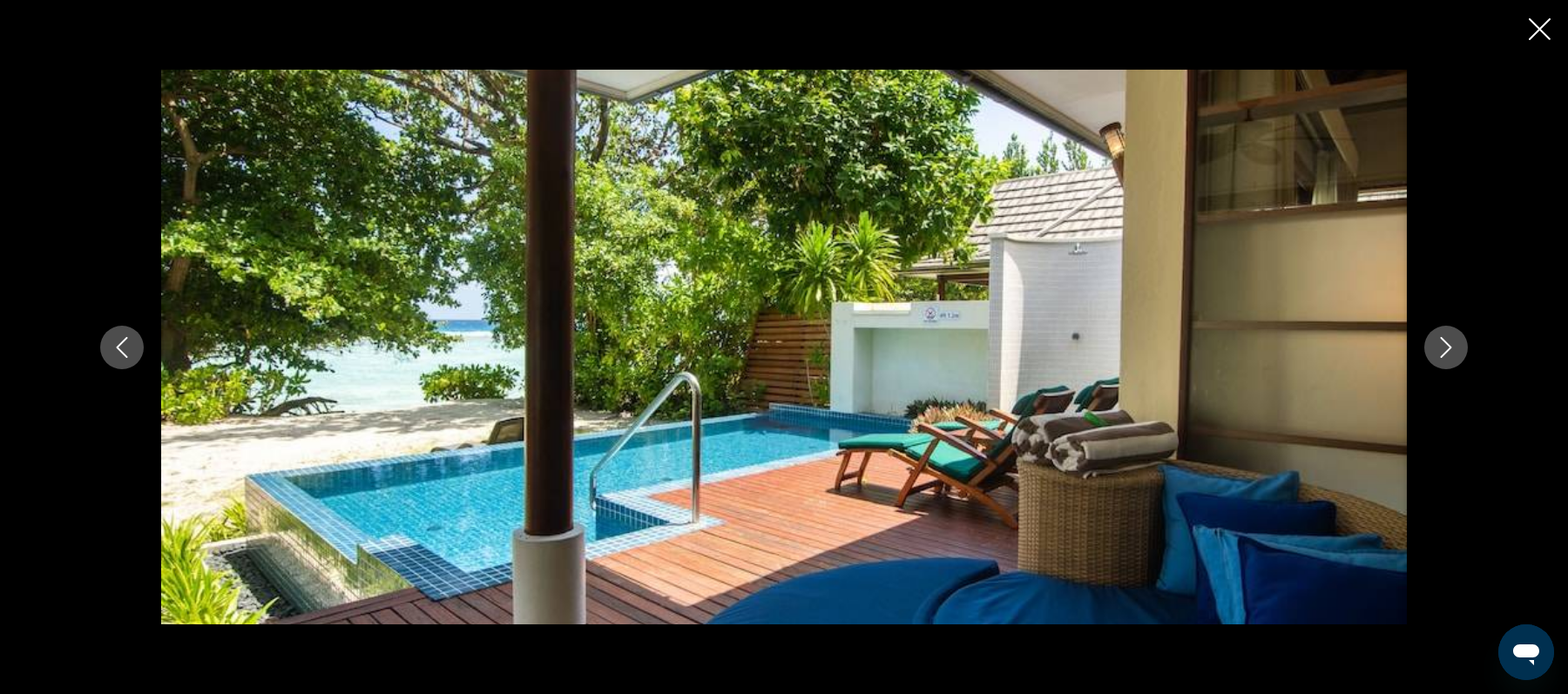 click 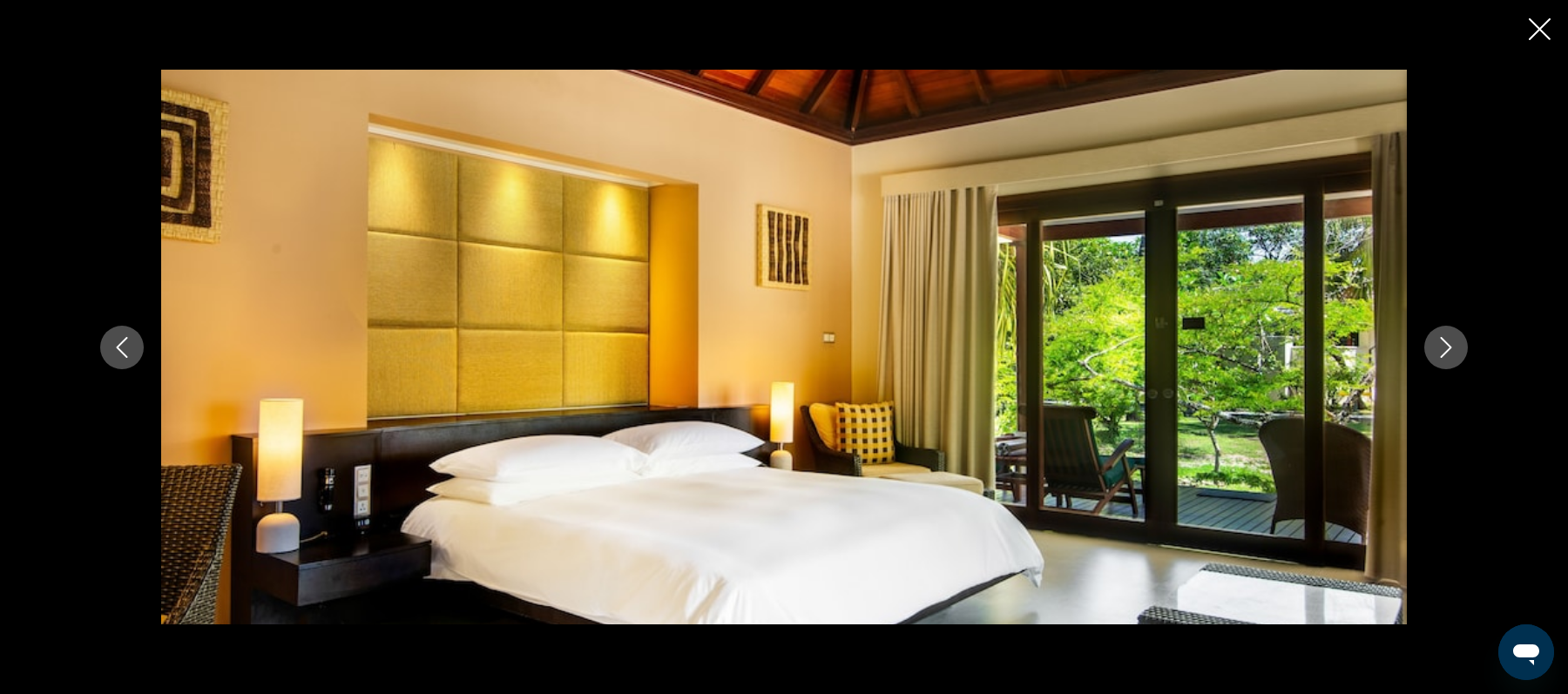 click 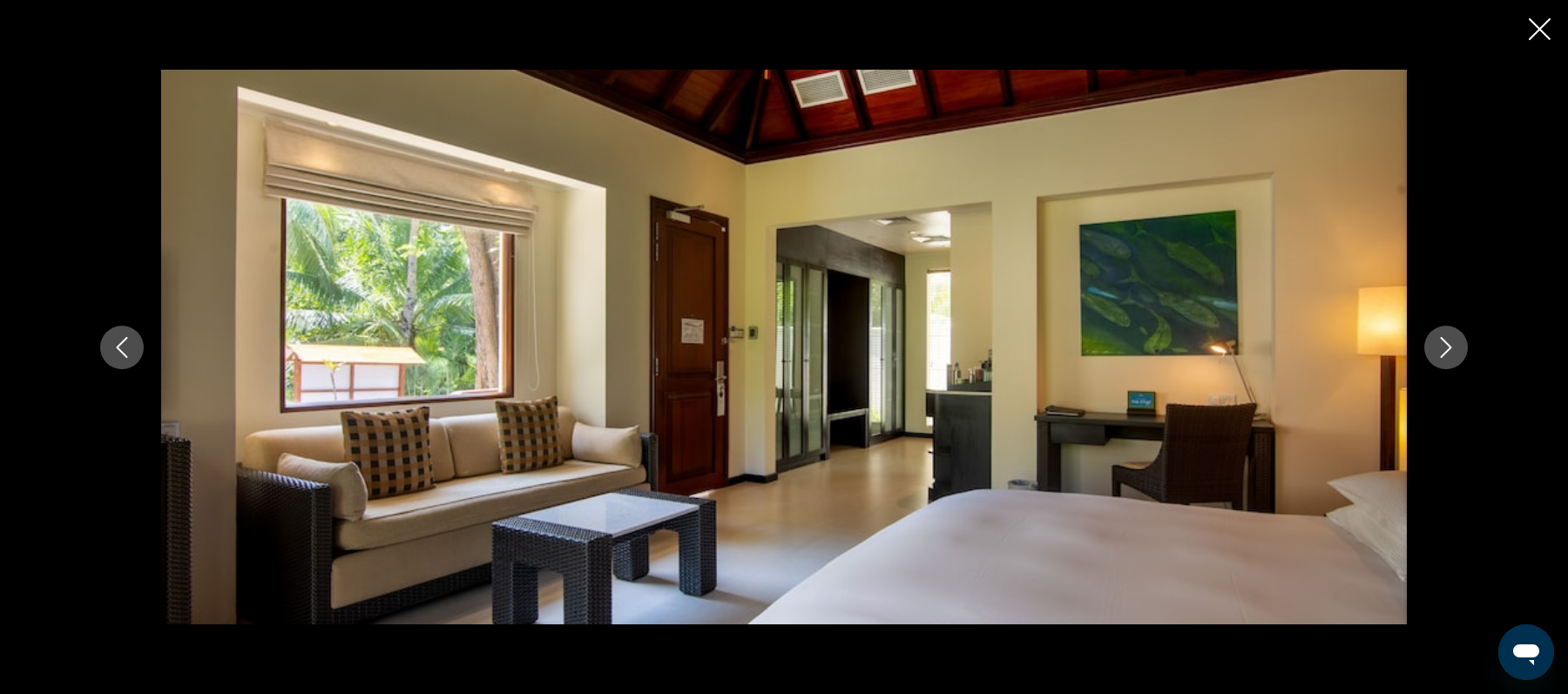 click 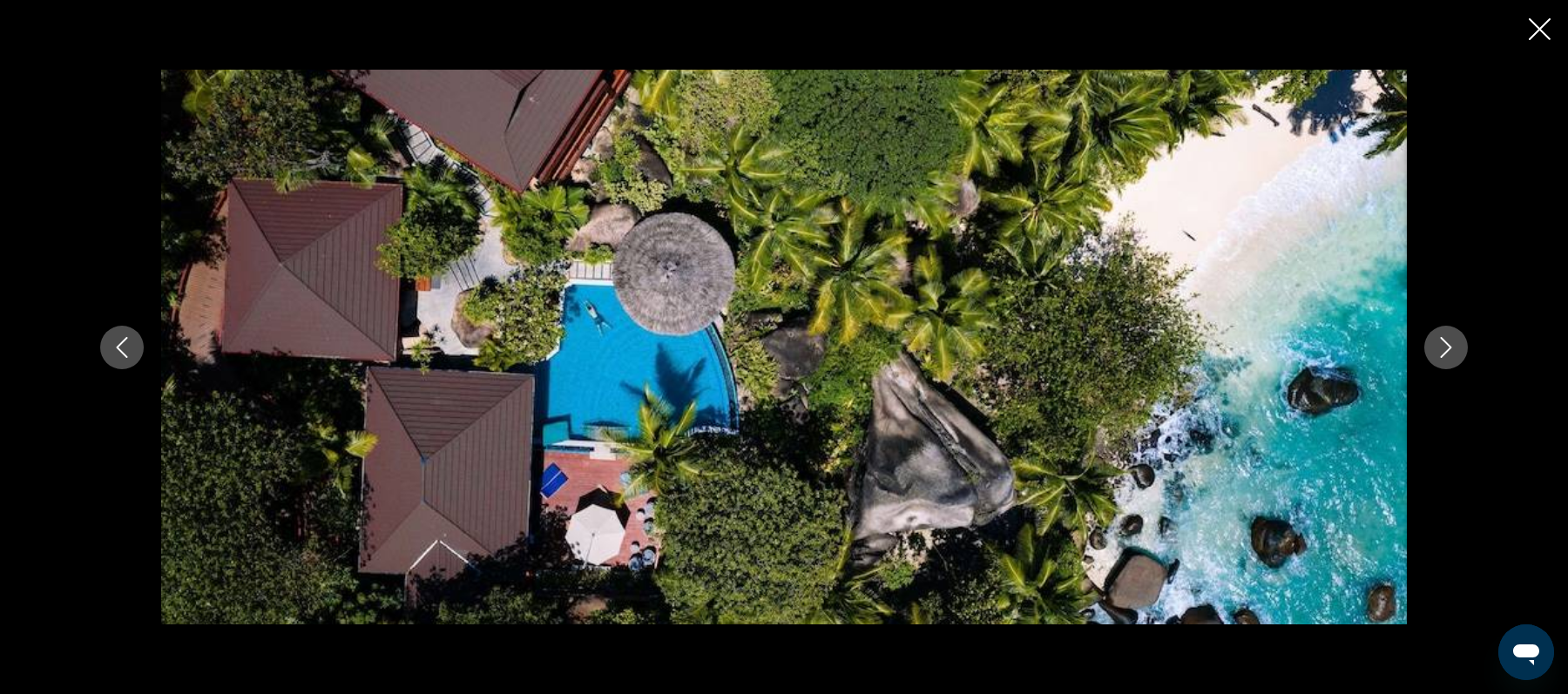 click 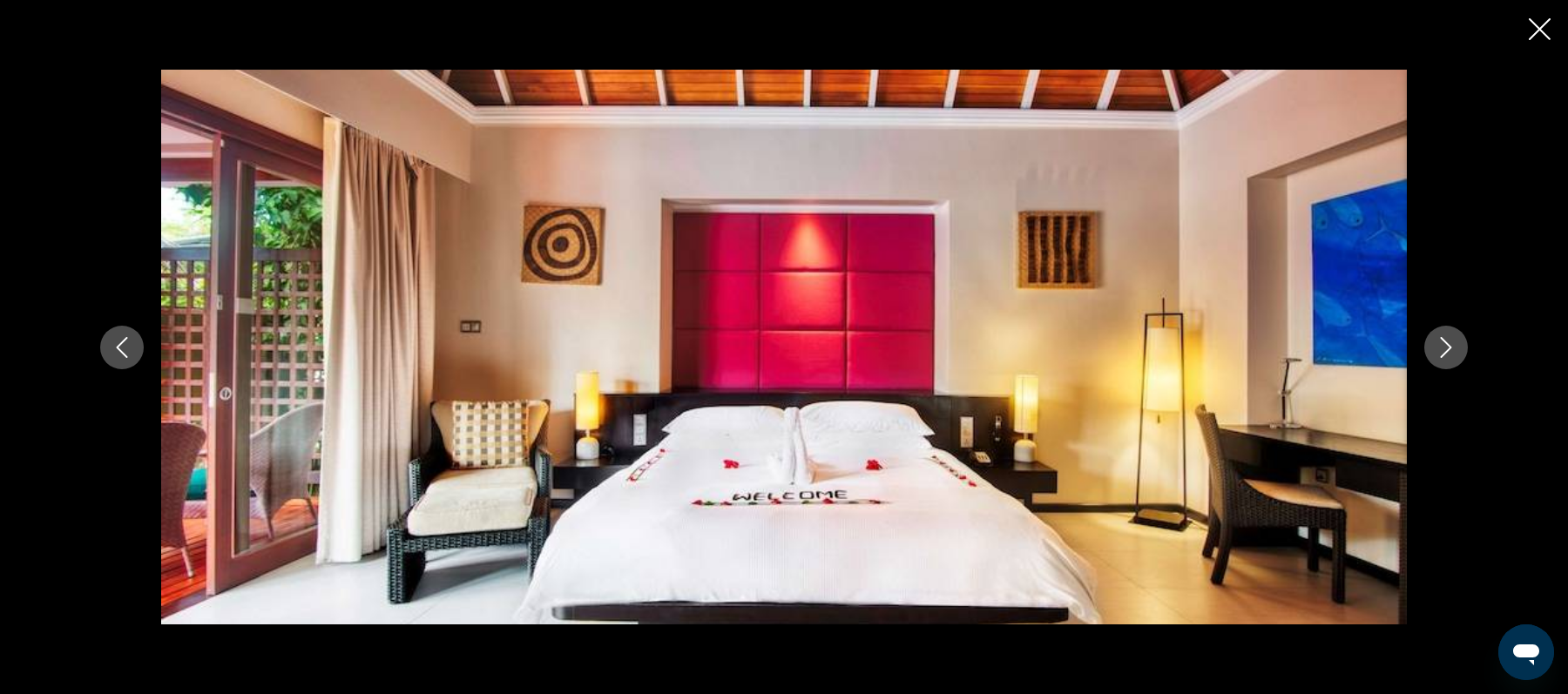 click 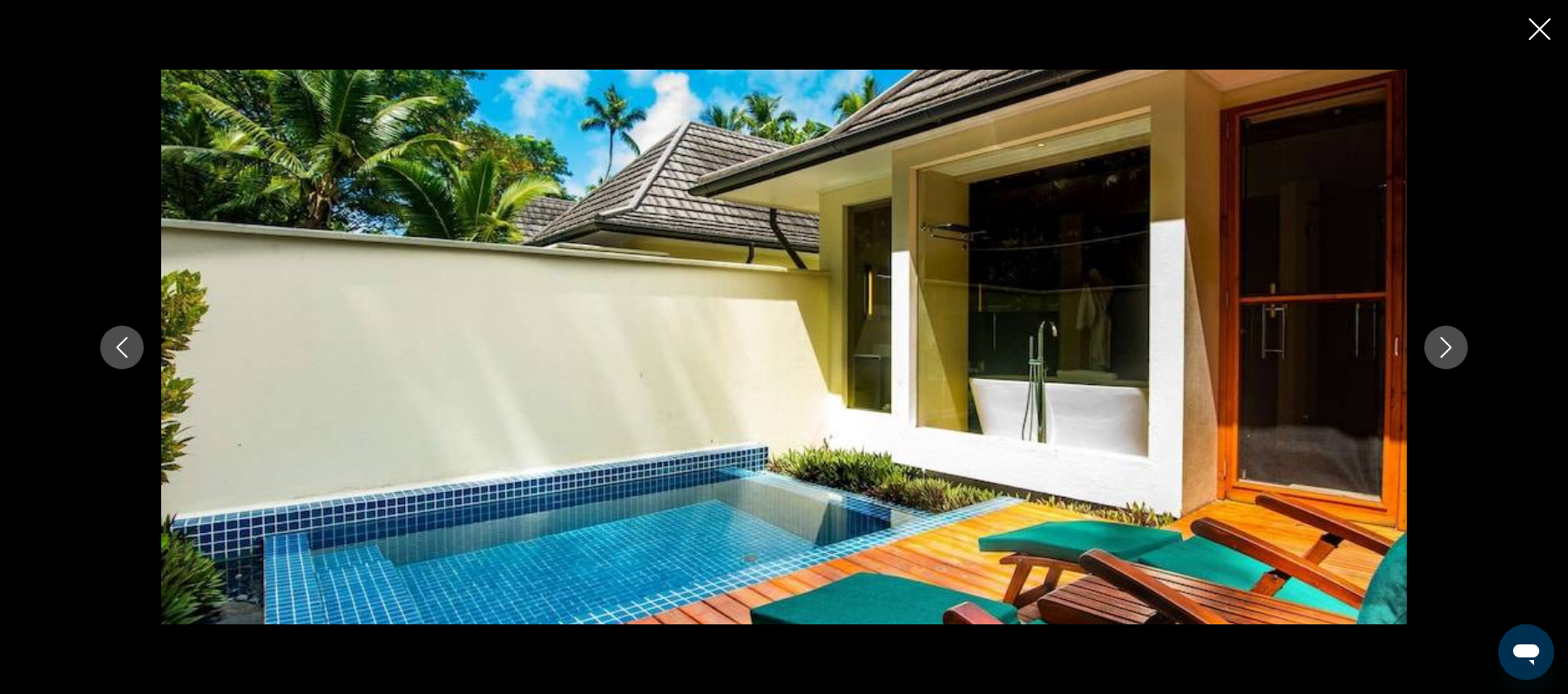 click 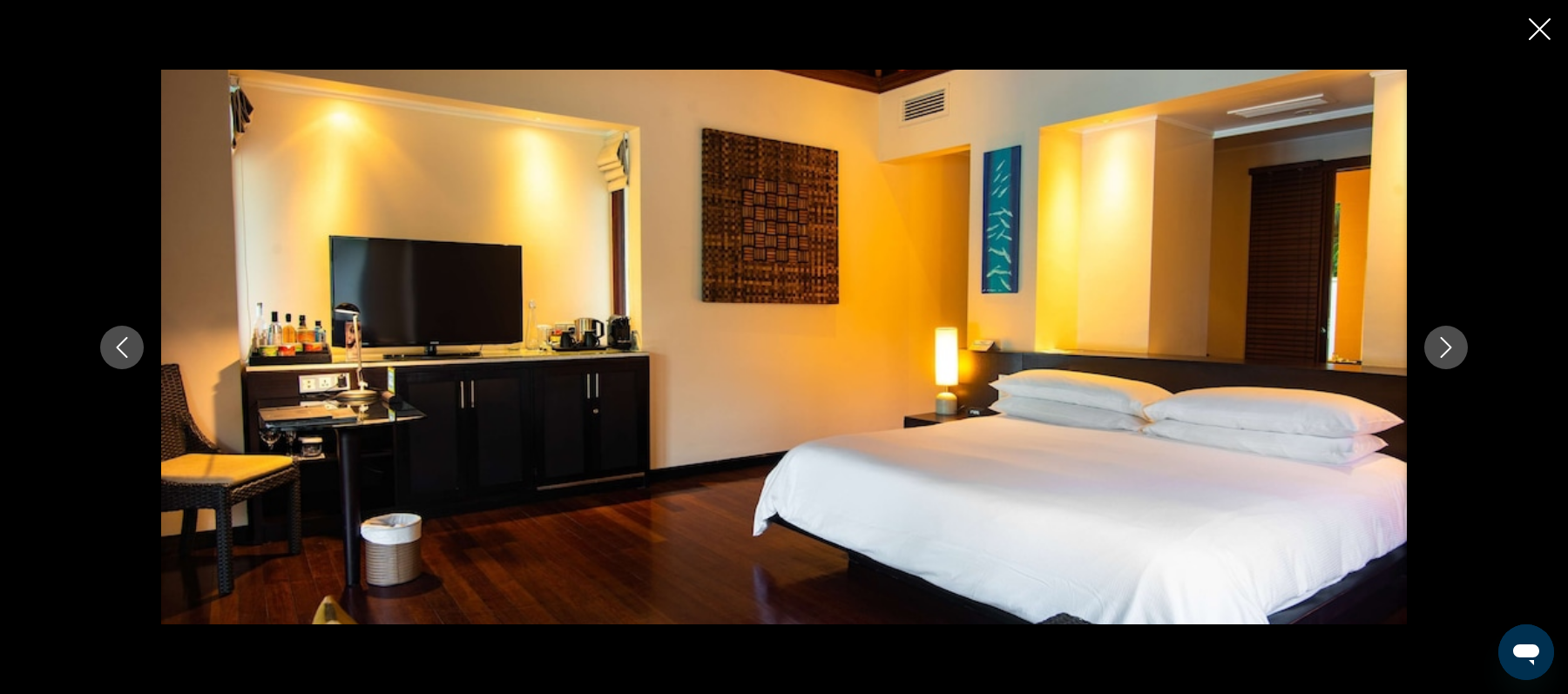 click 